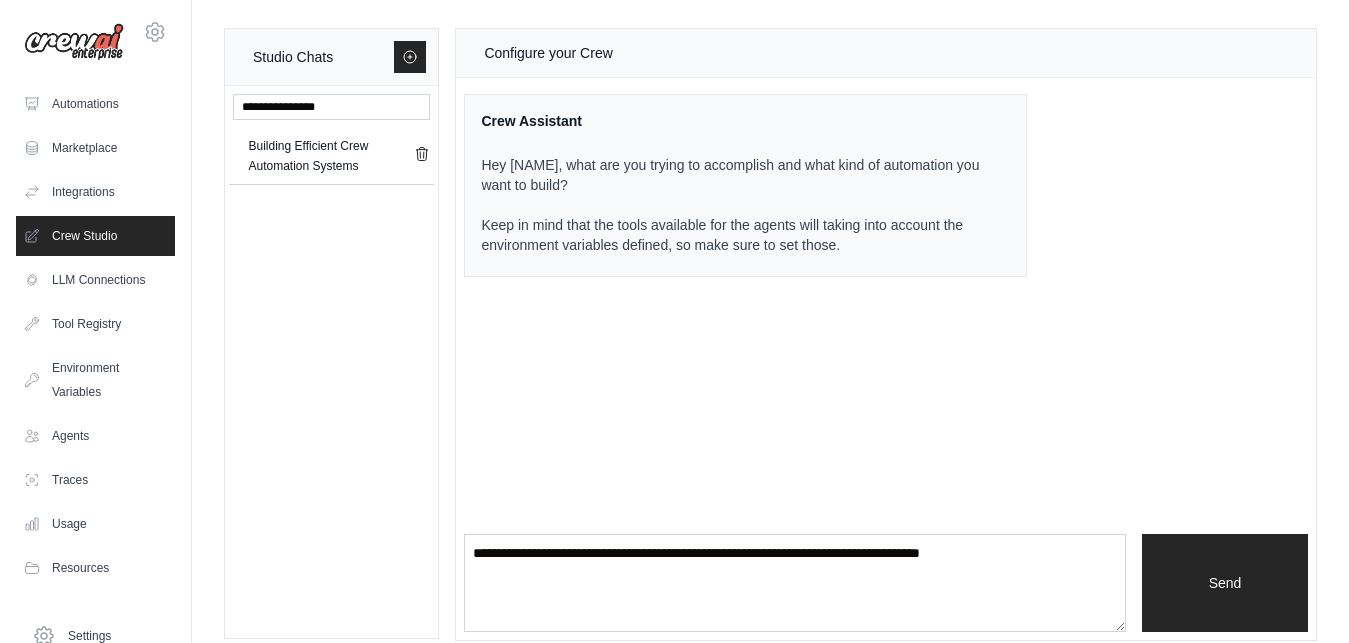 scroll, scrollTop: 0, scrollLeft: 0, axis: both 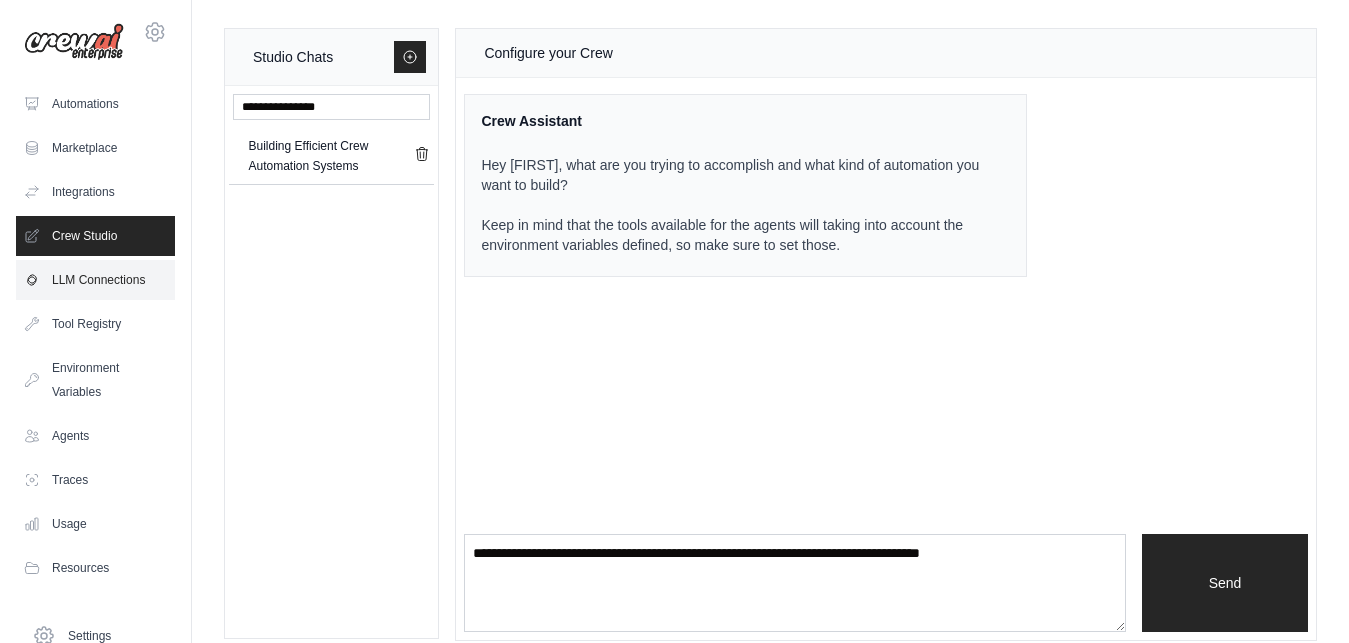 click on "LLM Connections" at bounding box center (95, 280) 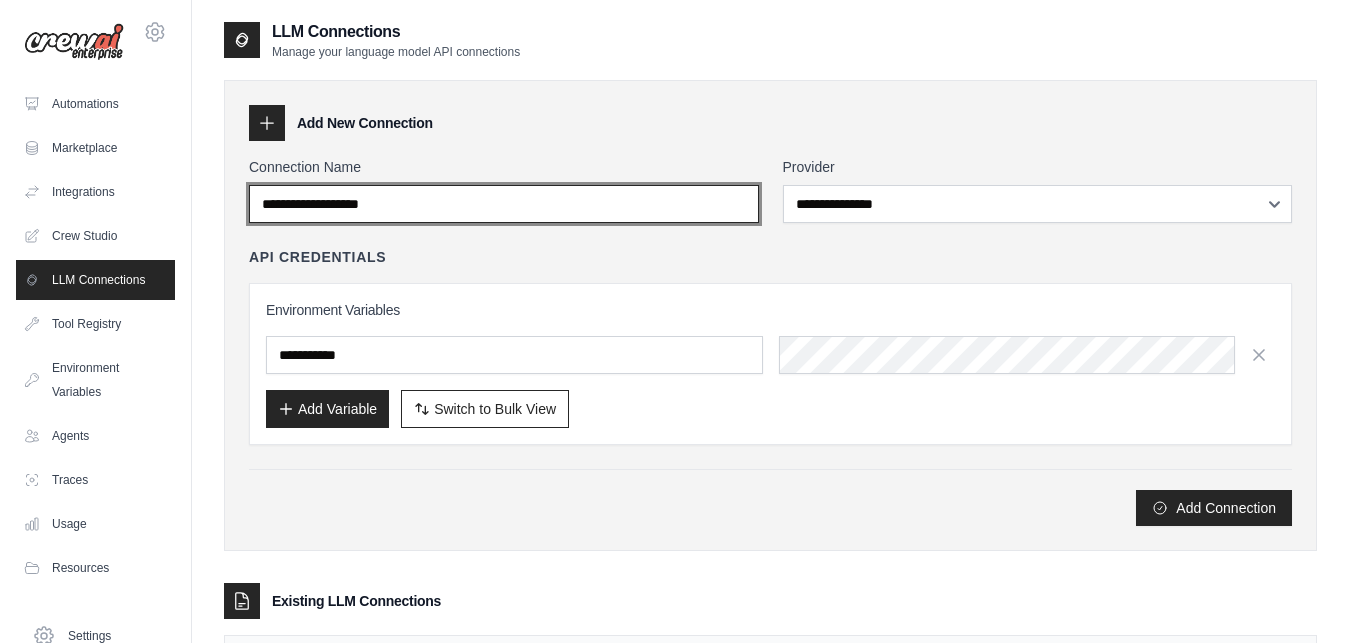 click on "Connection Name" at bounding box center (504, 204) 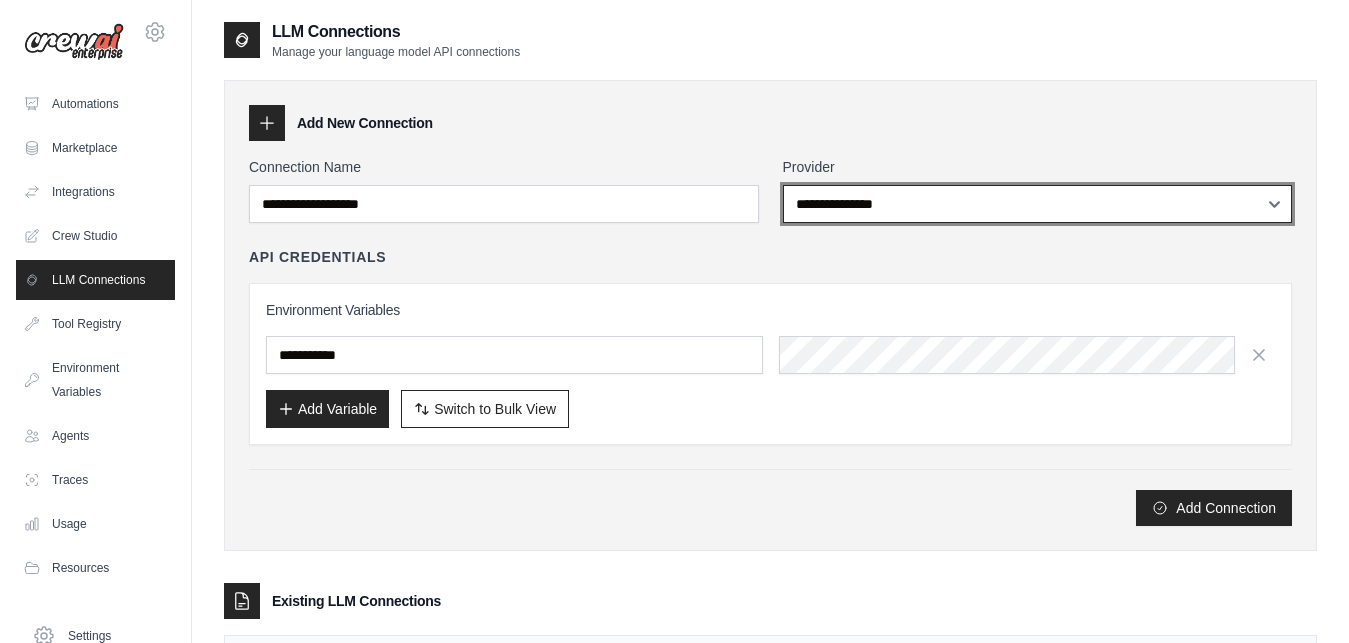 click on "**********" at bounding box center [1038, 204] 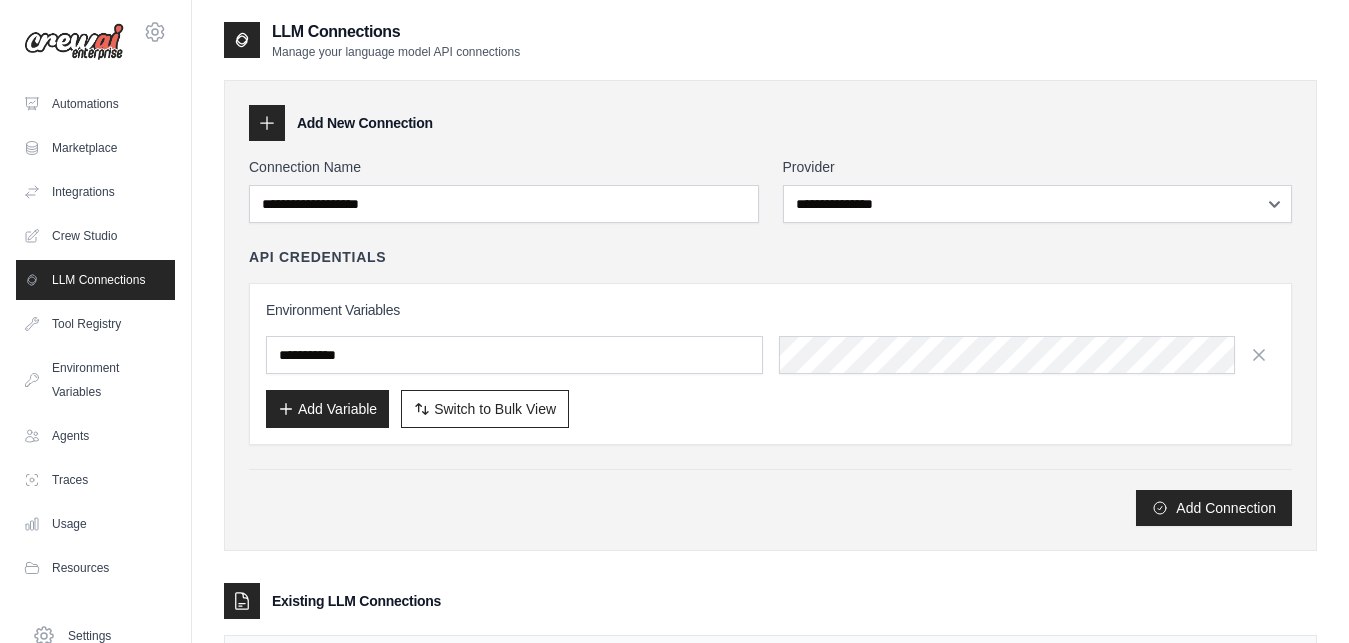click on "Add New Connection" at bounding box center [770, 123] 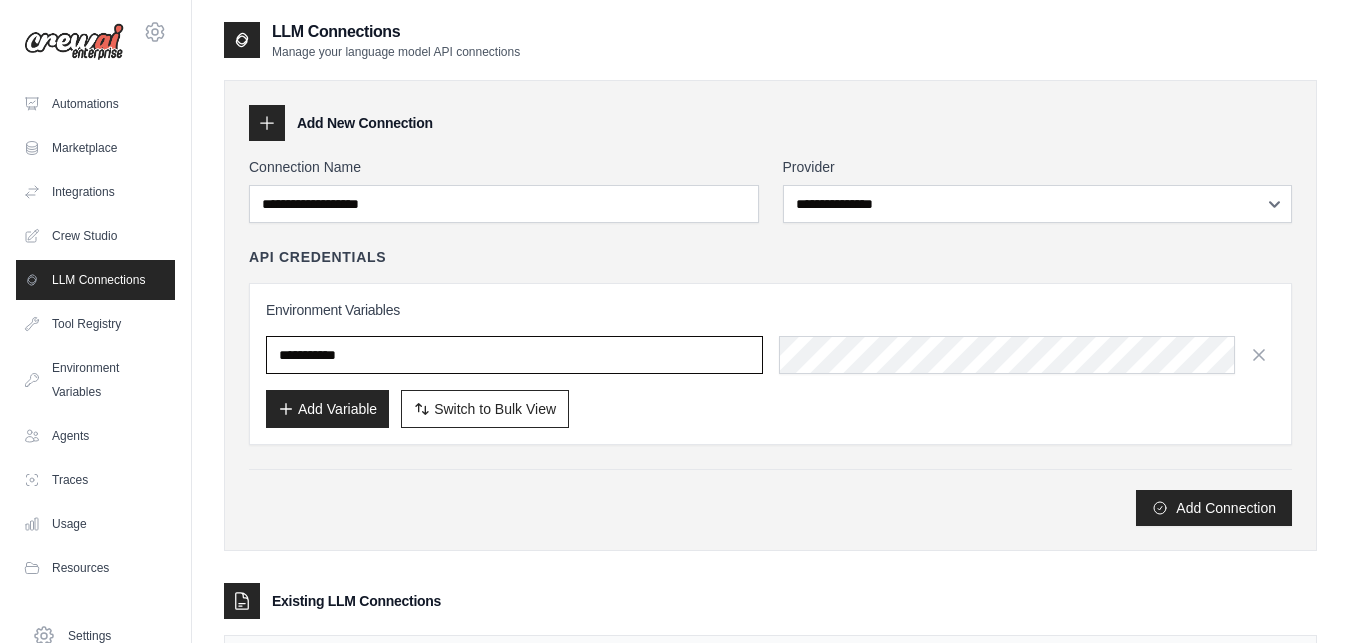 click at bounding box center (514, 355) 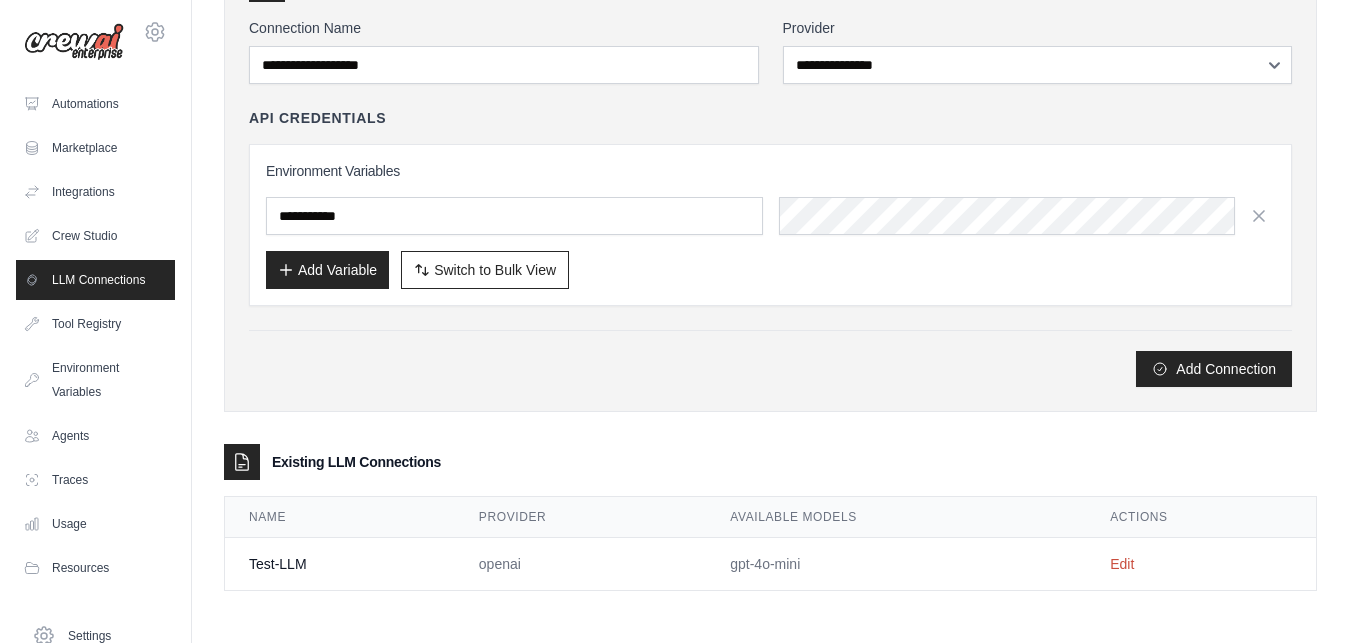 click on "Test-LLM" at bounding box center (340, 564) 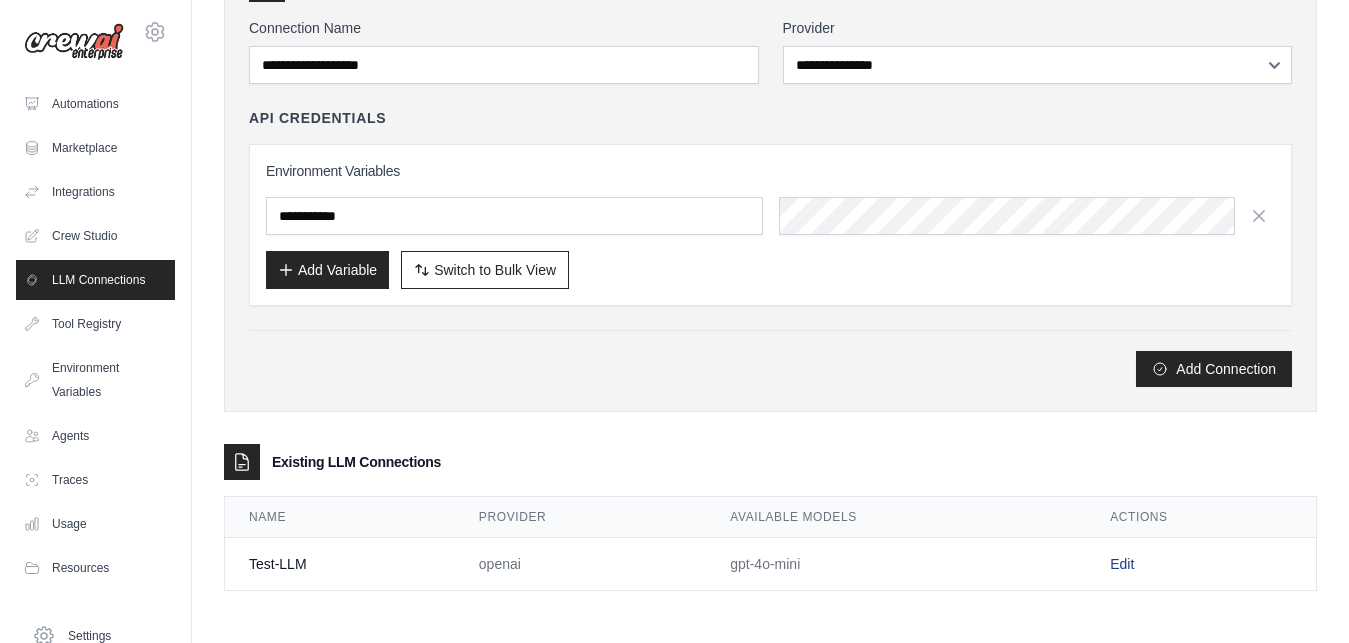 click on "Edit" at bounding box center (1122, 564) 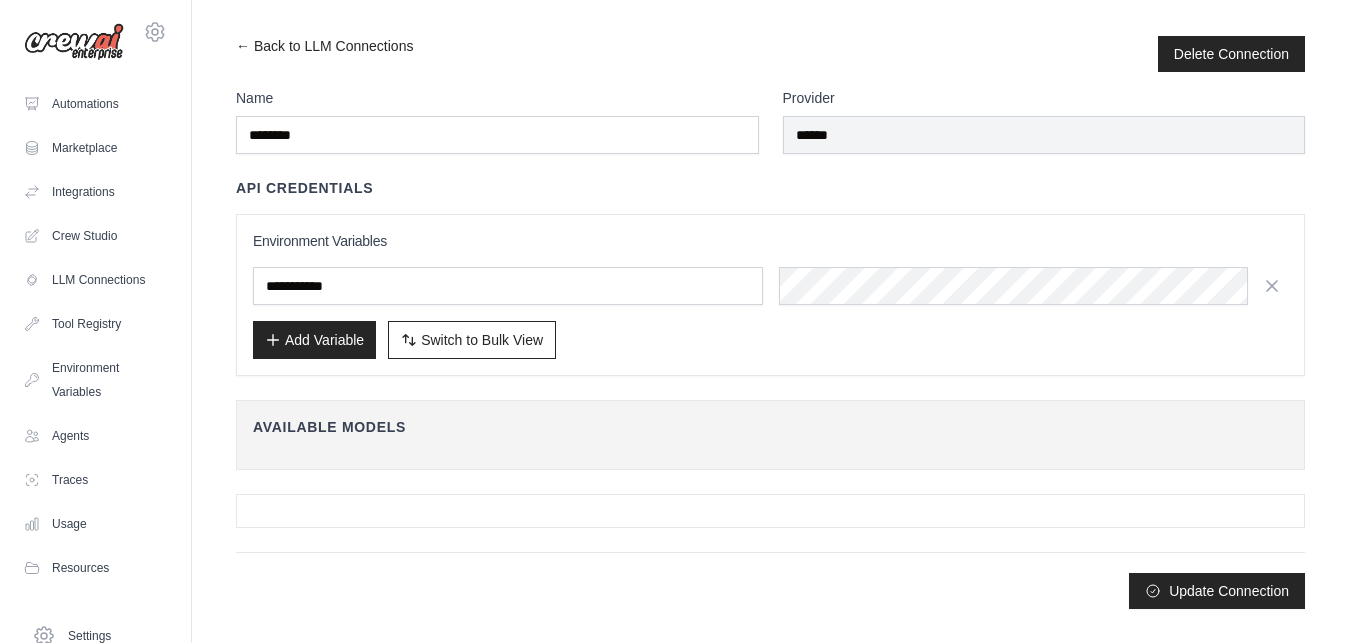 scroll, scrollTop: 0, scrollLeft: 0, axis: both 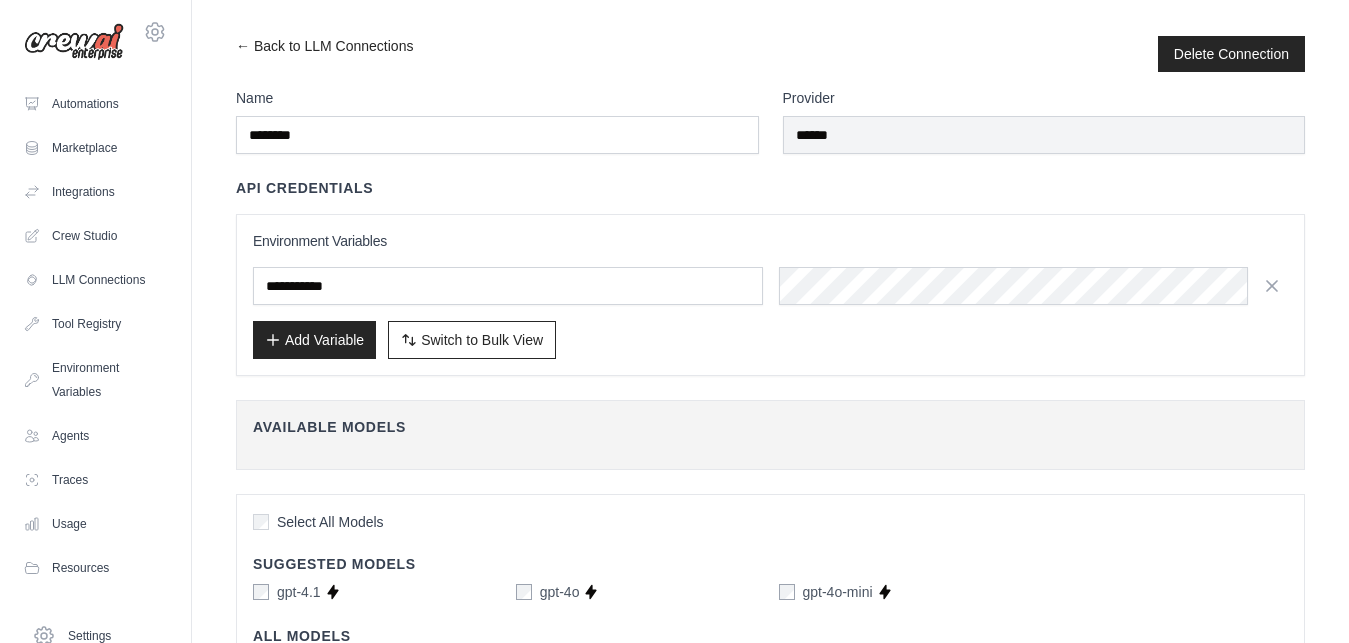 click on "← Back to LLM Connections
Delete Connection
Name
********
Provider
******
API Credentials
Environment Variables
Add Variable
Switch to Bulk View
Switch to Table View
/v1 ) o1" at bounding box center (770, 941) 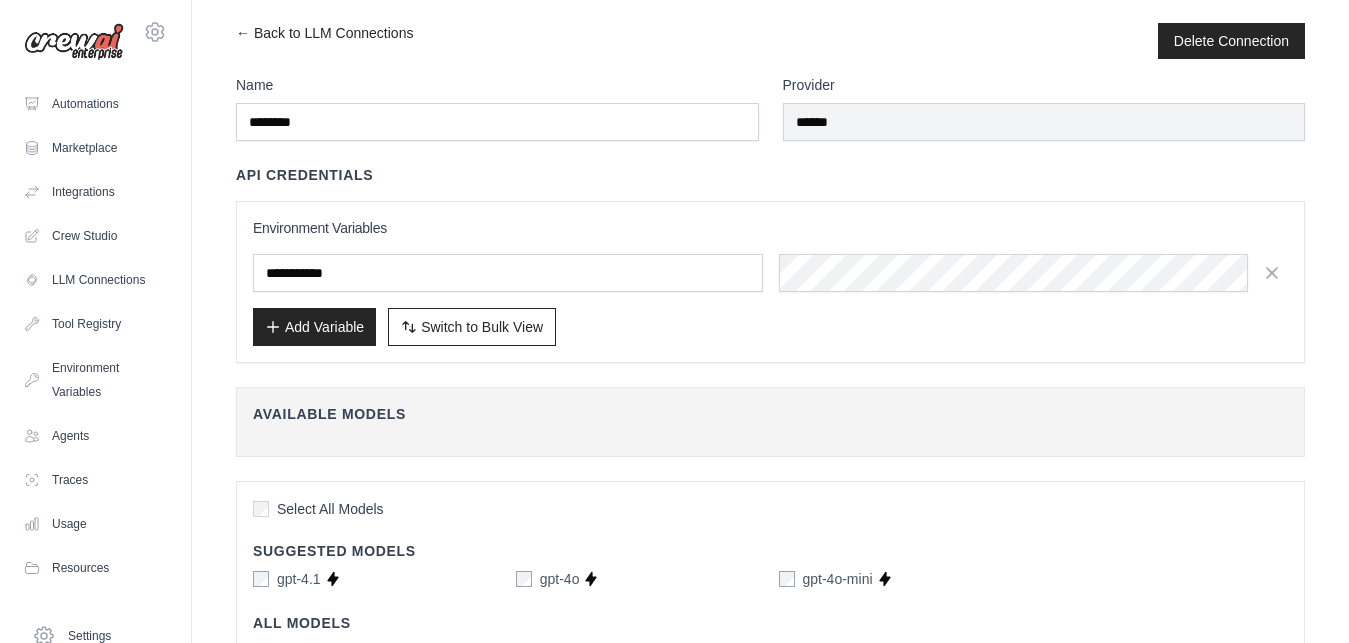 scroll, scrollTop: 0, scrollLeft: 0, axis: both 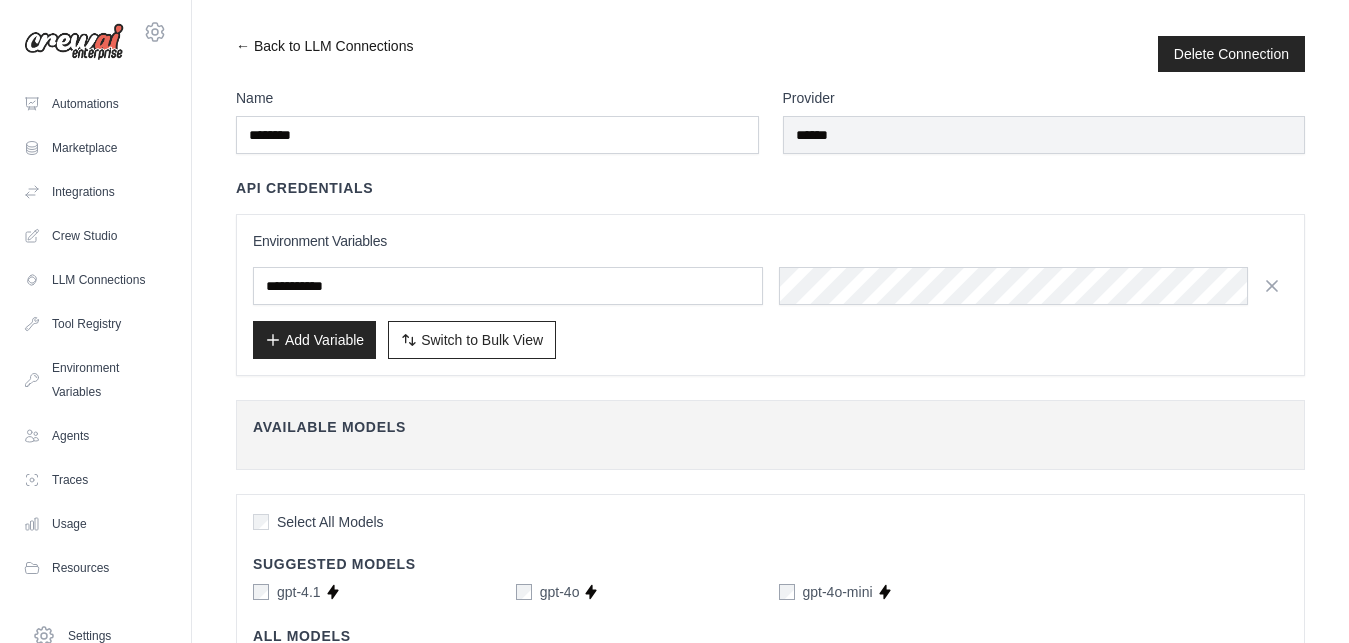 click on "← Back to LLM Connections" at bounding box center [324, 54] 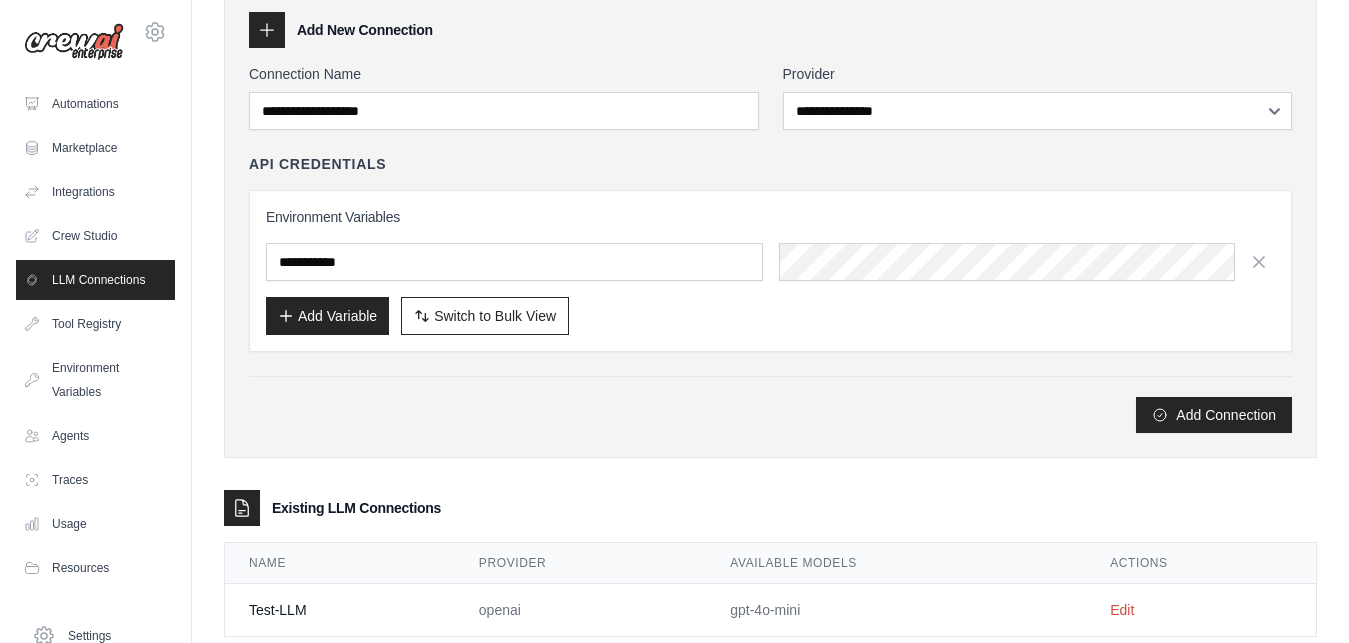 scroll, scrollTop: 103, scrollLeft: 0, axis: vertical 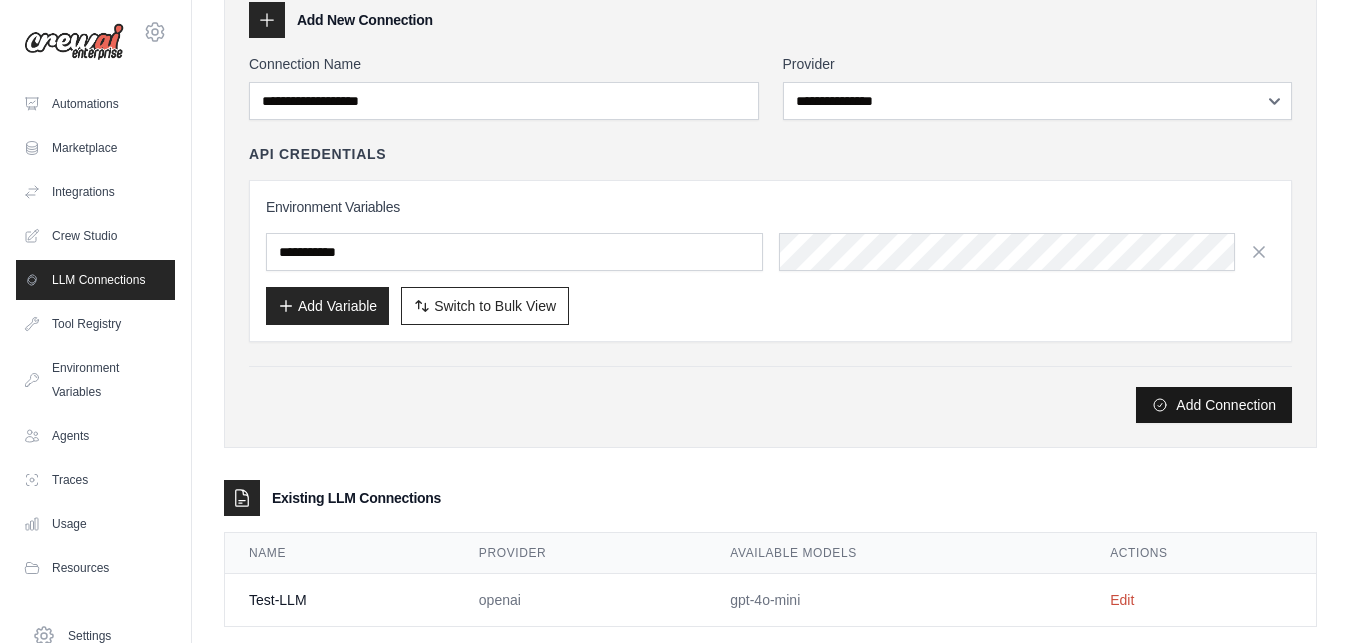 click on "Add Connection" at bounding box center (1214, 405) 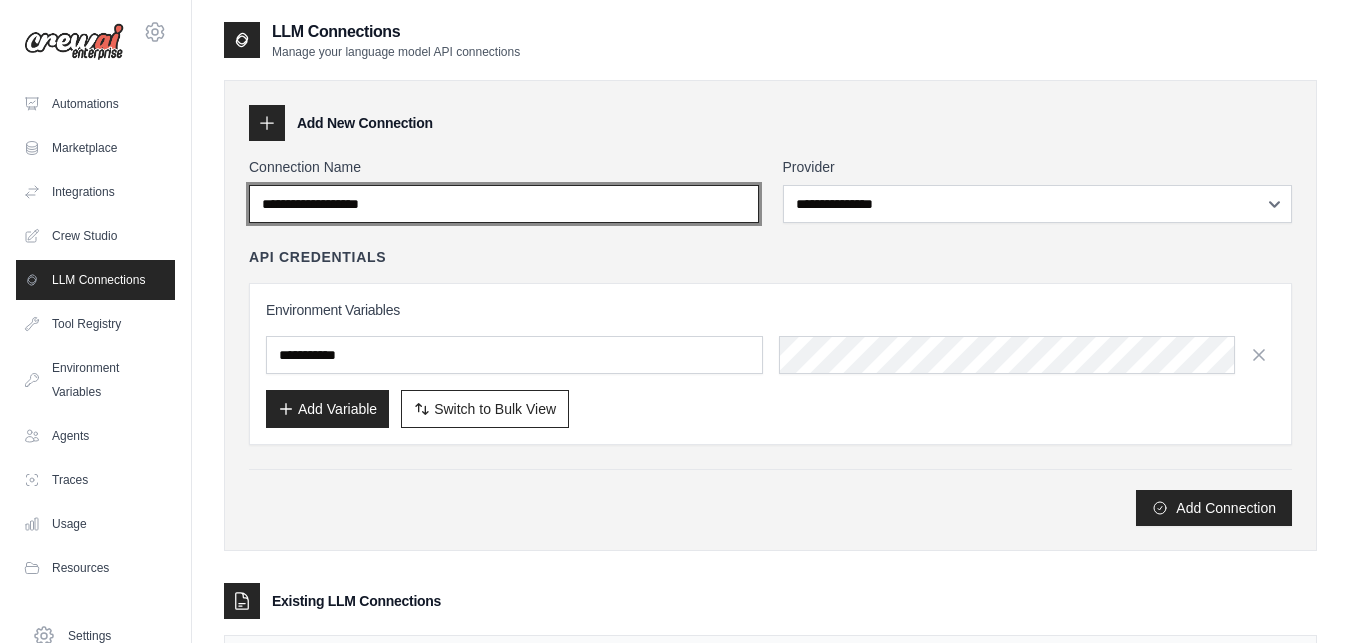 scroll, scrollTop: 139, scrollLeft: 0, axis: vertical 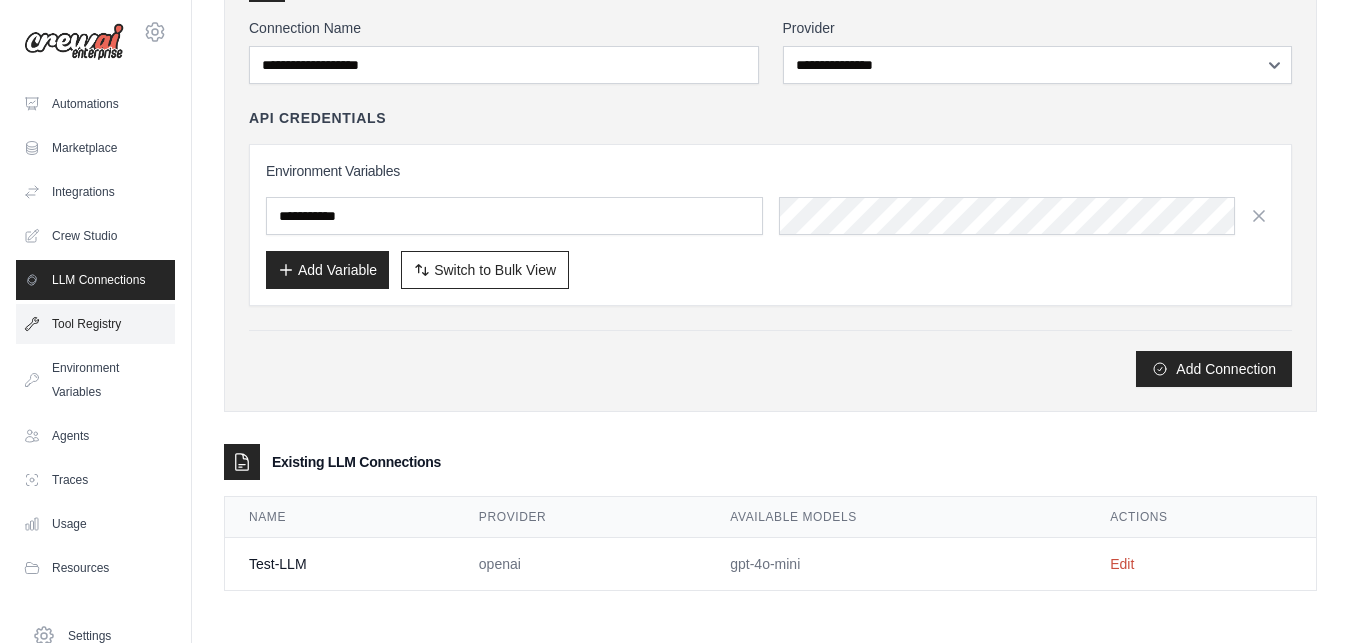 click on "Tool Registry" at bounding box center [95, 324] 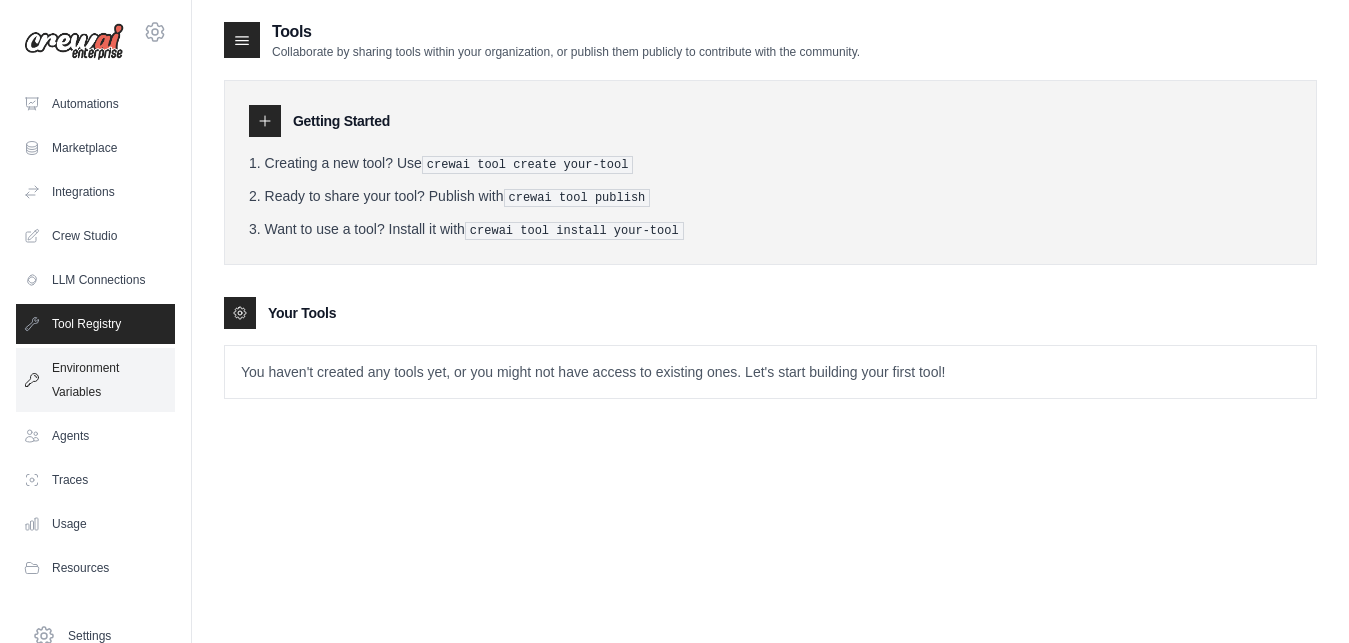 click on "Environment Variables" at bounding box center (95, 380) 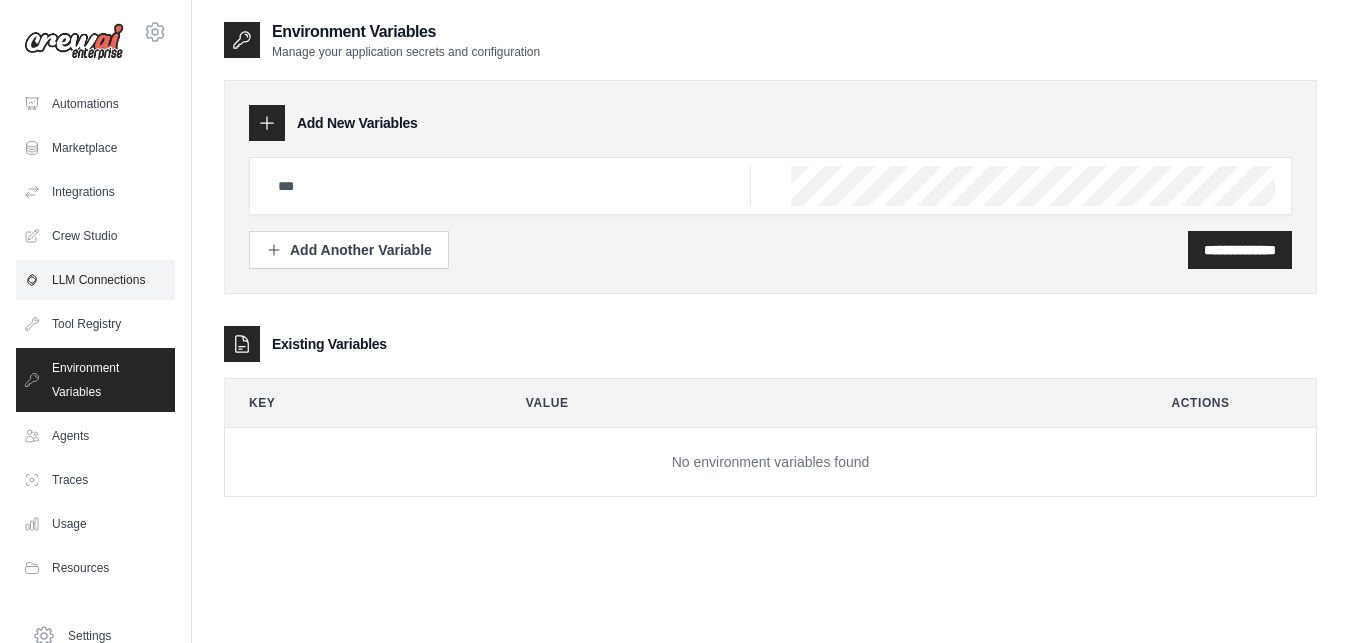 click on "LLM Connections" at bounding box center (95, 280) 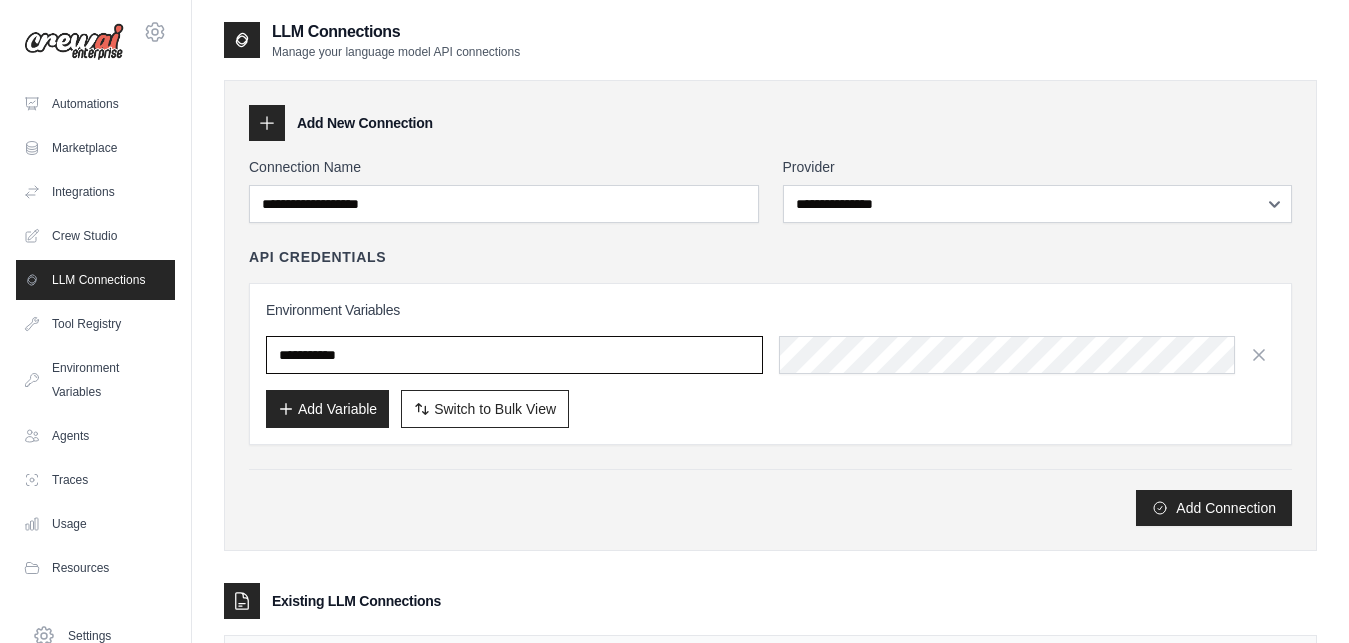 click at bounding box center [514, 355] 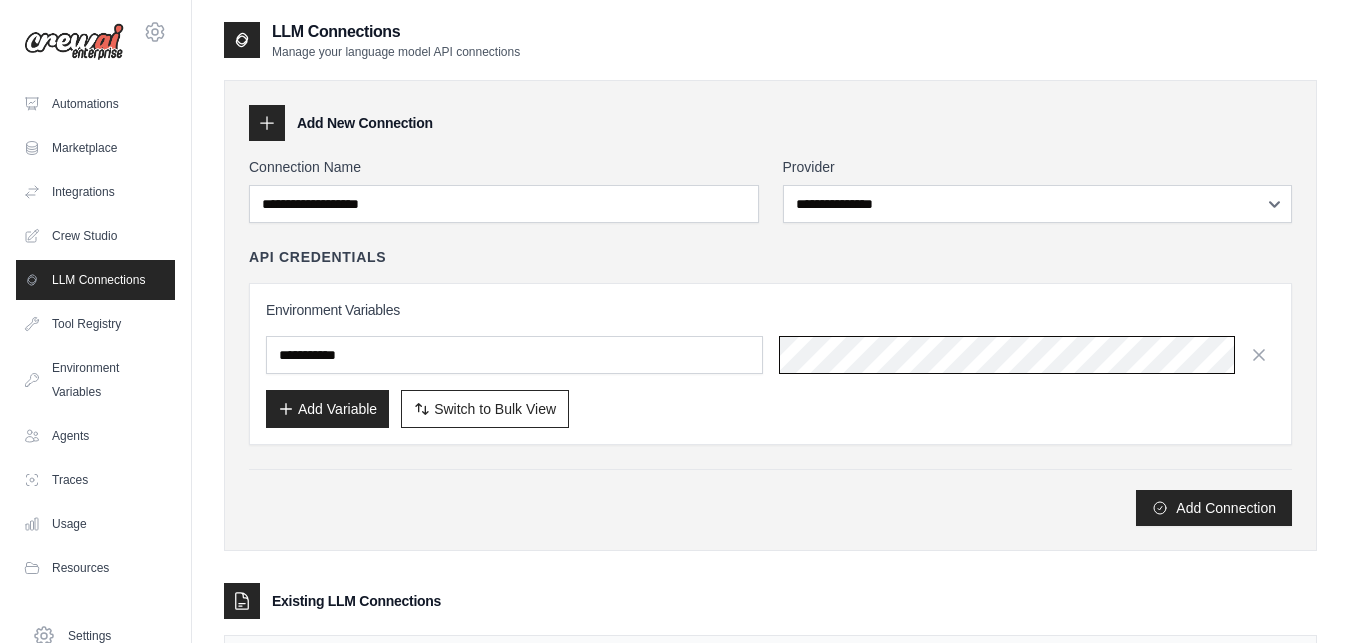 click at bounding box center [1027, 355] 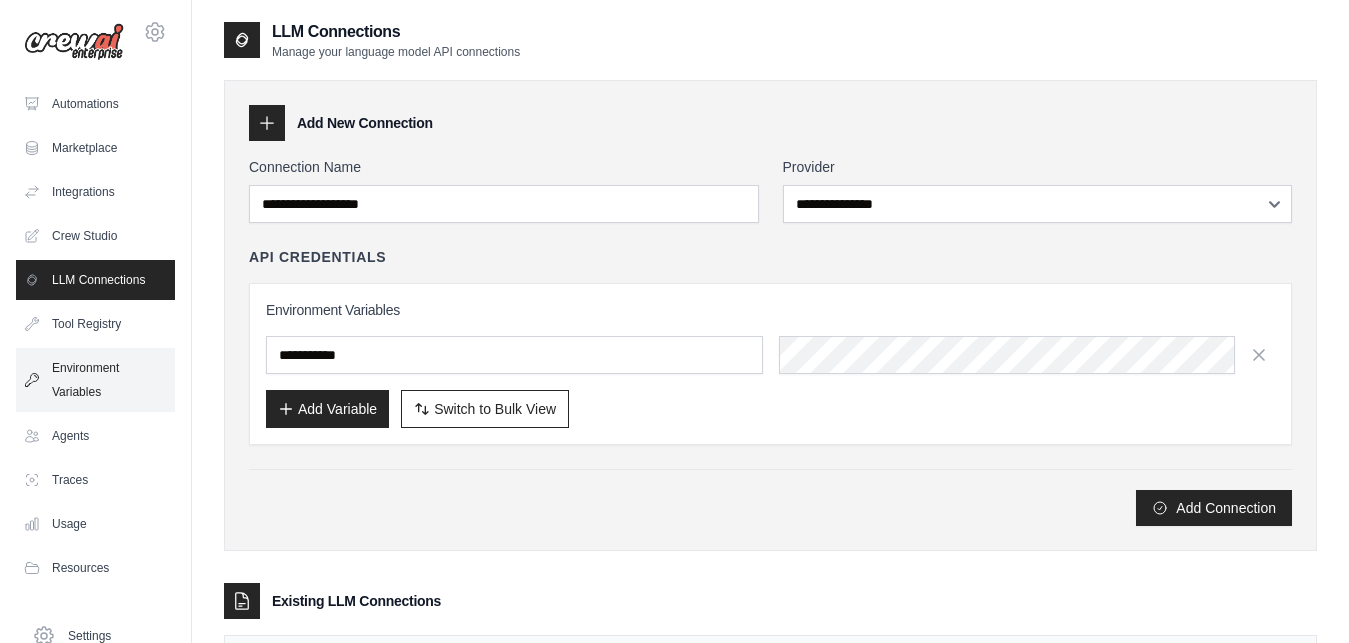 click on "Environment Variables" at bounding box center (95, 380) 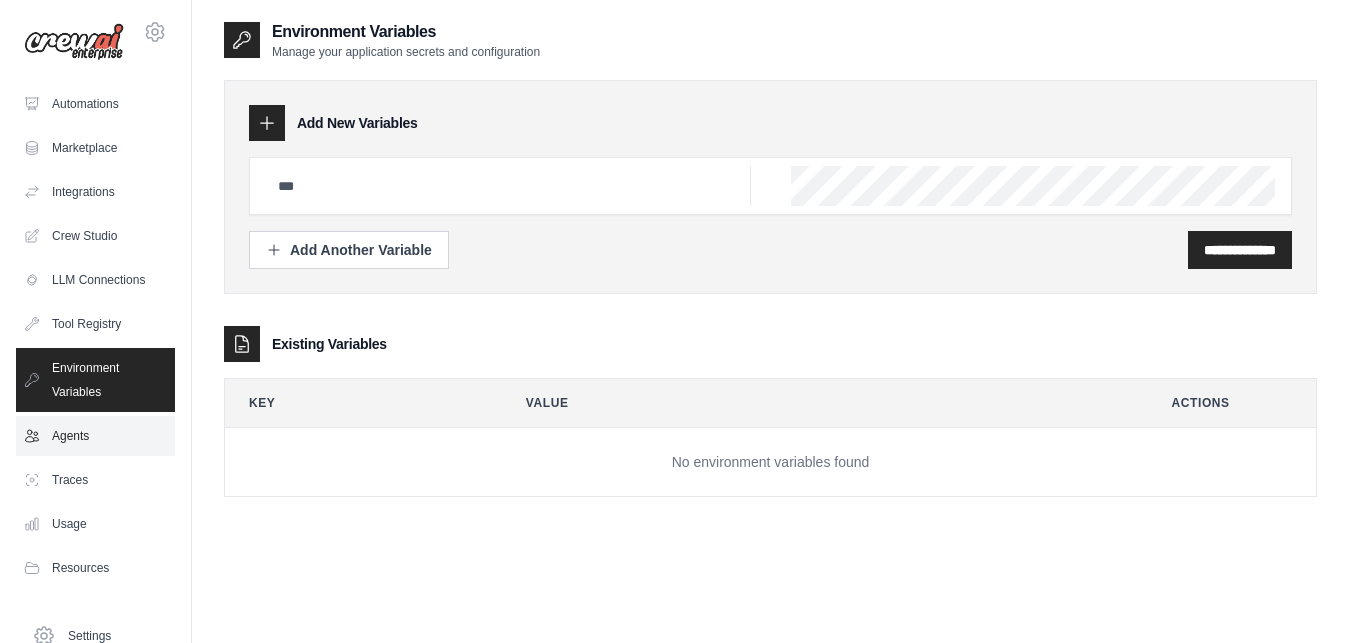 click on "Agents" at bounding box center (95, 436) 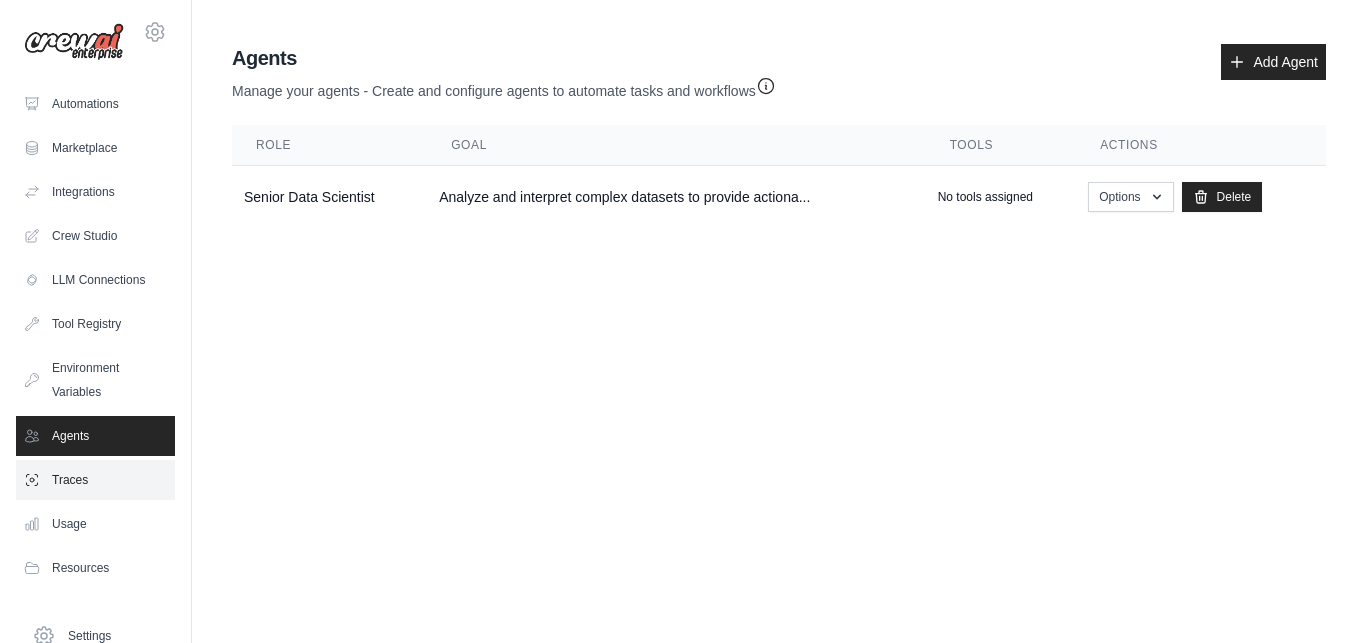 click on "Traces" at bounding box center (95, 480) 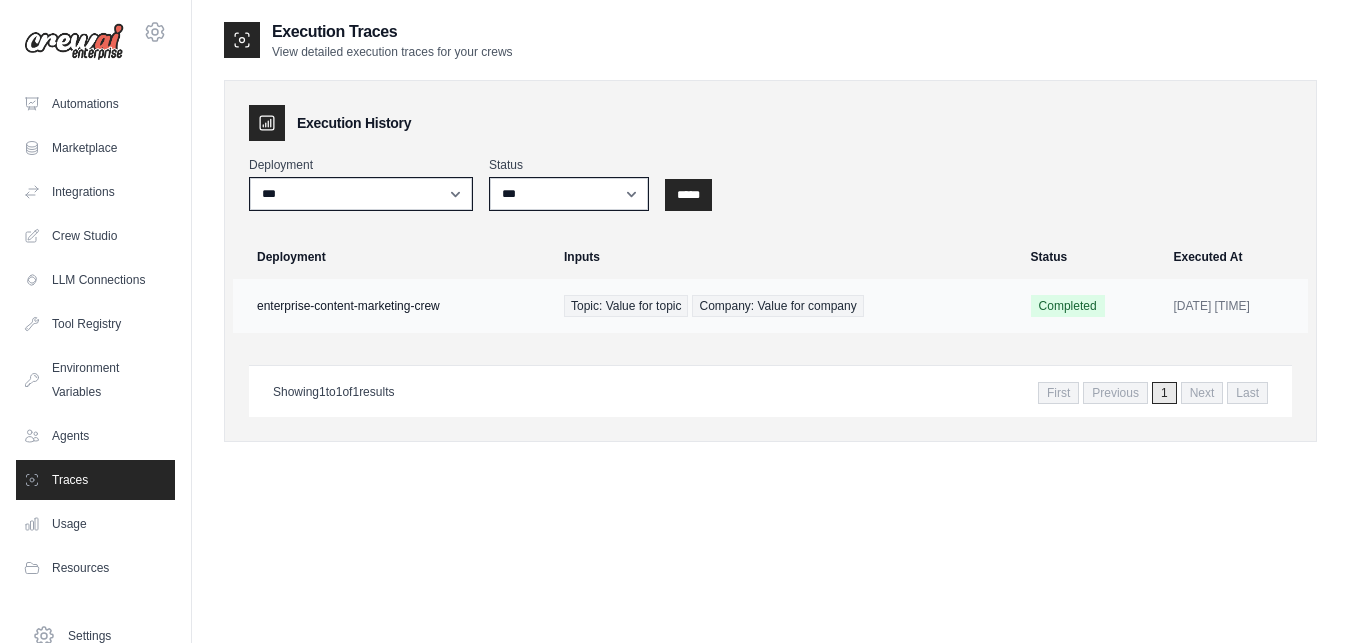 click on "enterprise-content-marketing-crew" at bounding box center (392, 306) 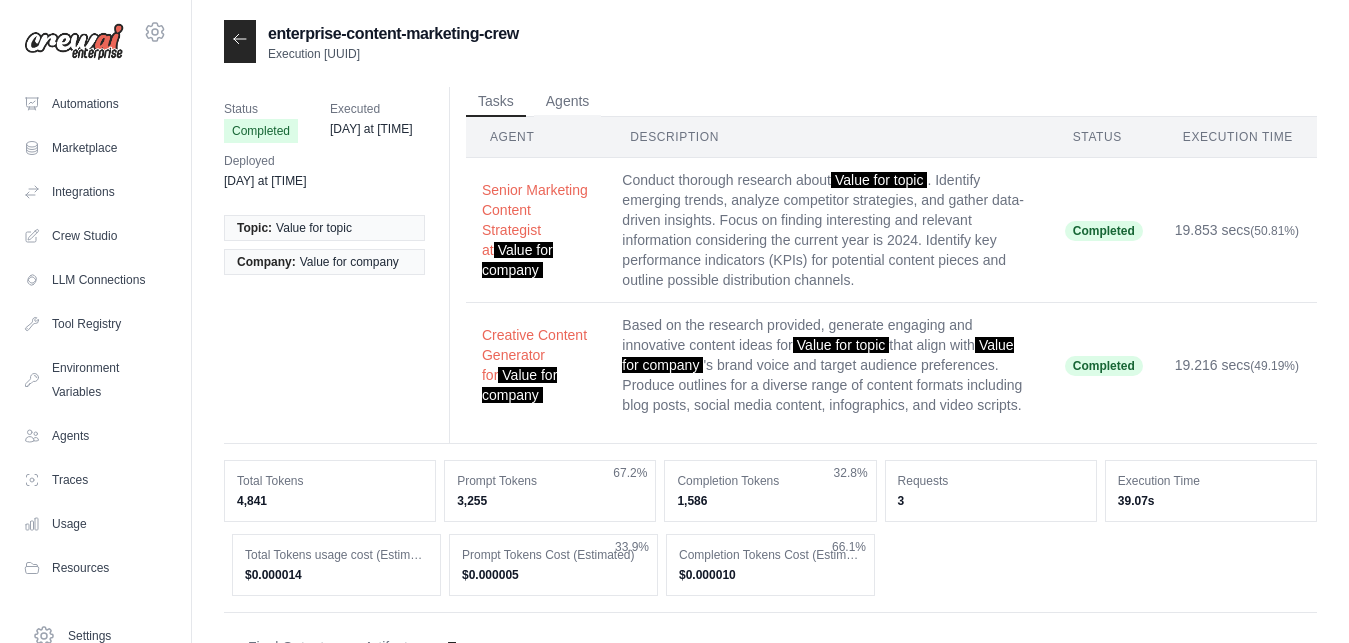 scroll, scrollTop: 0, scrollLeft: 0, axis: both 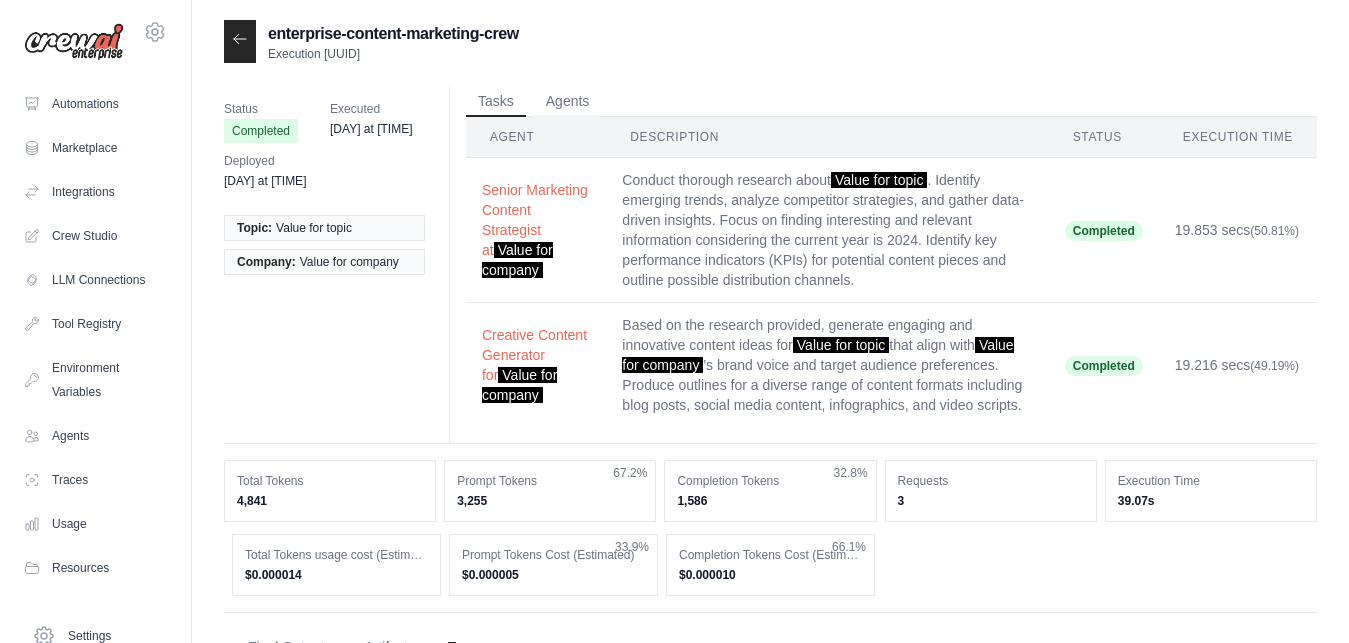 click on "[NUMBER]
secs
(49.19%)" at bounding box center (1238, 365) 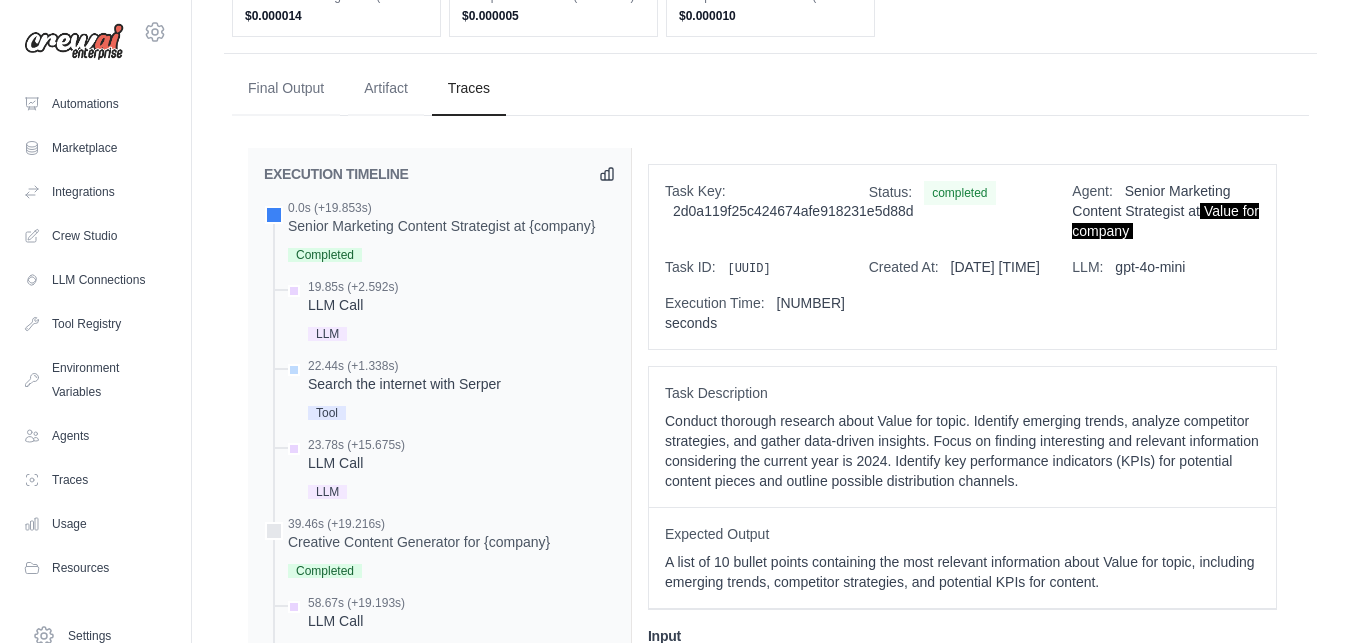 scroll, scrollTop: 564, scrollLeft: 0, axis: vertical 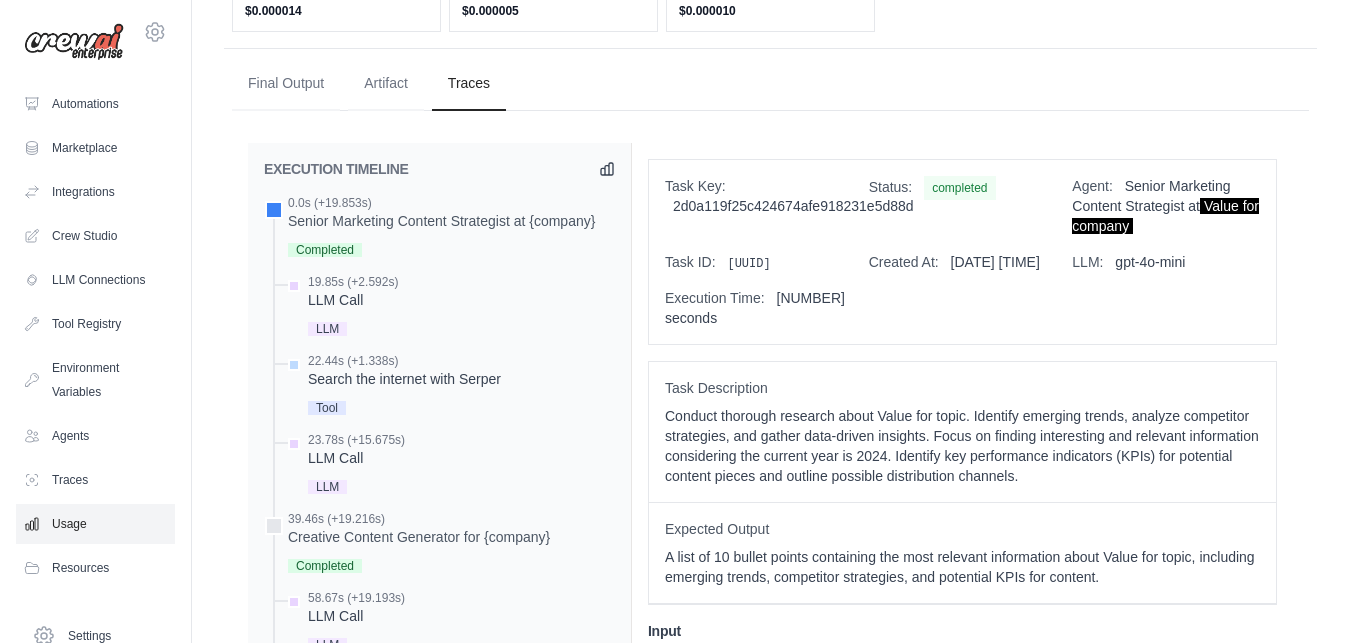 click on "Usage" at bounding box center [95, 524] 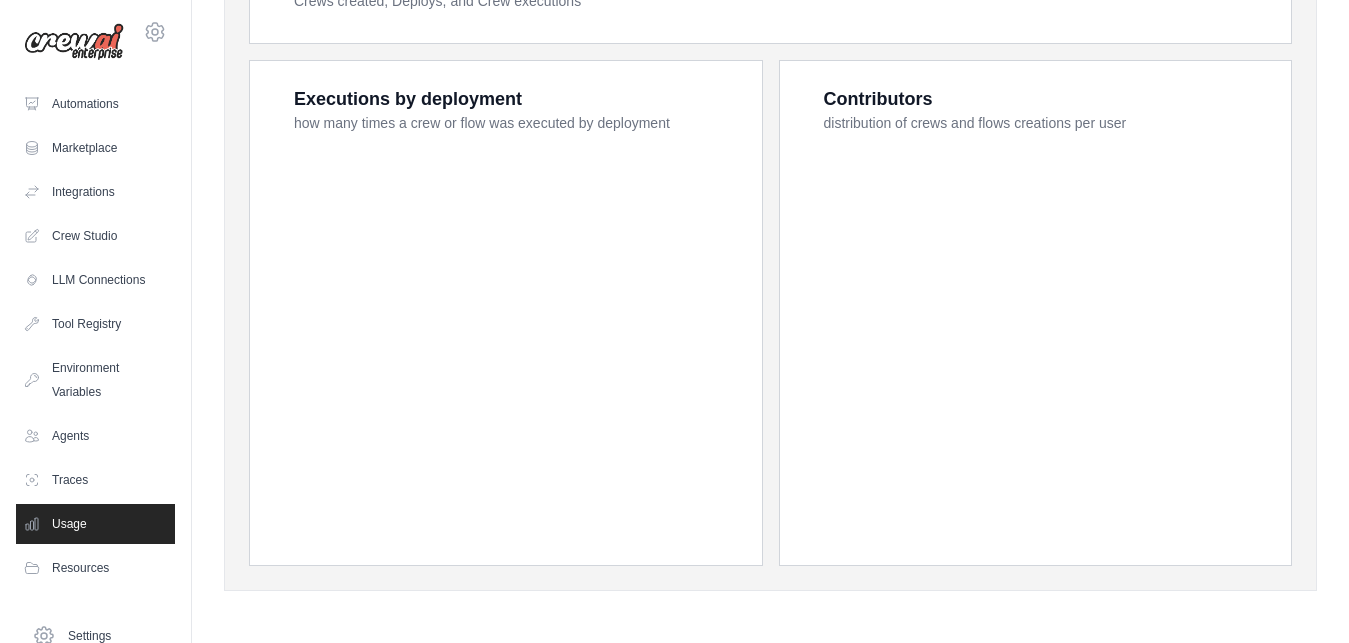scroll, scrollTop: 0, scrollLeft: 0, axis: both 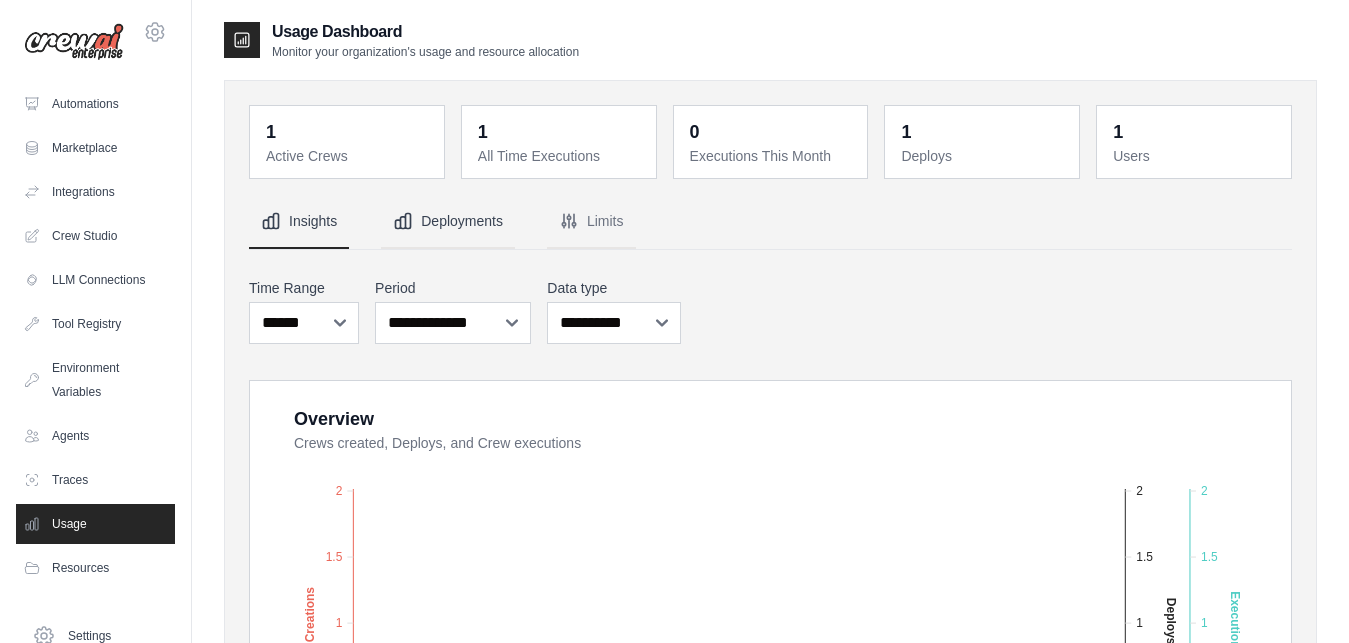 click on "Deployments" at bounding box center (448, 222) 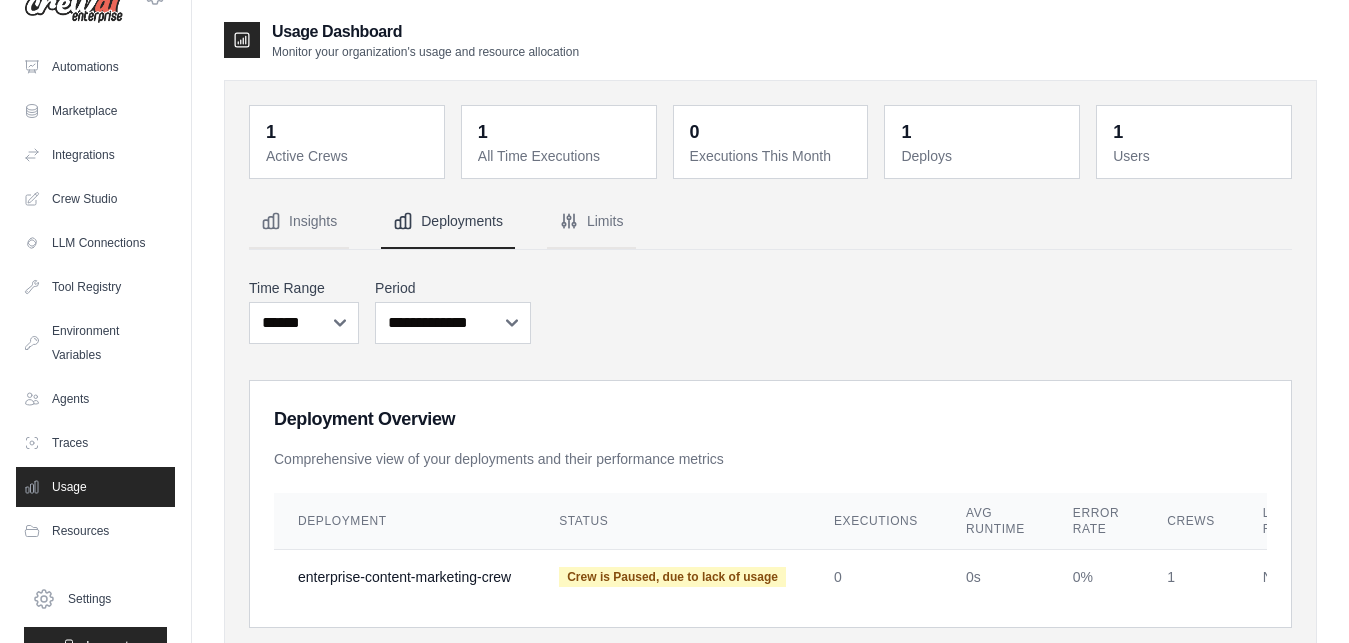 scroll, scrollTop: 75, scrollLeft: 0, axis: vertical 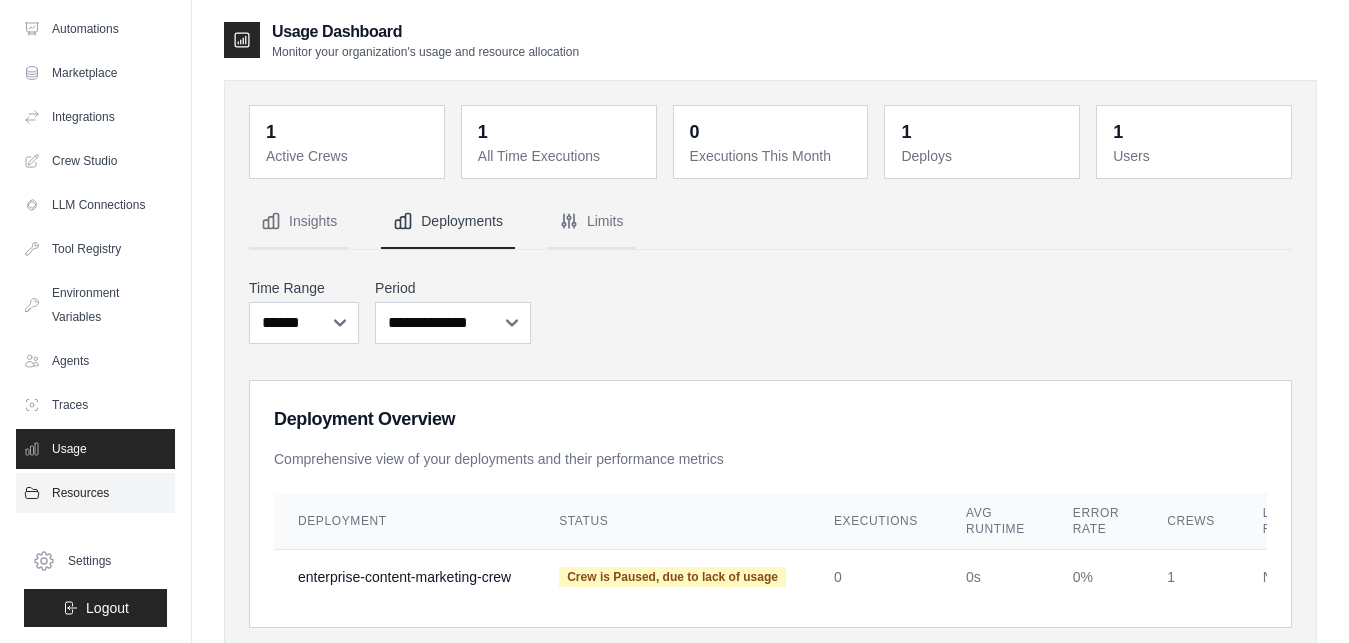 click on "Resources" at bounding box center (95, 493) 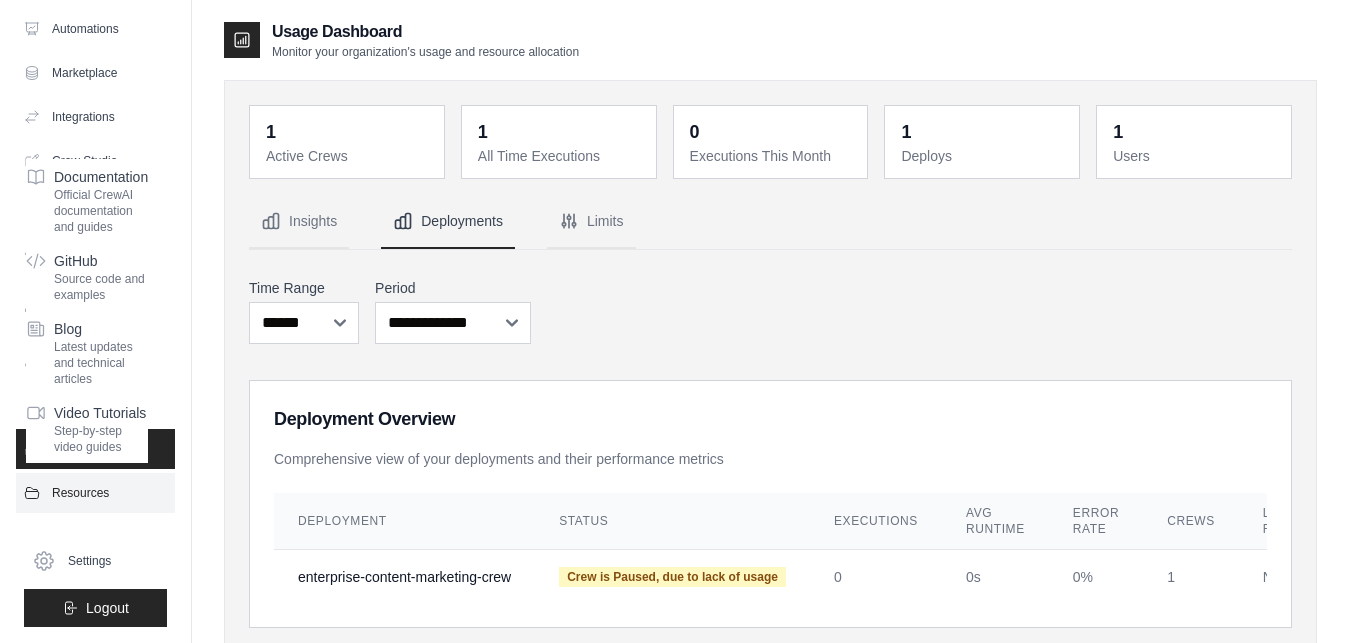 click on "Resources" at bounding box center [95, 493] 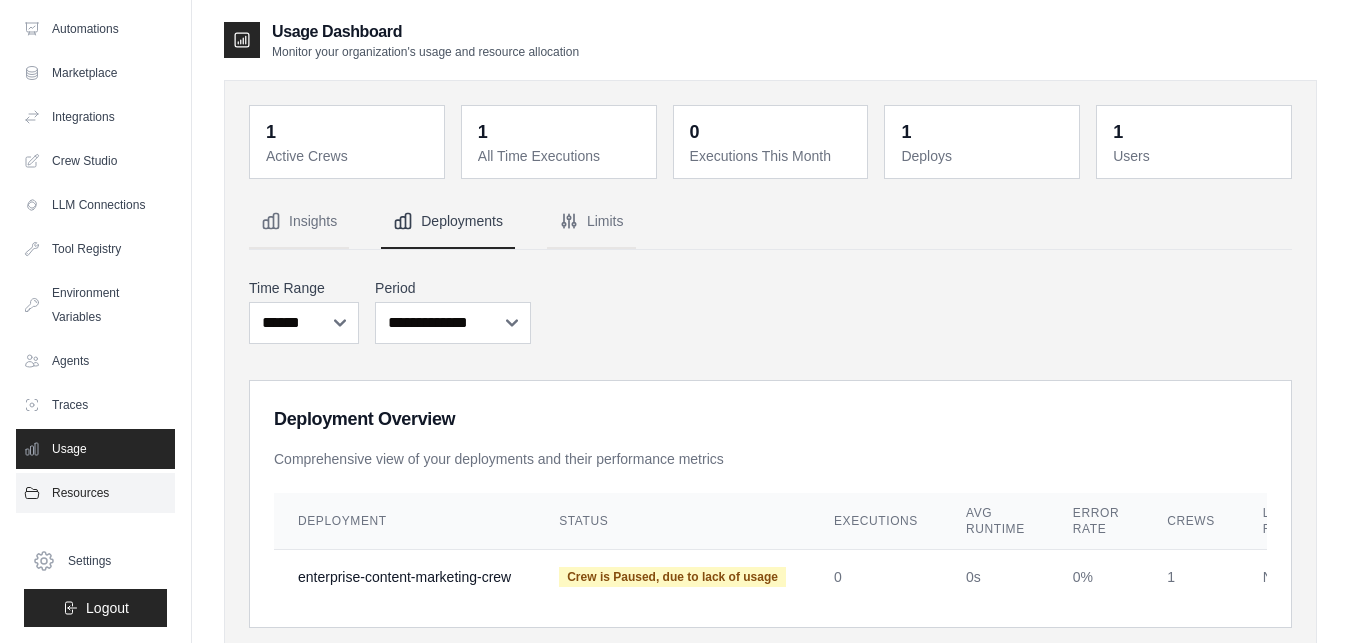 click on "Resources" at bounding box center (95, 493) 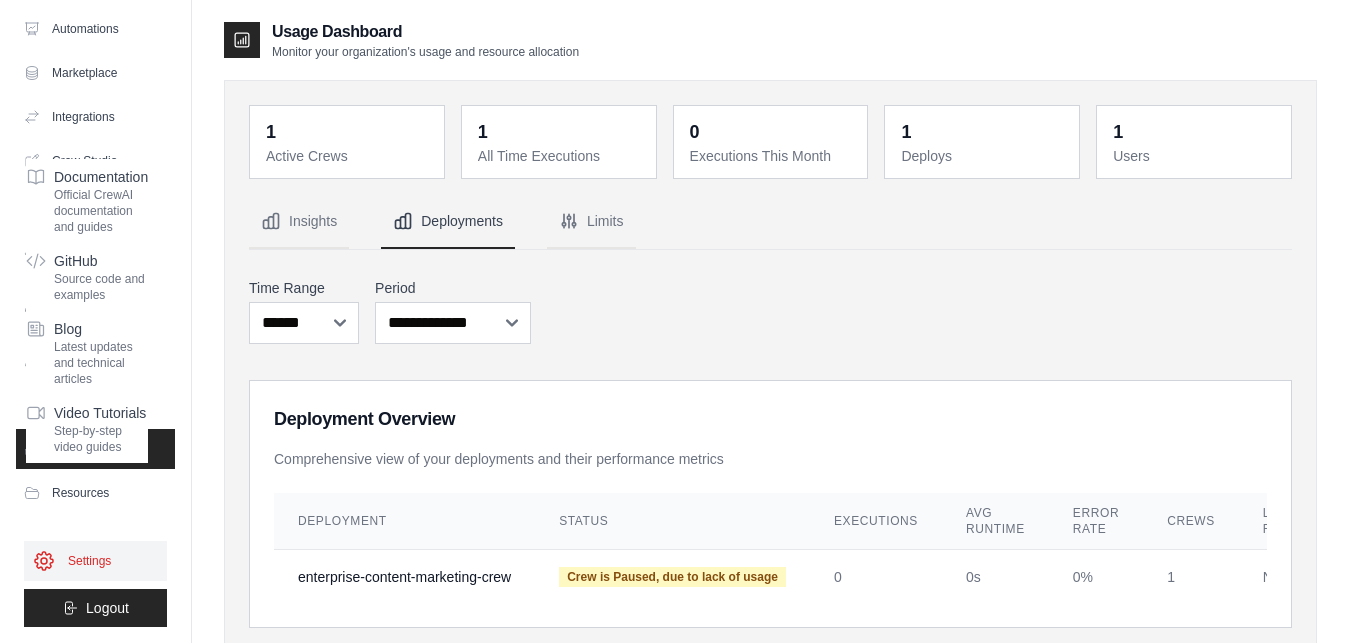 click on "Settings" at bounding box center (95, 561) 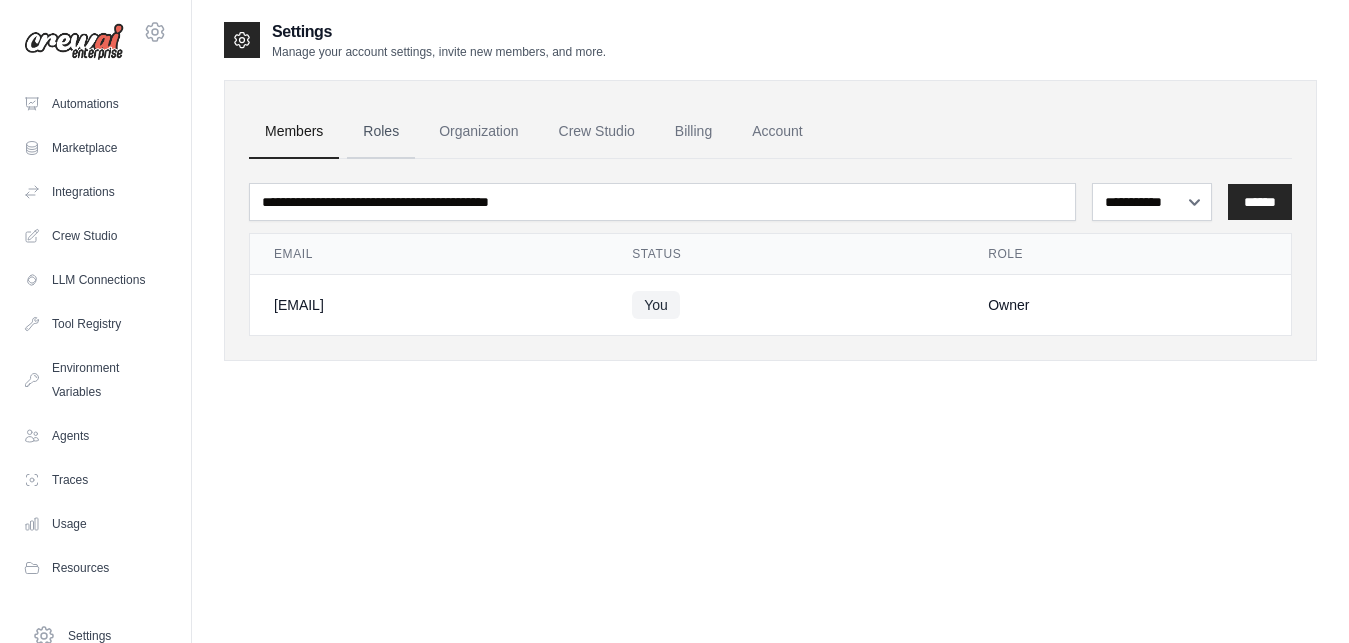click on "Roles" at bounding box center [381, 132] 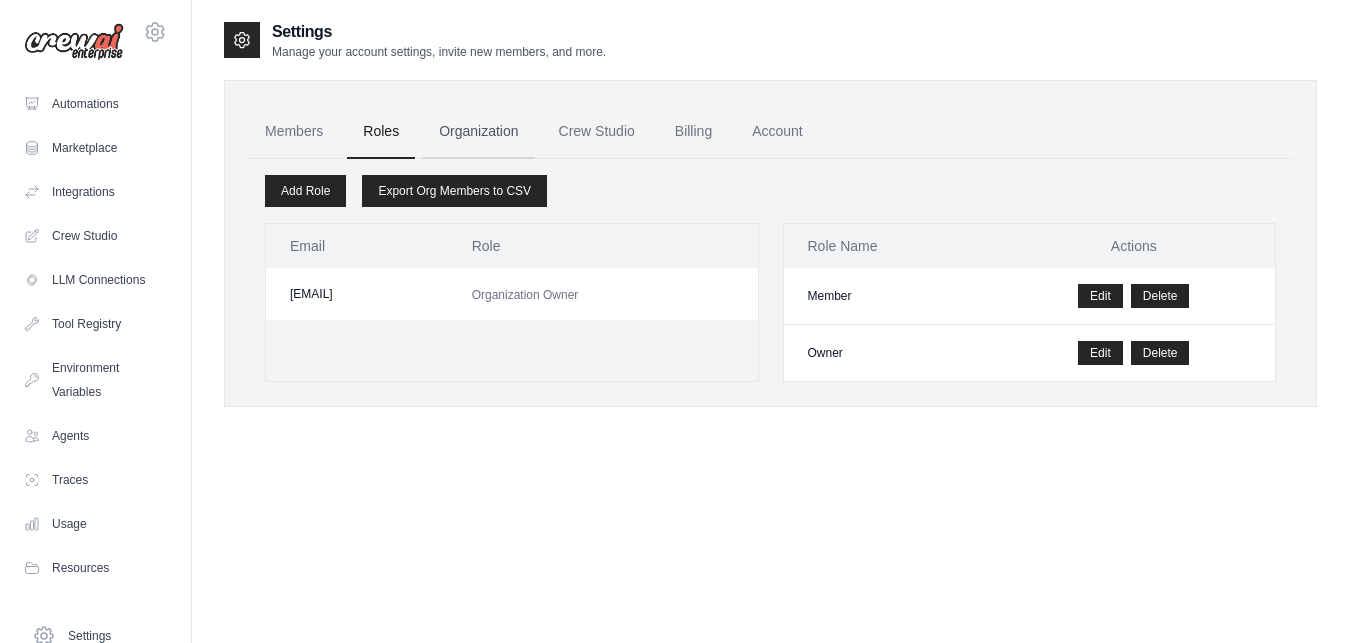 click on "Organization" at bounding box center (478, 132) 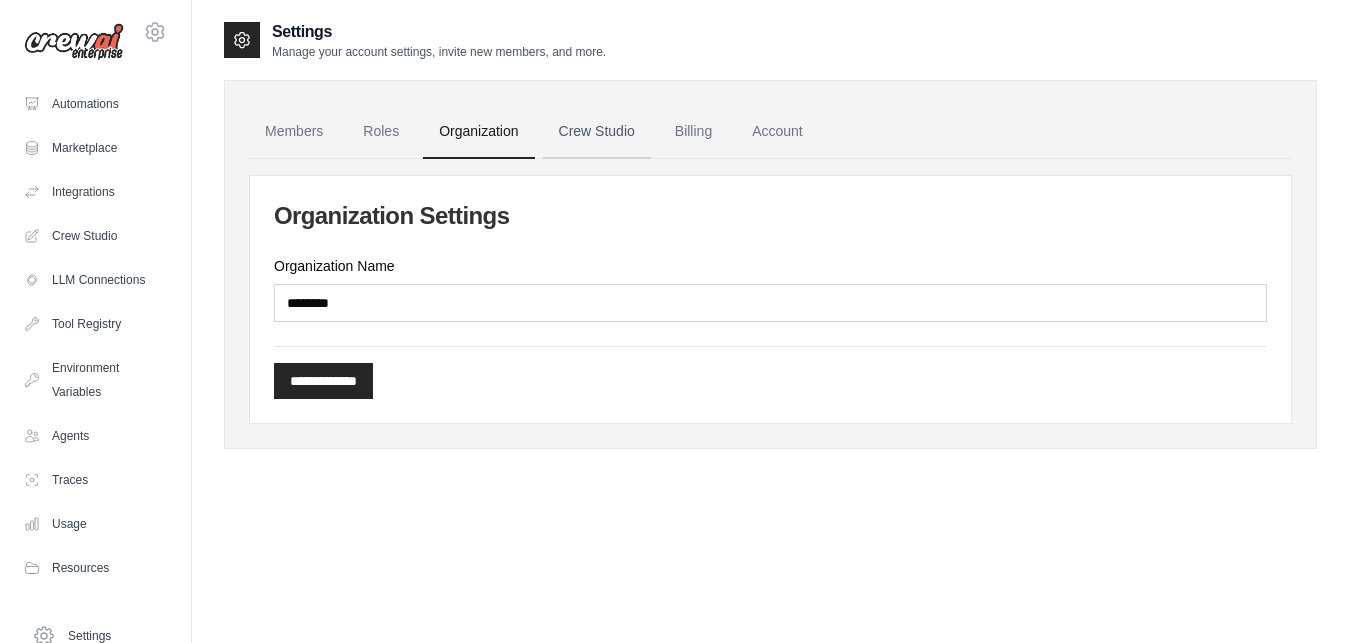 click on "Crew Studio" at bounding box center (597, 132) 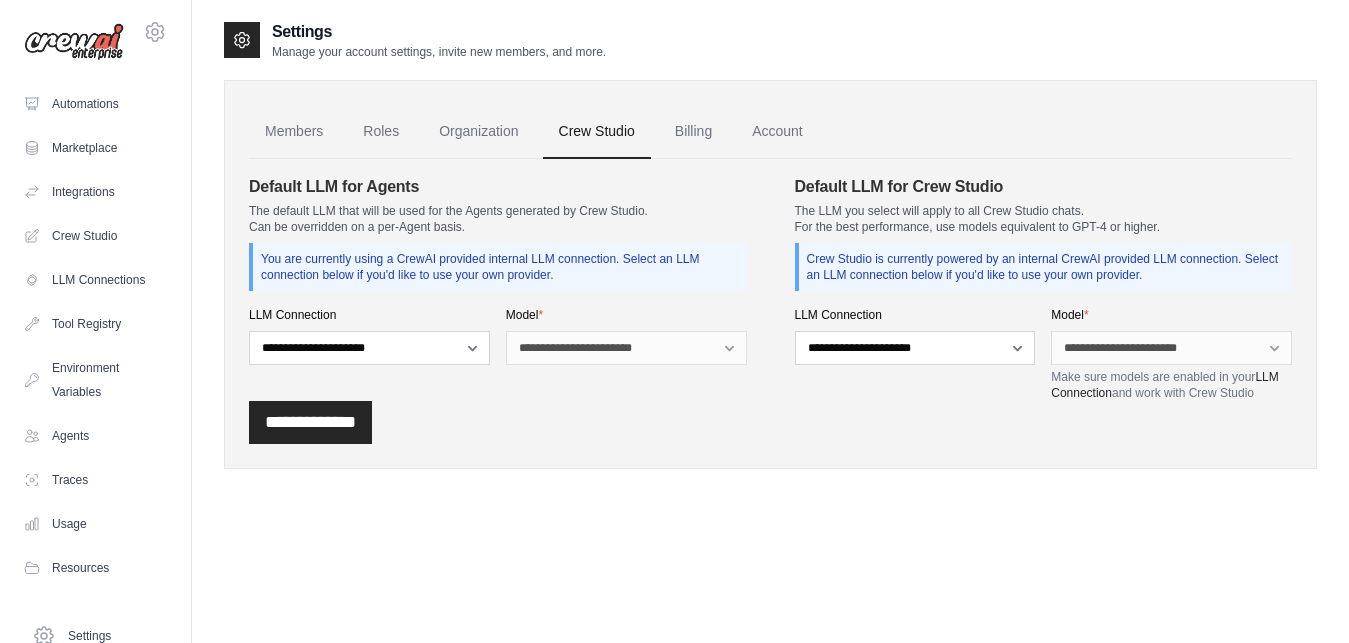 scroll, scrollTop: 0, scrollLeft: 0, axis: both 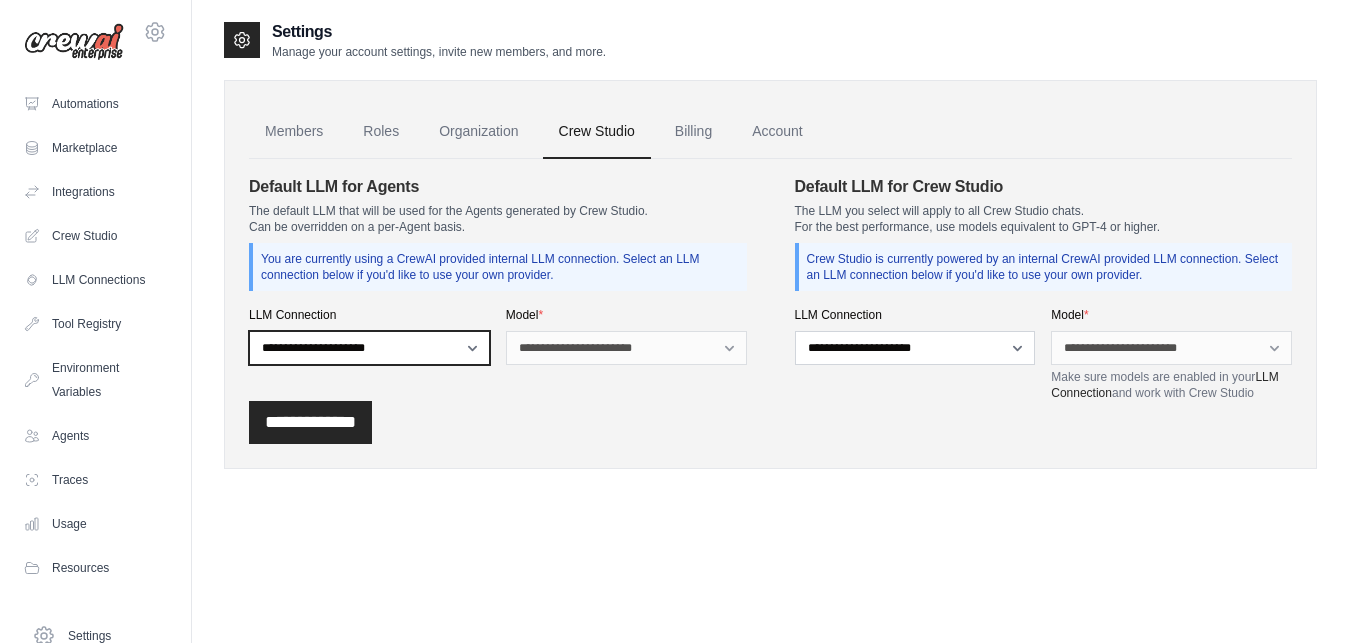 click on "**********" at bounding box center (369, 348) 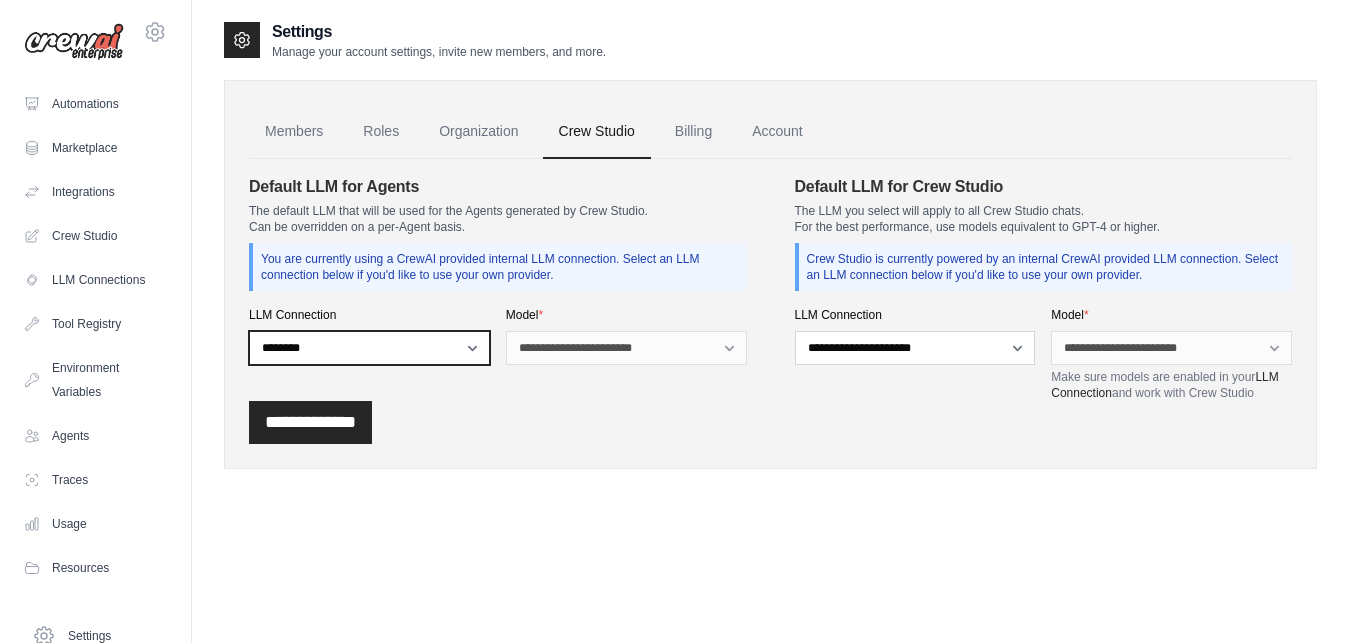 click on "********" at bounding box center [0, 0] 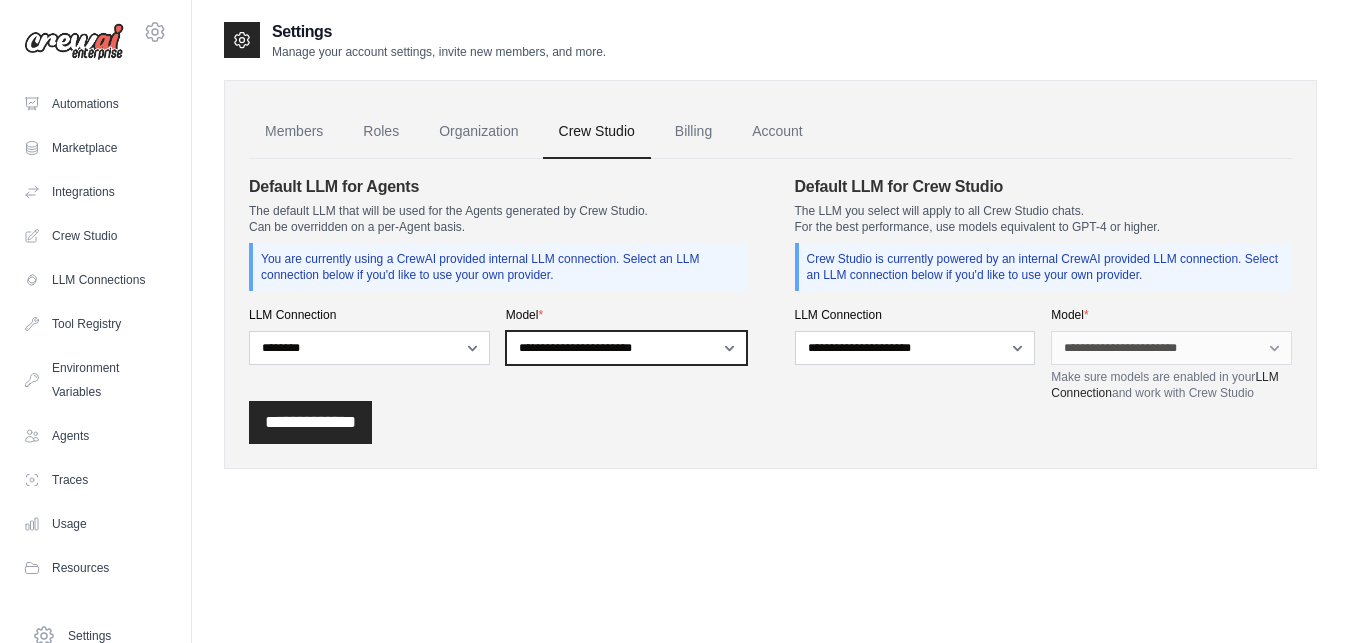 click on "**********" at bounding box center [626, 348] 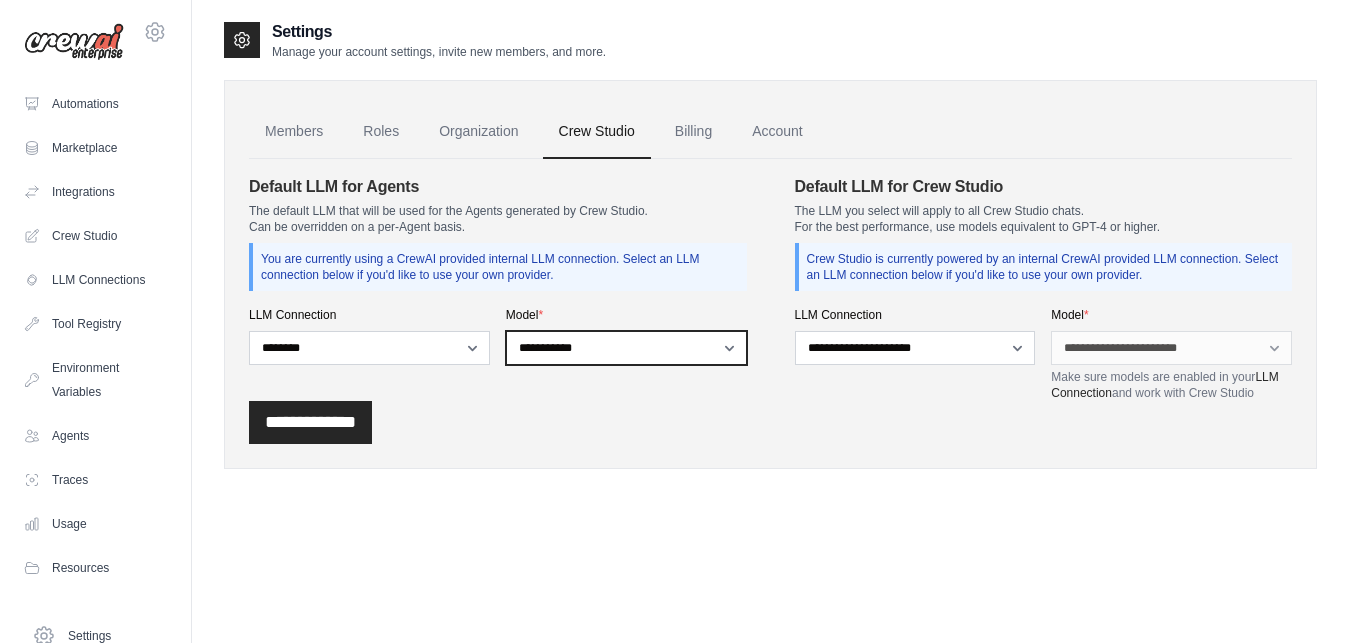 click on "**********" at bounding box center (0, 0) 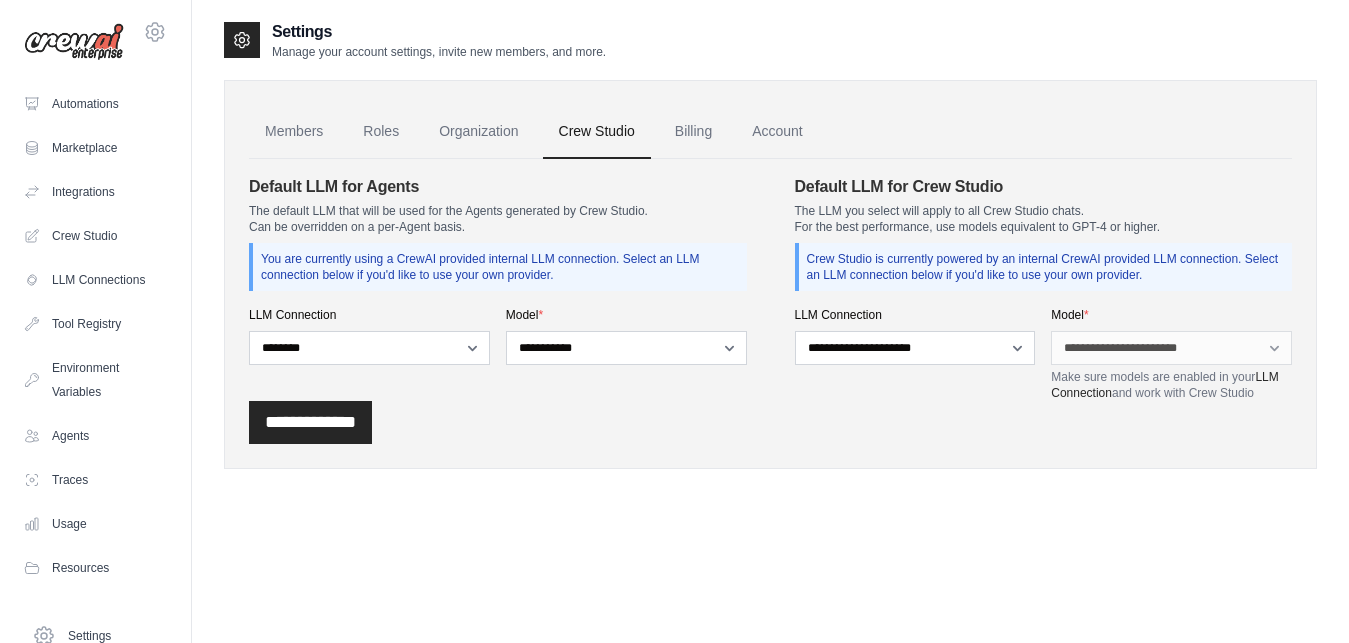 click on "**********" at bounding box center (770, 422) 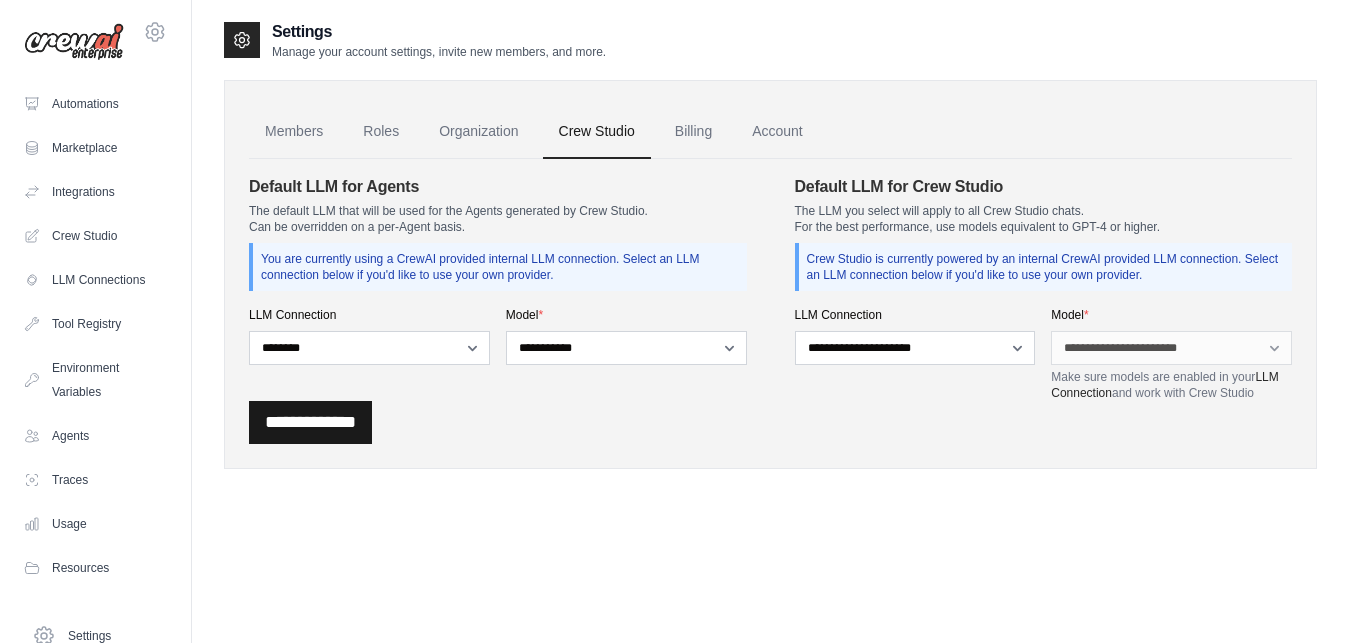click on "**********" at bounding box center [310, 422] 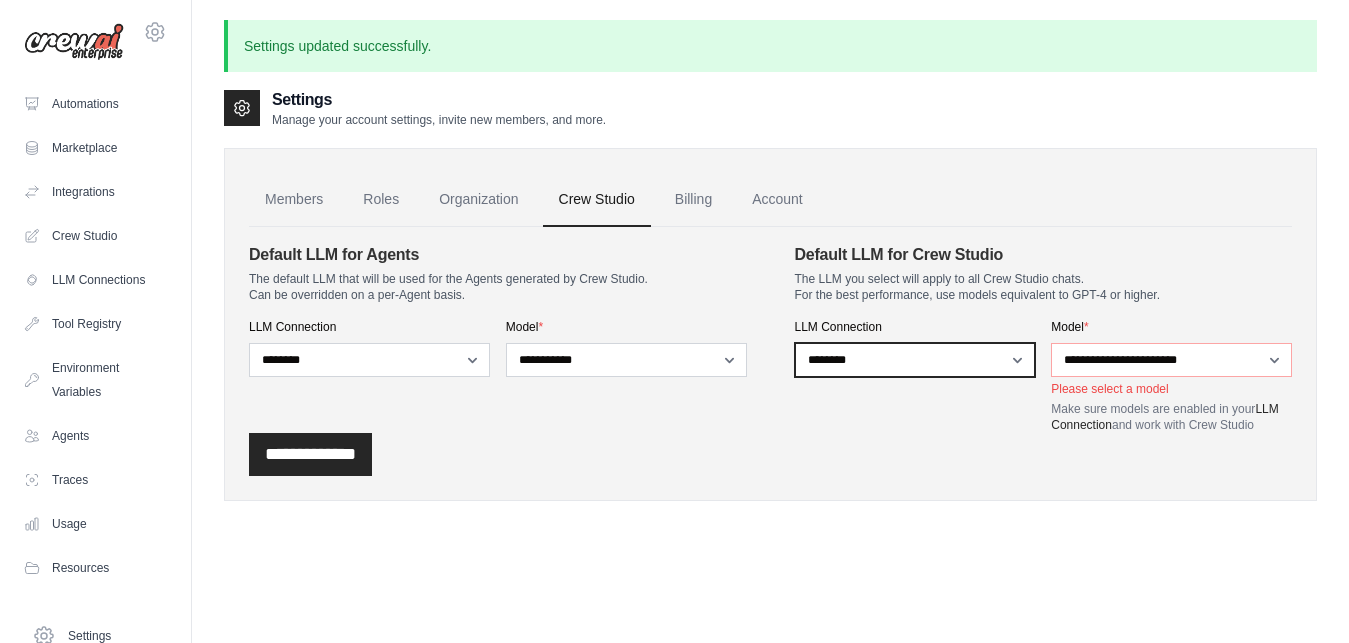 click on "**********" at bounding box center (915, 360) 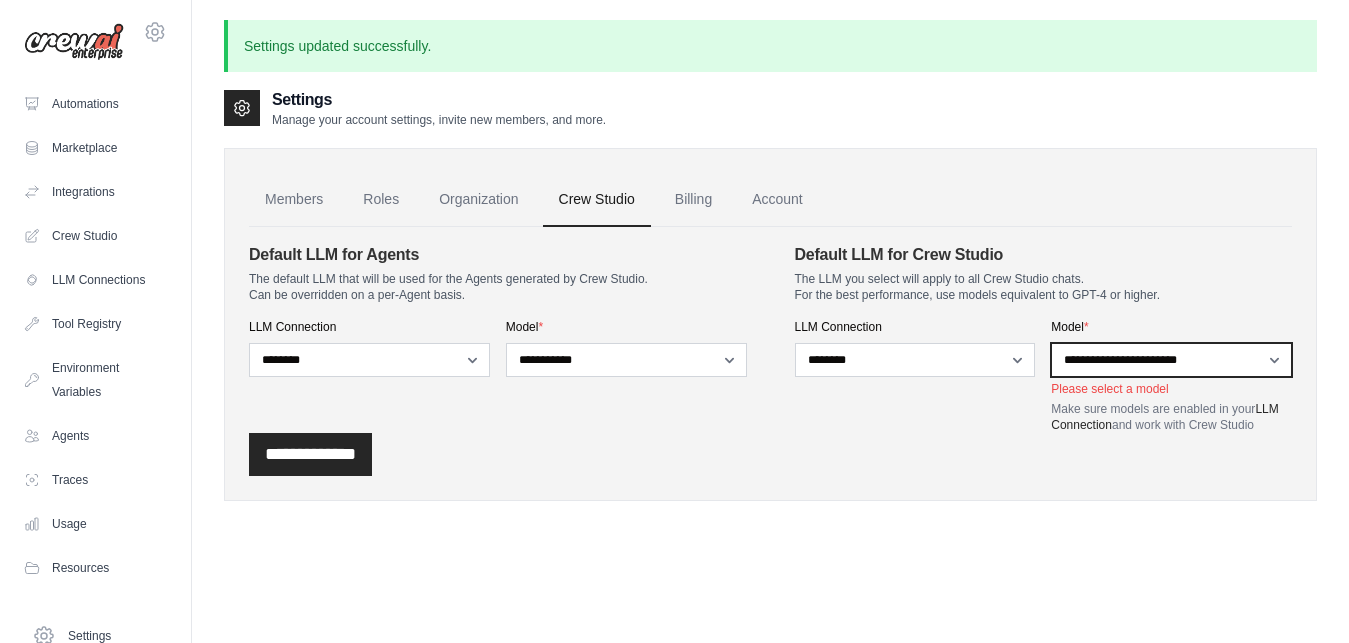 click on "**********" at bounding box center [1171, 360] 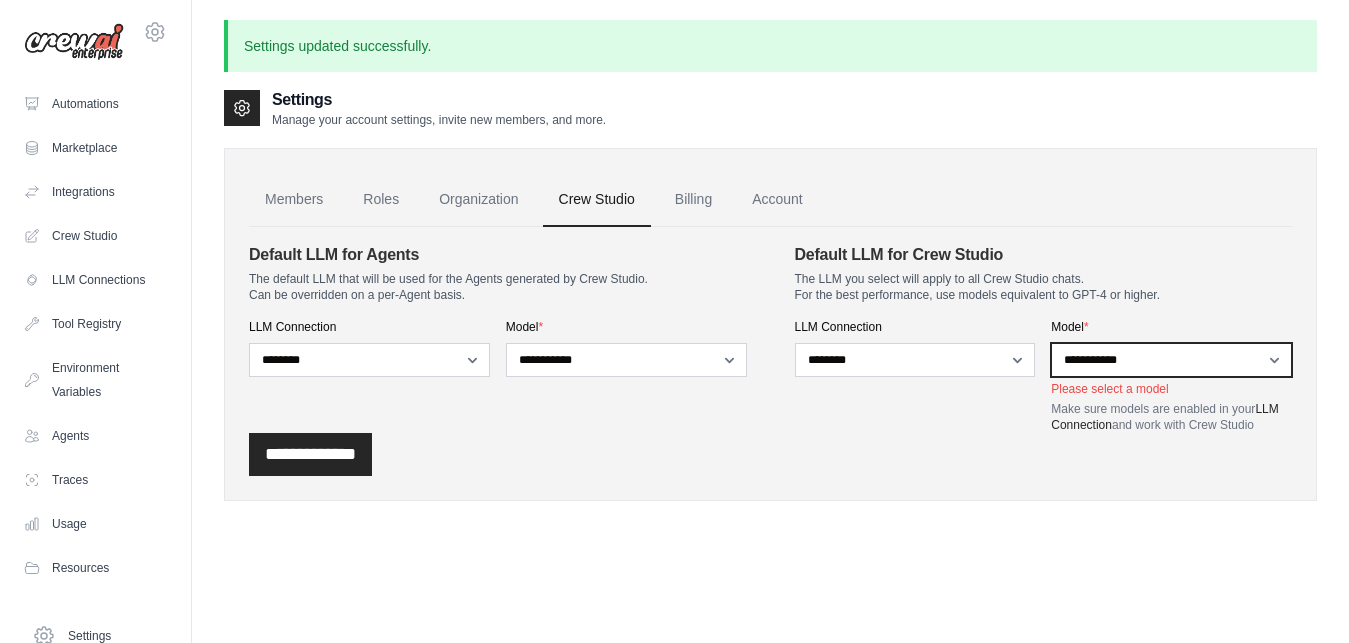 click on "**********" at bounding box center (0, 0) 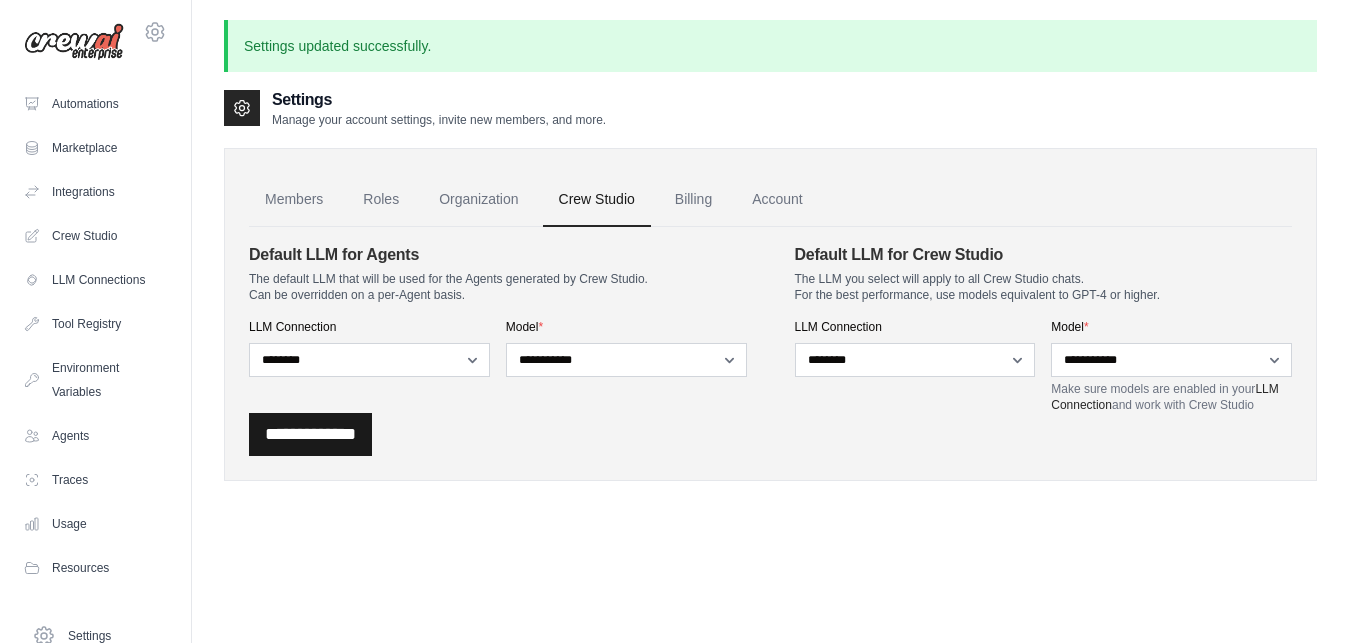 click on "**********" at bounding box center (310, 434) 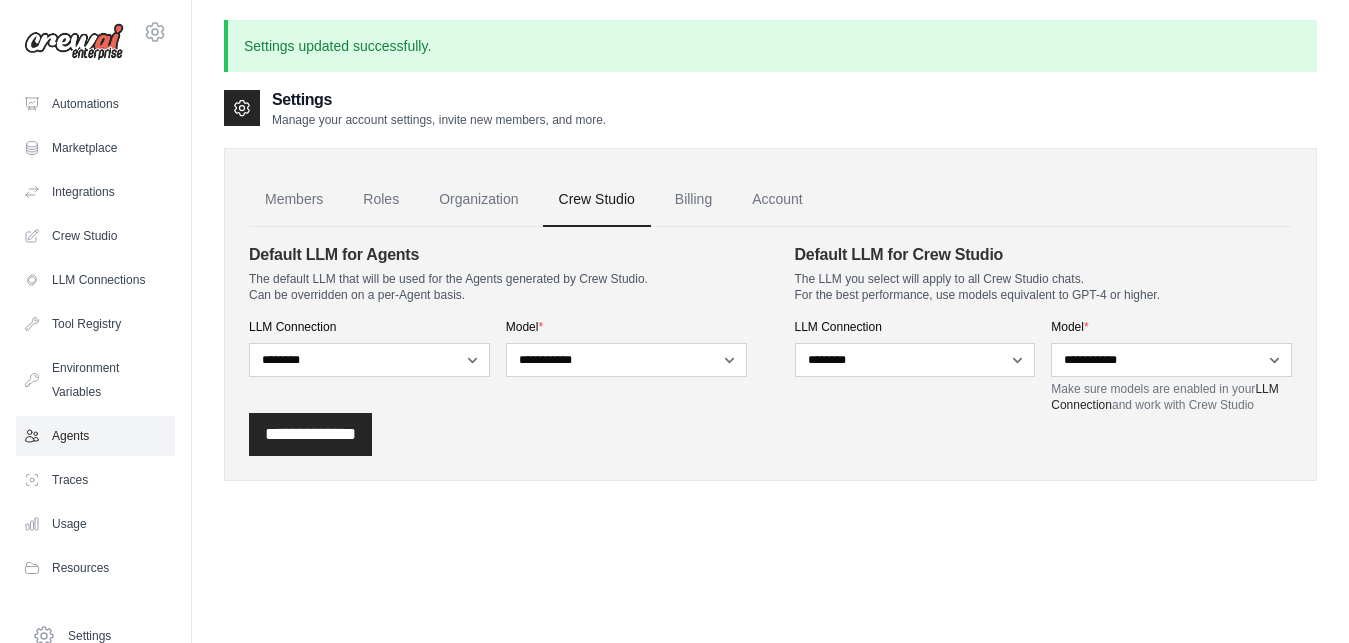 click on "Agents" at bounding box center [95, 436] 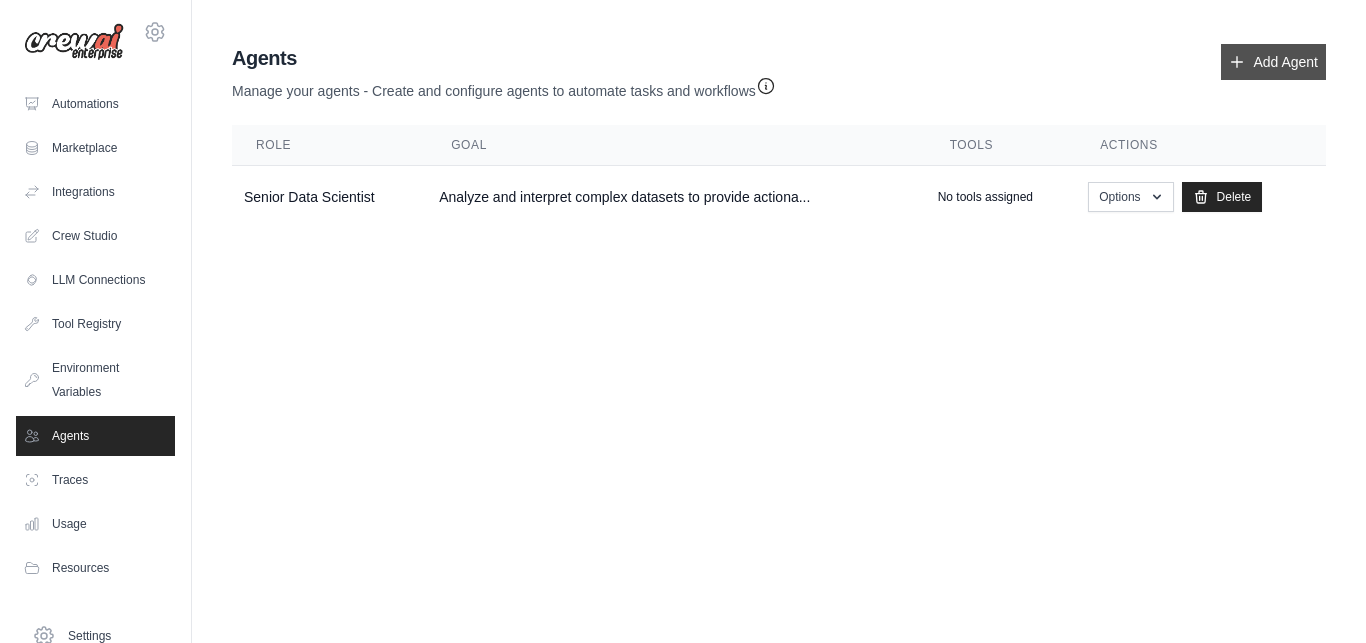 click on "Add Agent" at bounding box center [1273, 62] 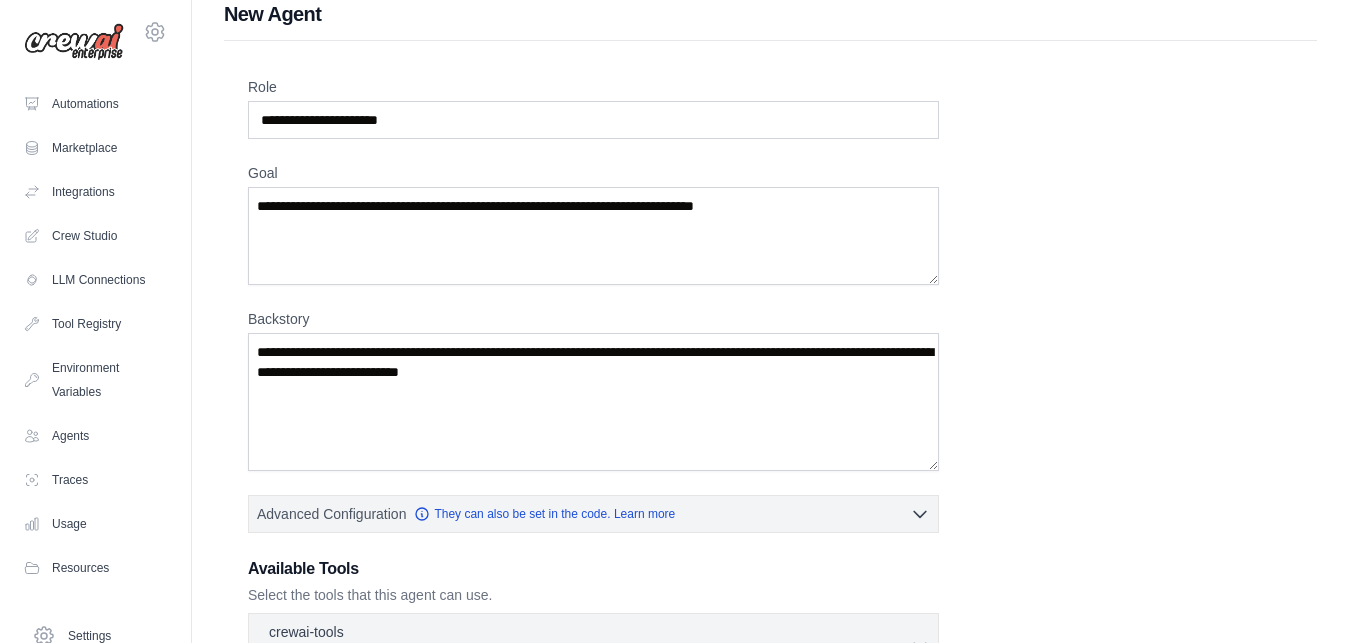 scroll, scrollTop: 0, scrollLeft: 0, axis: both 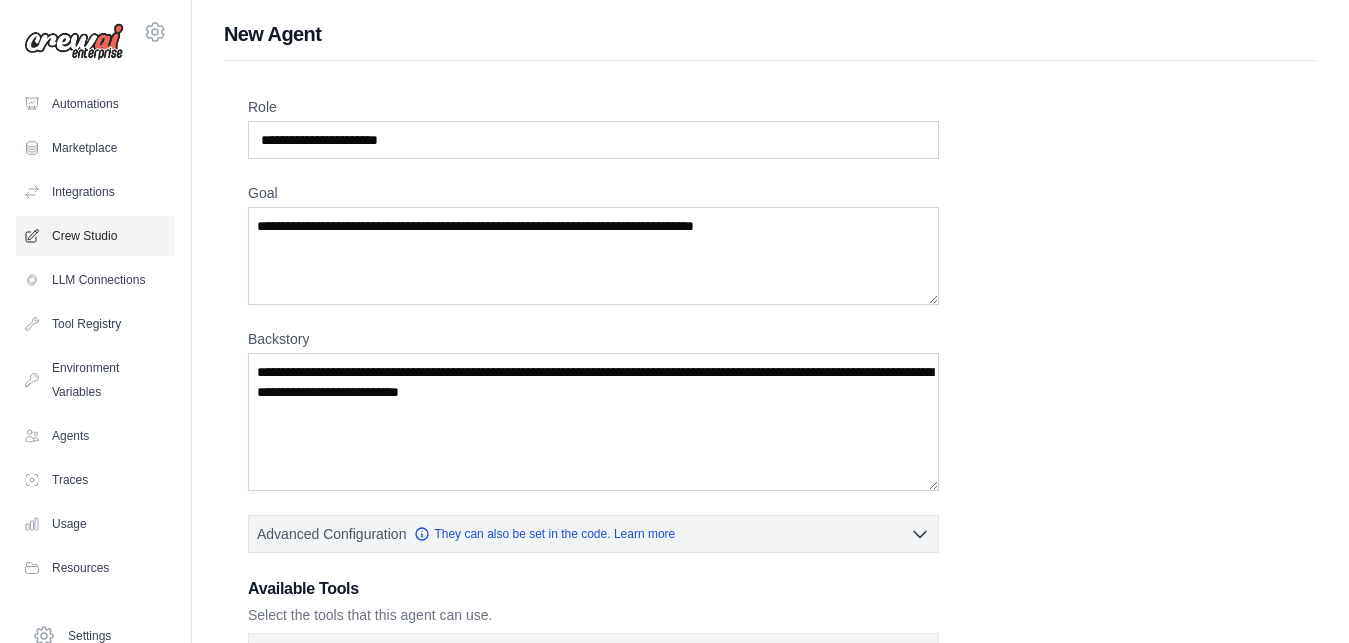 click on "Crew Studio" at bounding box center [95, 236] 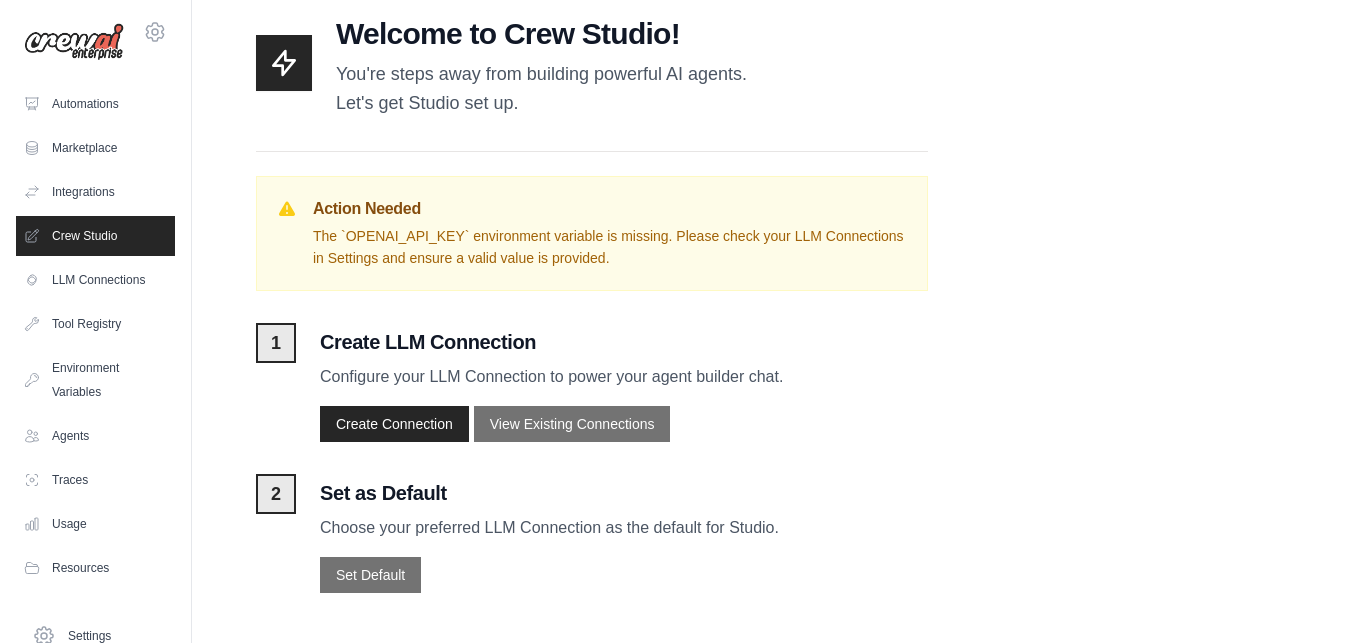 scroll, scrollTop: 70, scrollLeft: 0, axis: vertical 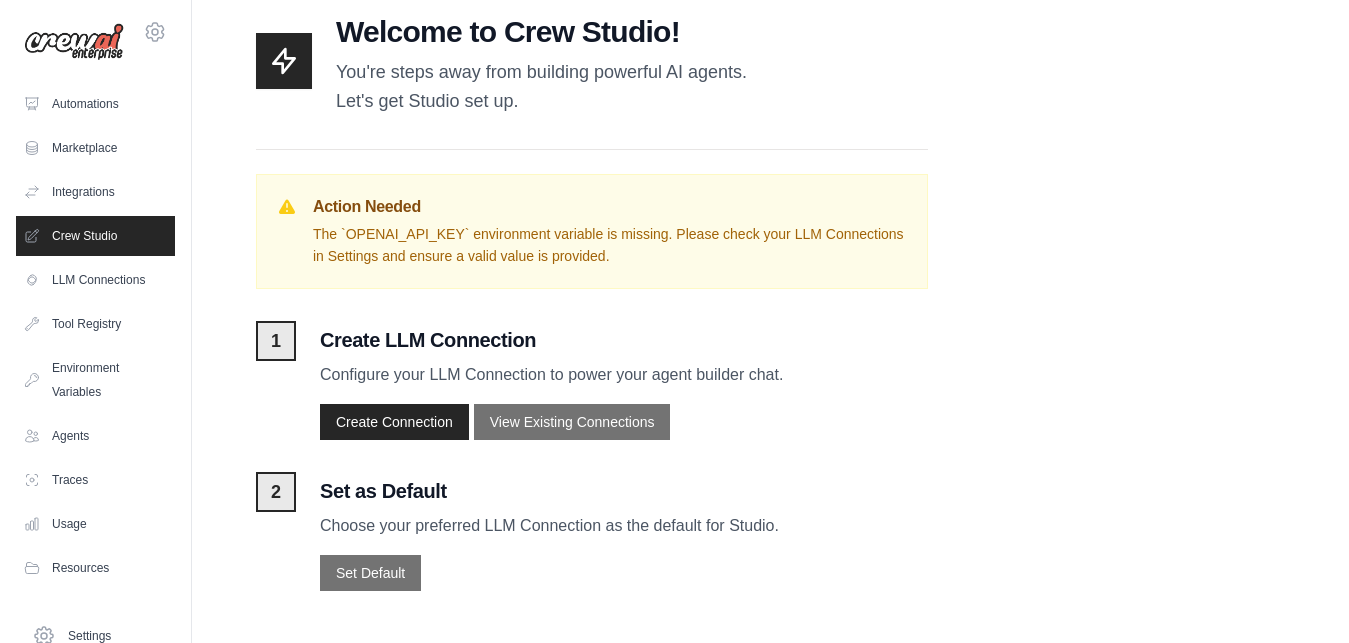 click on "Welcome to Crew Studio!
You're steps away from building powerful AI agents.
Let's get Studio set up.
Action Needed
The `OPENAI_API_KEY` environment variable is missing. Please check your LLM Connections in Settings and ensure a valid value is provided.
1
Create LLM Connection
Create Connection" at bounding box center [770, 290] 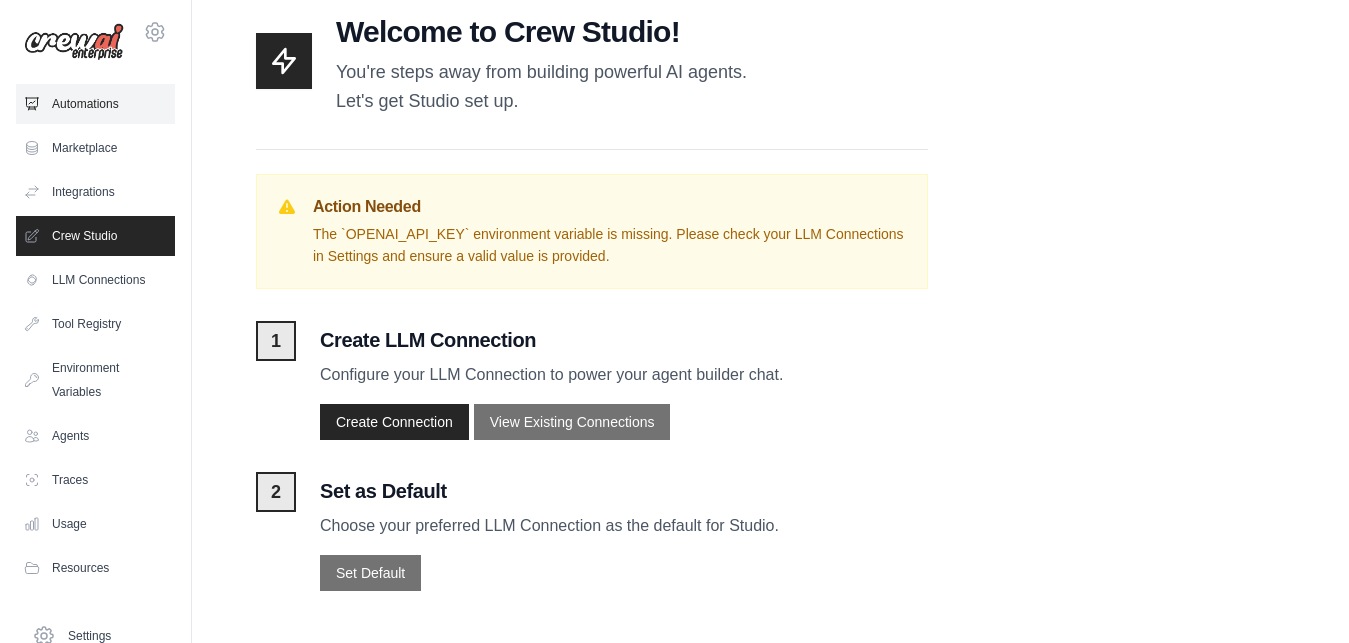 click on "Automations" at bounding box center (95, 104) 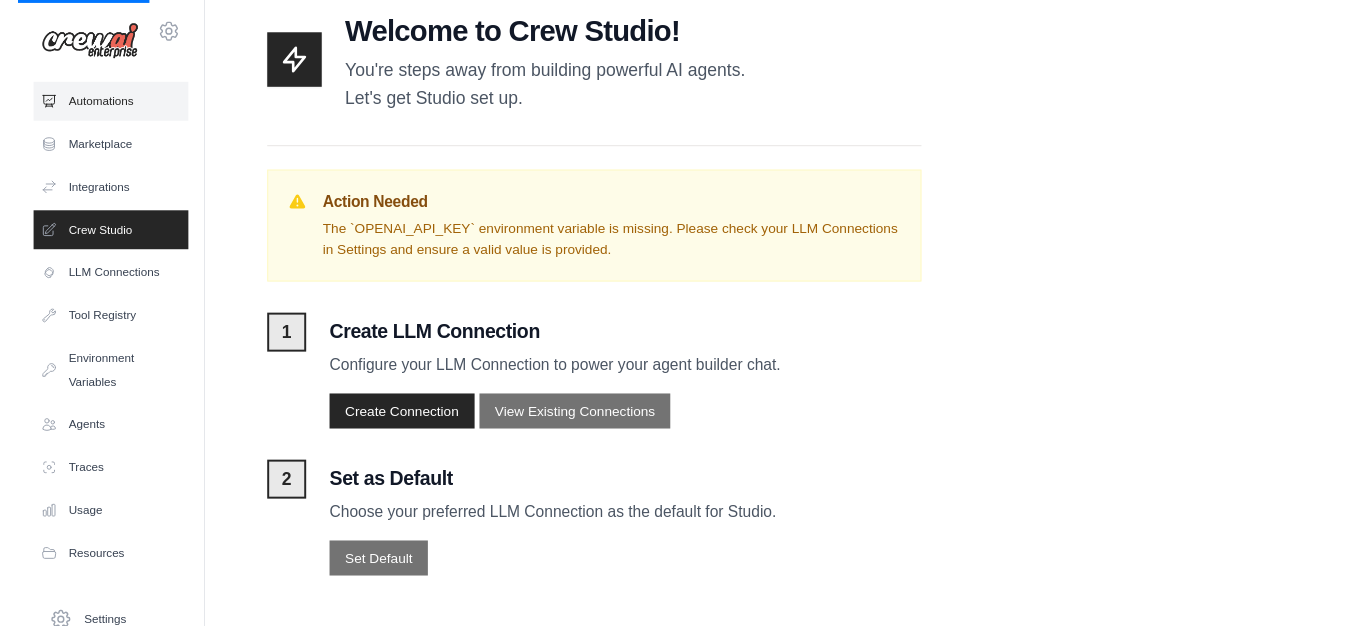 scroll, scrollTop: 0, scrollLeft: 0, axis: both 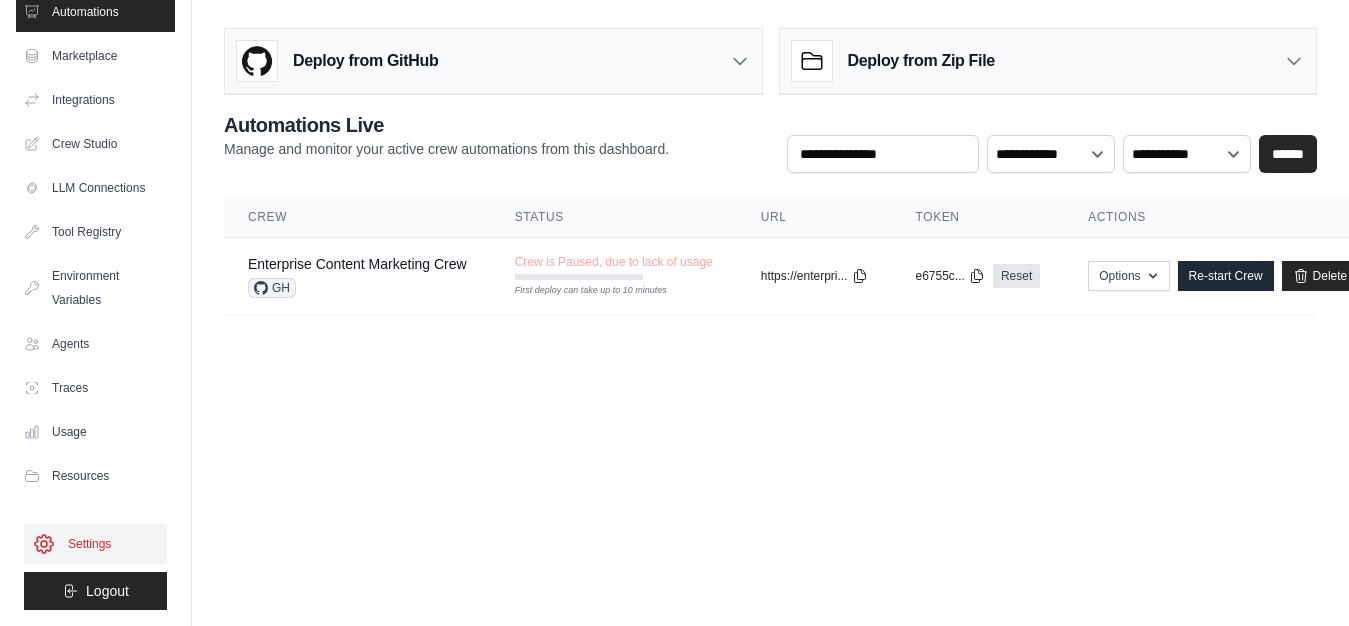 click on "Settings" at bounding box center (95, 544) 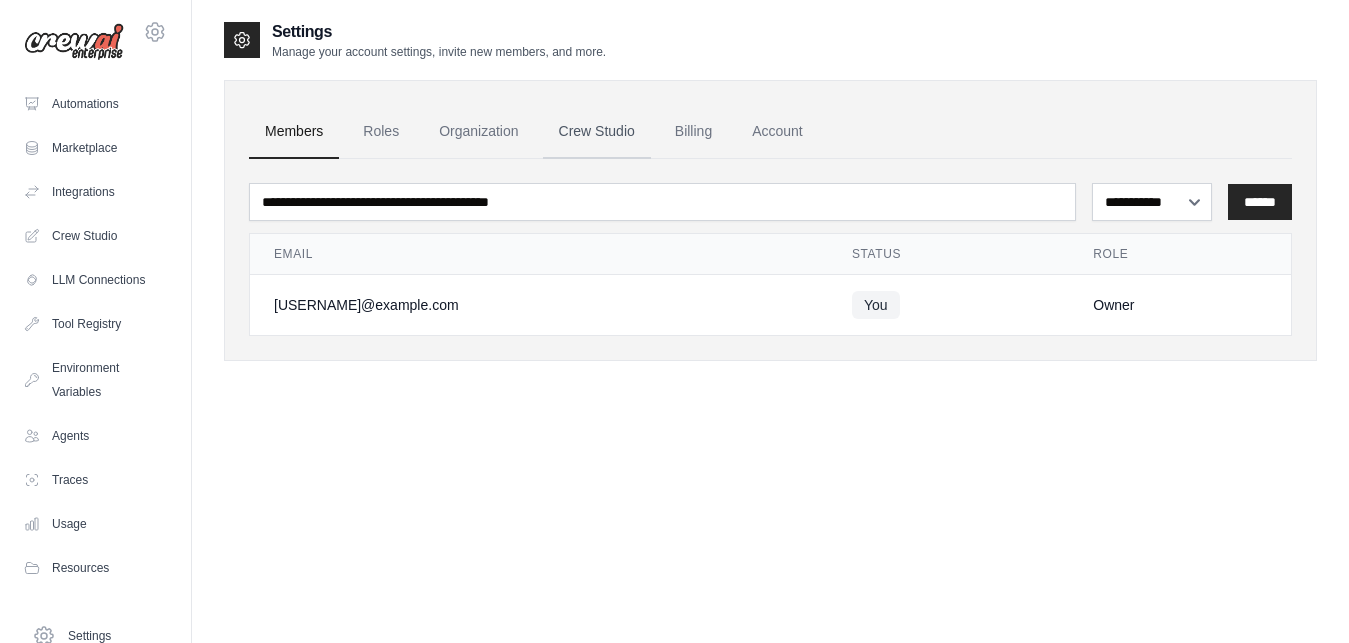 click on "Crew Studio" at bounding box center (597, 132) 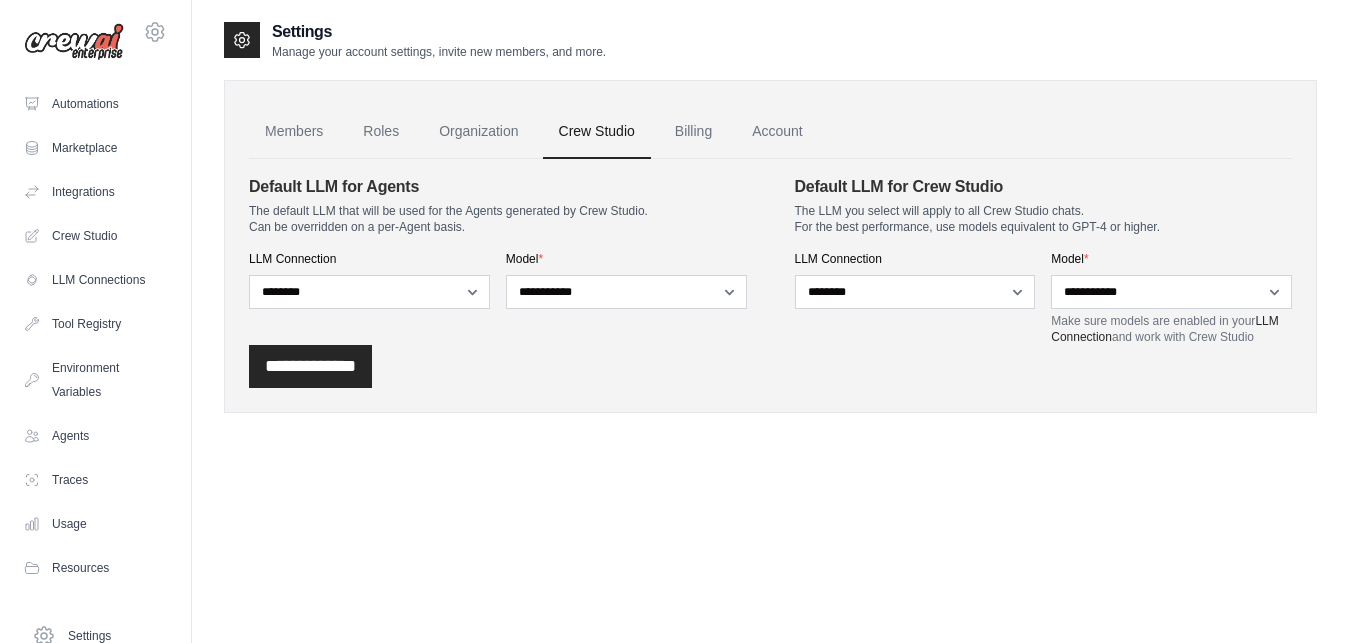 scroll, scrollTop: 0, scrollLeft: 0, axis: both 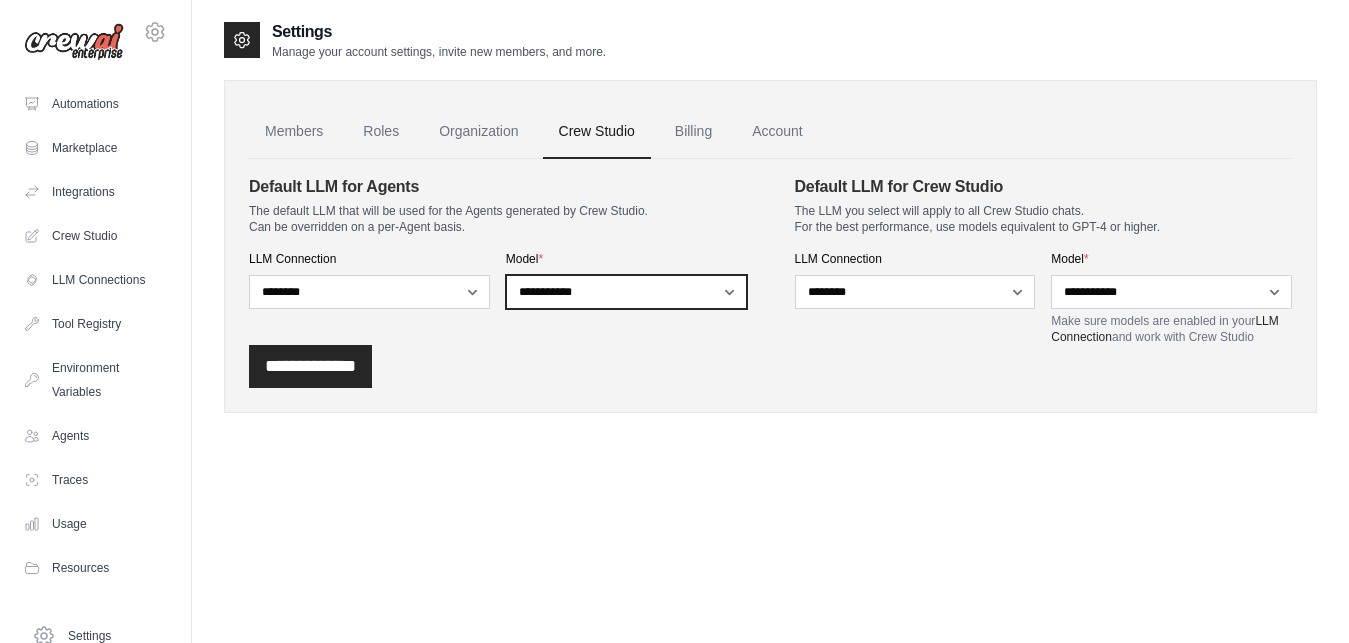 click on "**********" at bounding box center [626, 292] 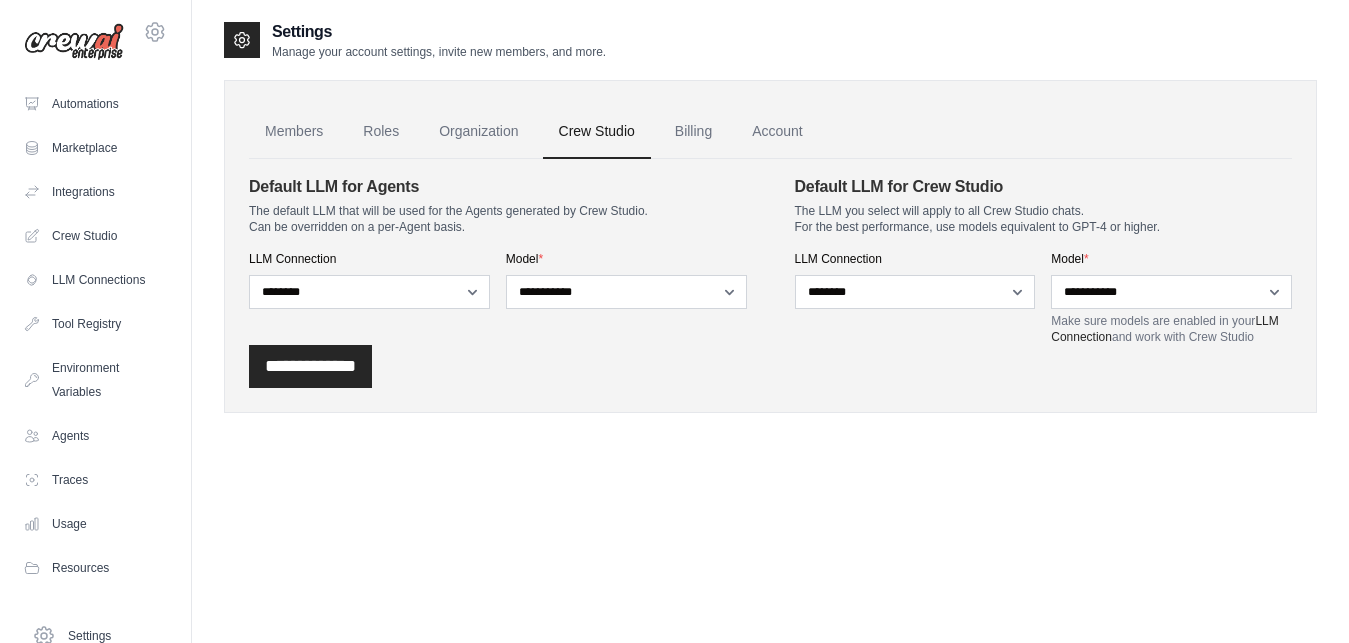 click on "**********" at bounding box center (770, 246) 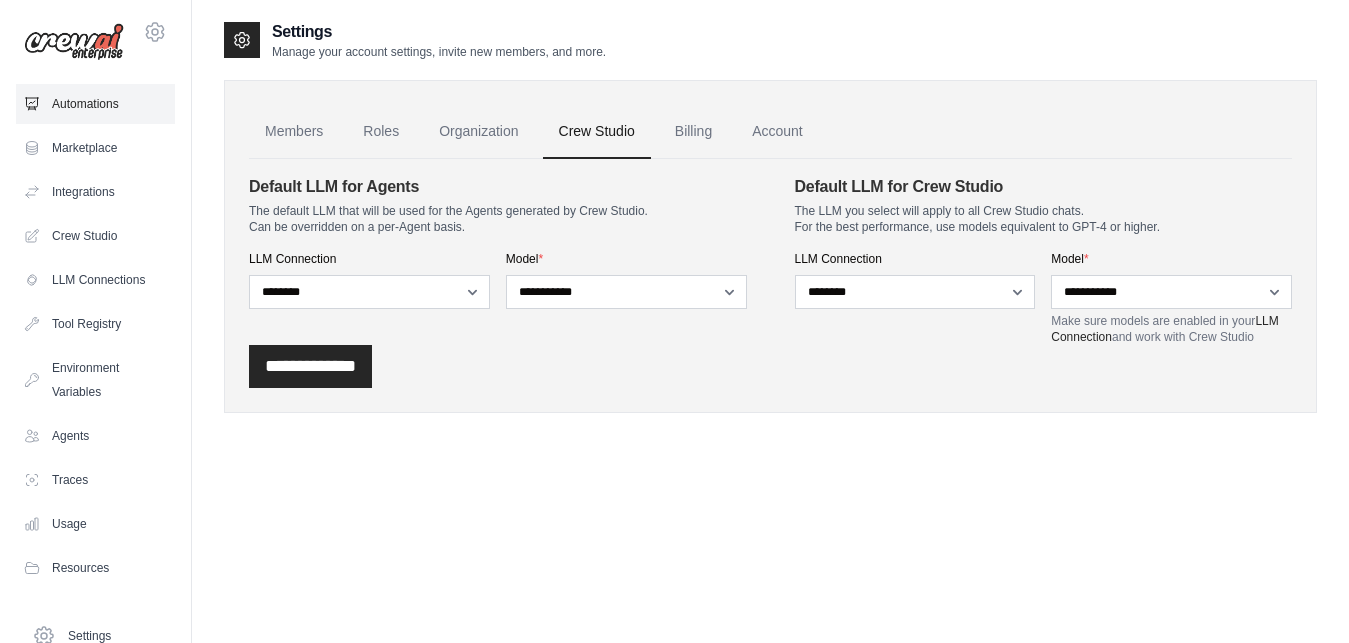 click on "Automations" at bounding box center [95, 104] 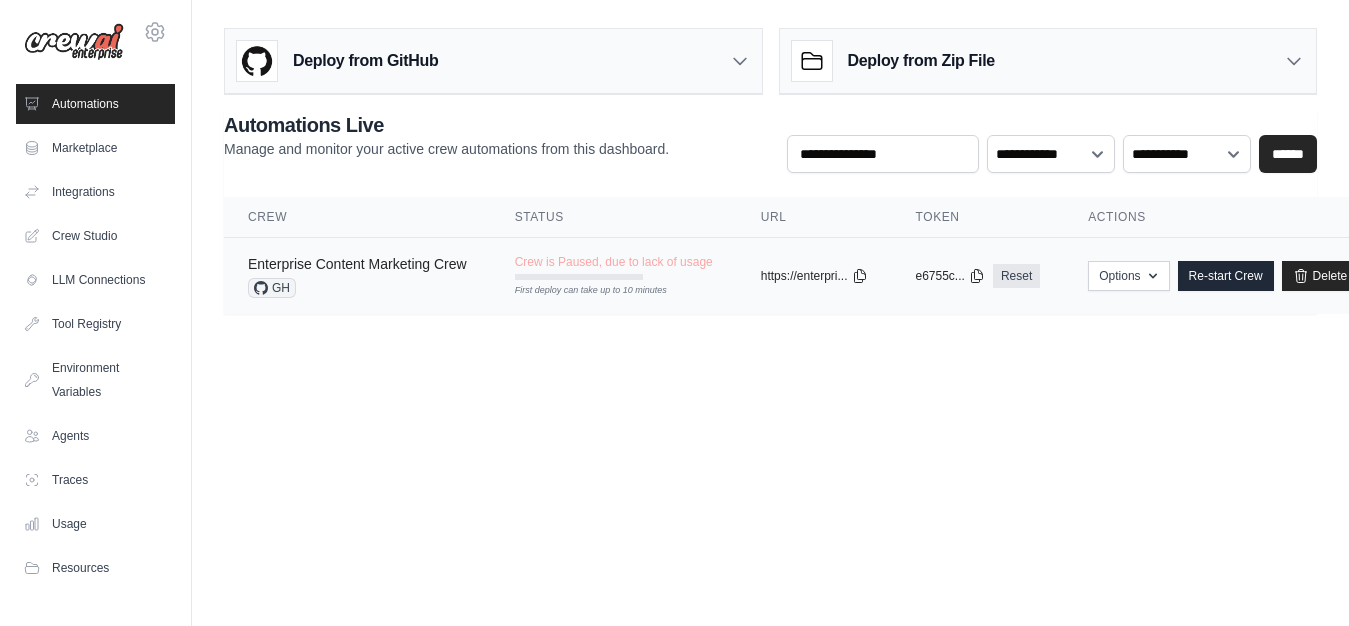 click on "Enterprise Content Marketing Crew" at bounding box center [357, 264] 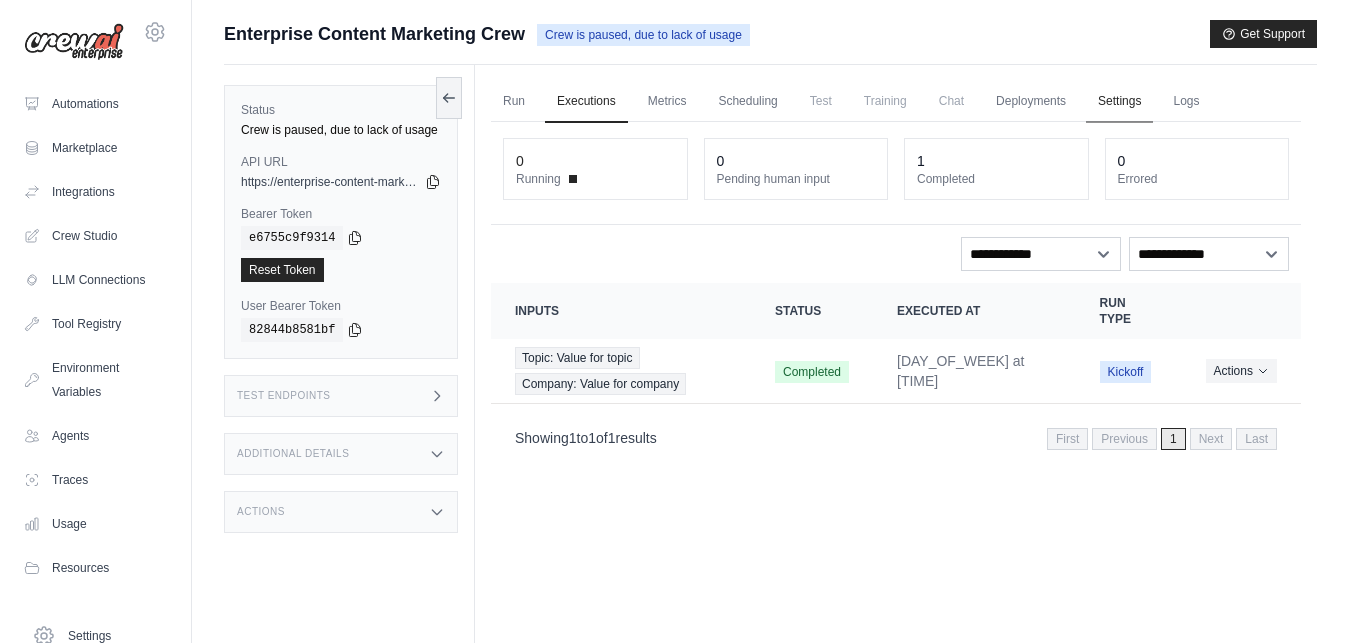 click on "Settings" at bounding box center [1119, 102] 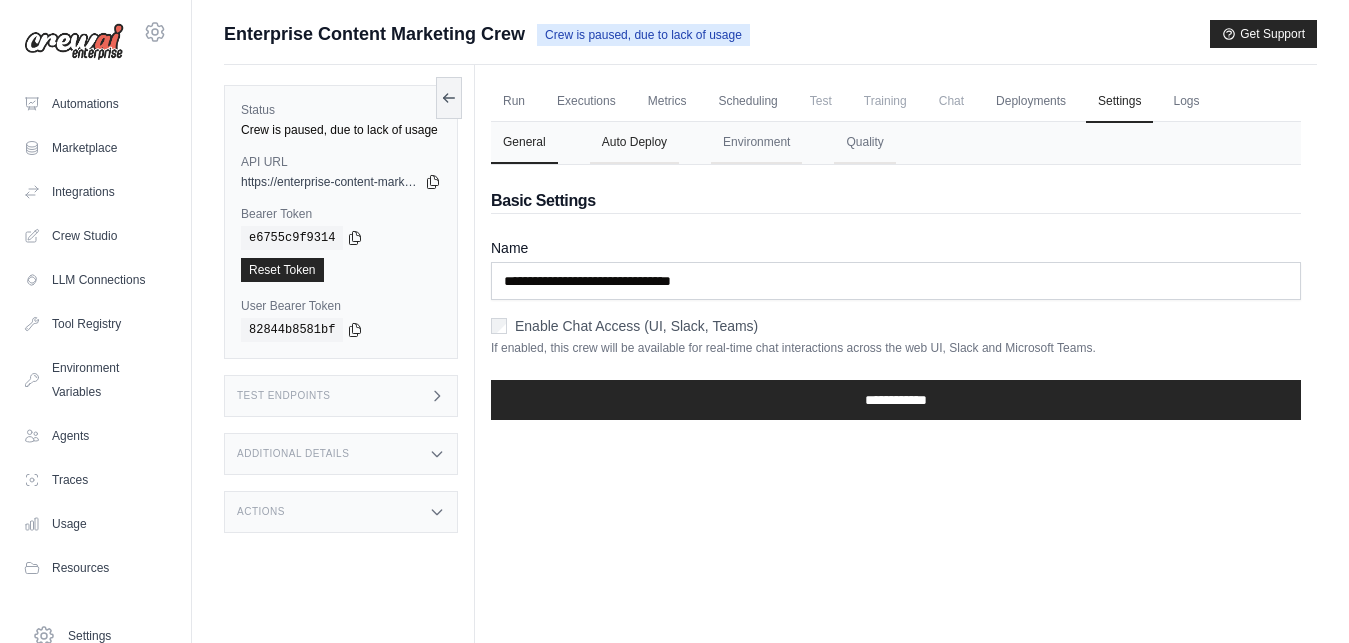 click on "Auto Deploy" at bounding box center (634, 143) 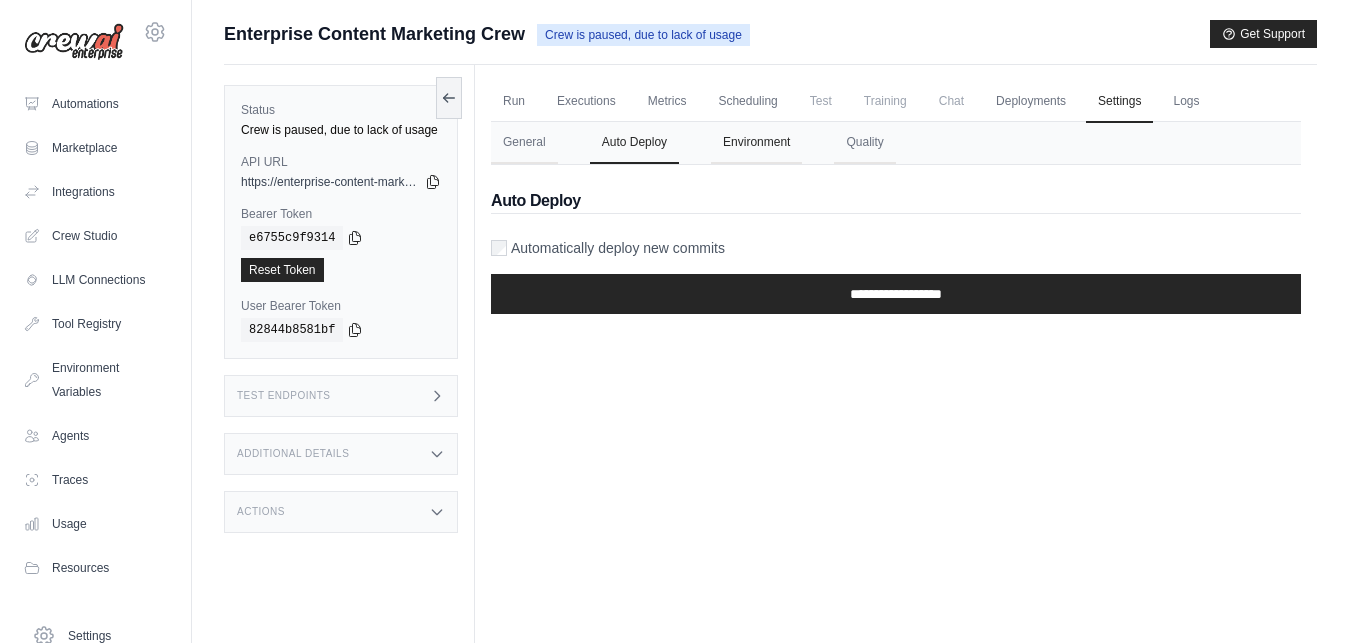 click on "Environment" at bounding box center [756, 143] 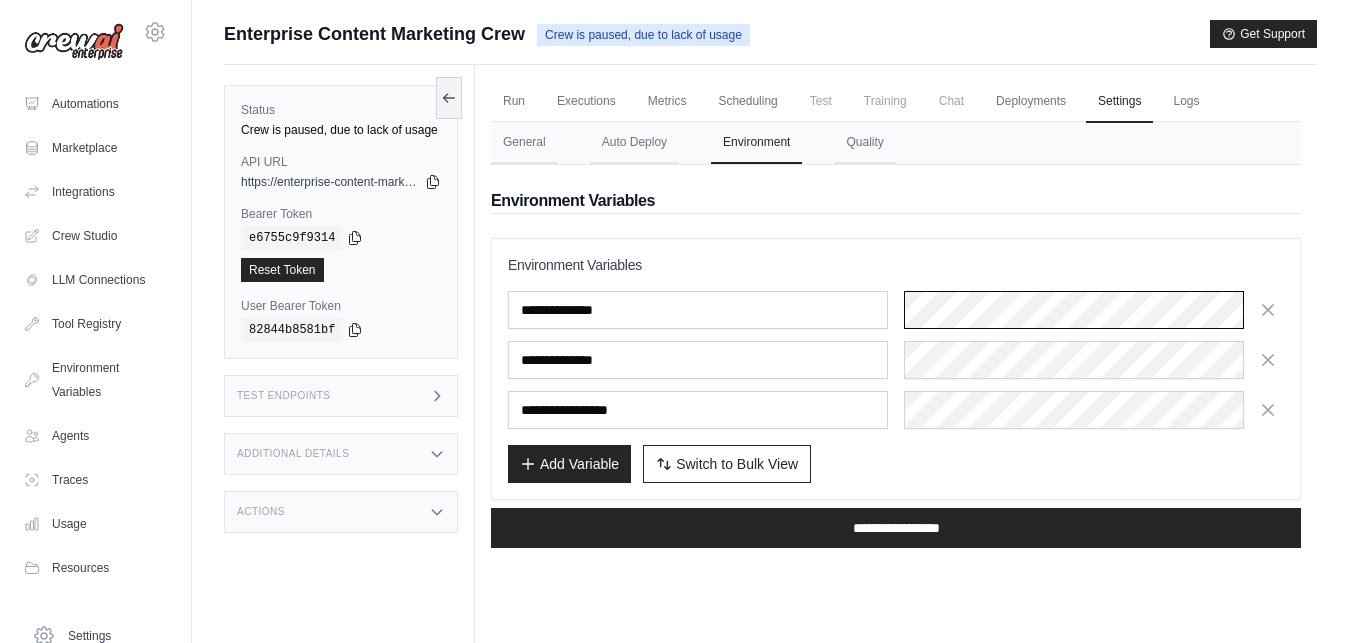 click at bounding box center [1094, 310] 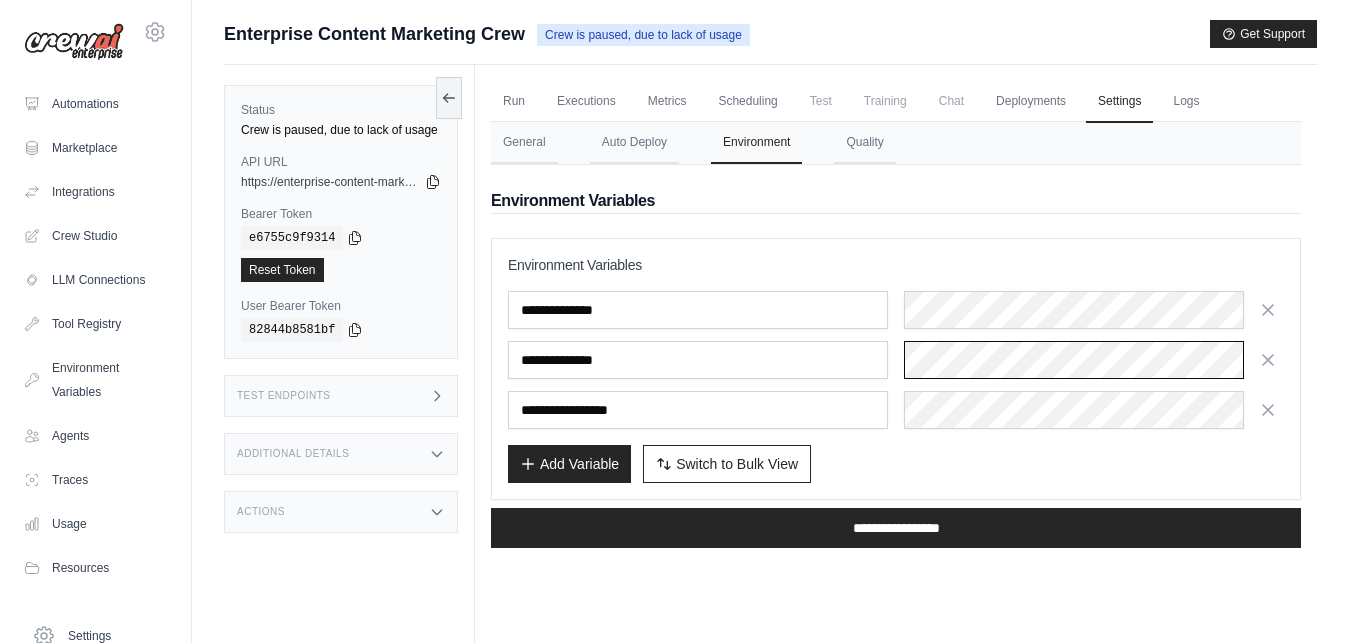 click at bounding box center (1094, 360) 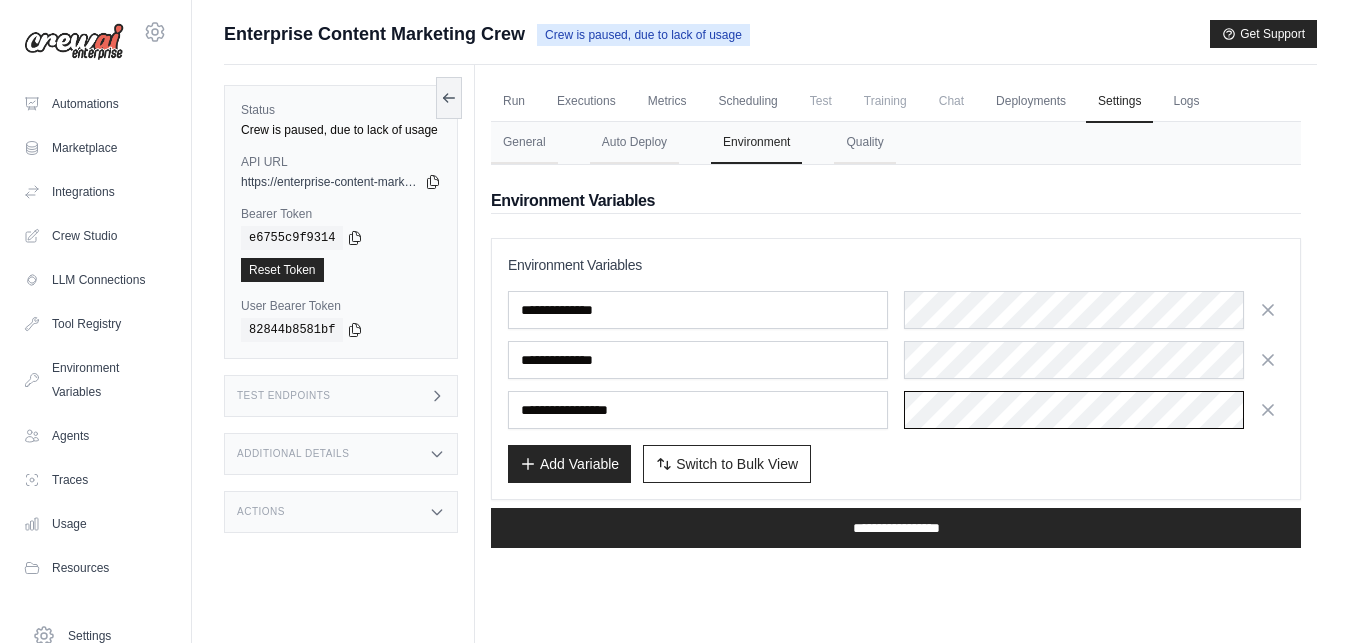 click at bounding box center (1094, 410) 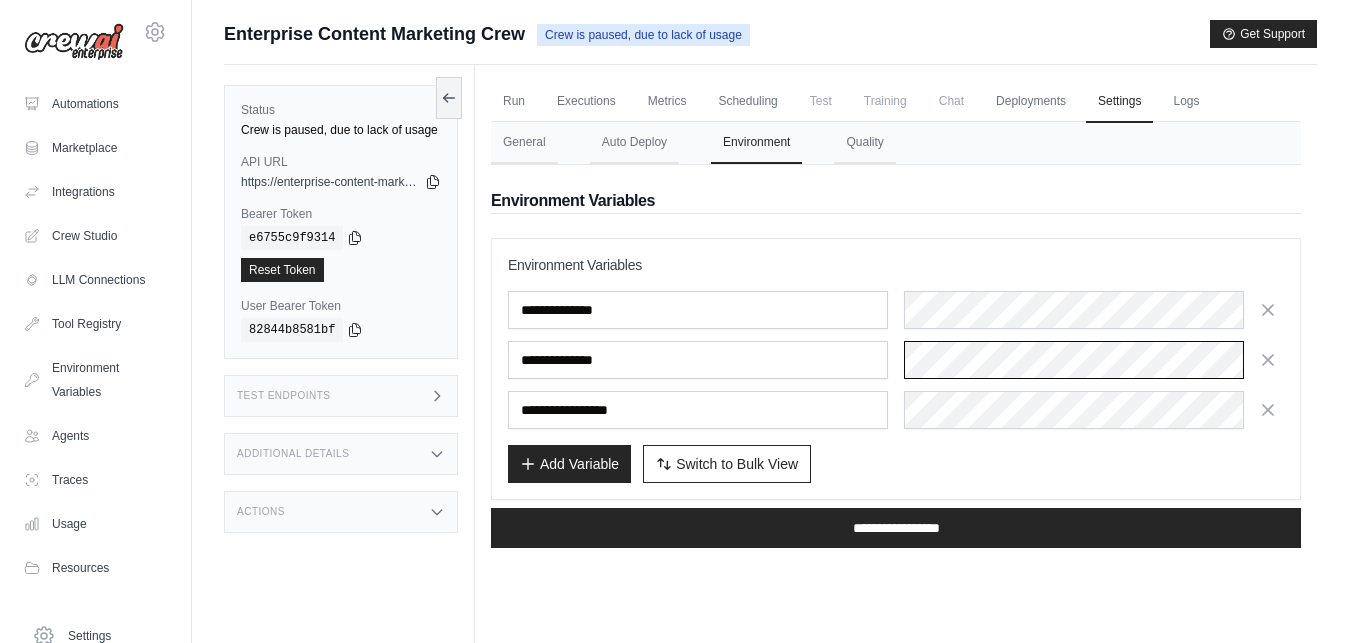 click at bounding box center [1094, 360] 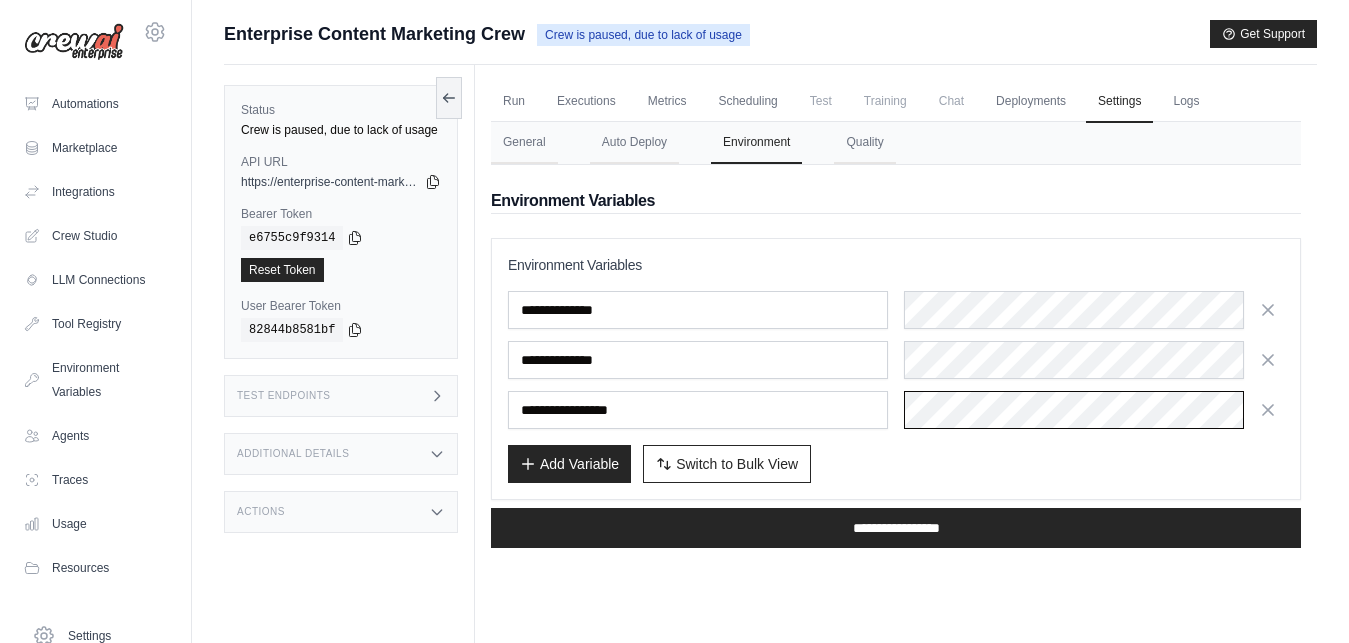 click at bounding box center [1094, 410] 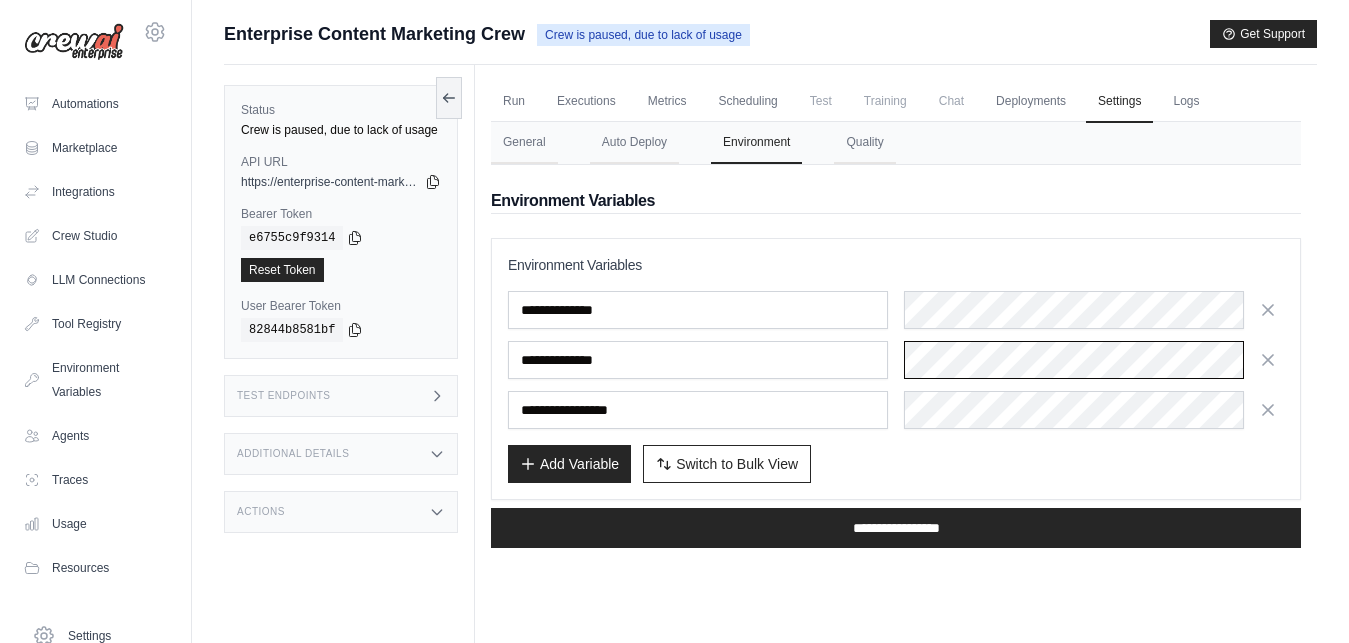 click at bounding box center (1094, 360) 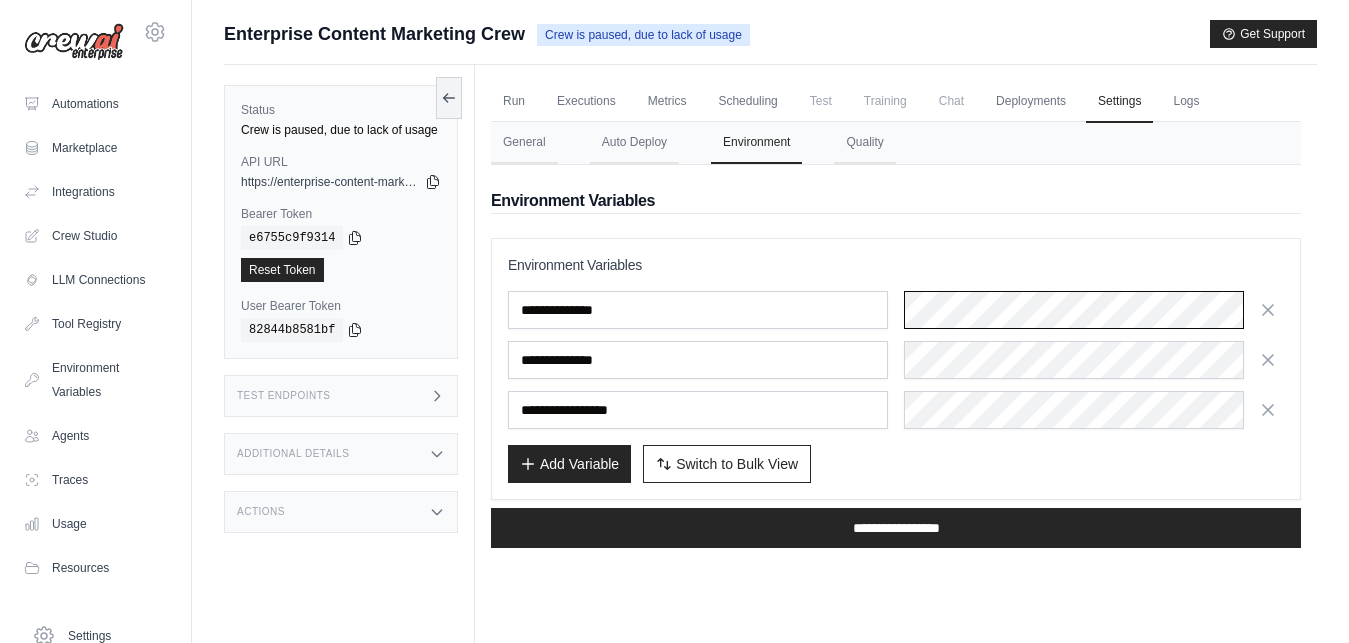 click at bounding box center [1094, 310] 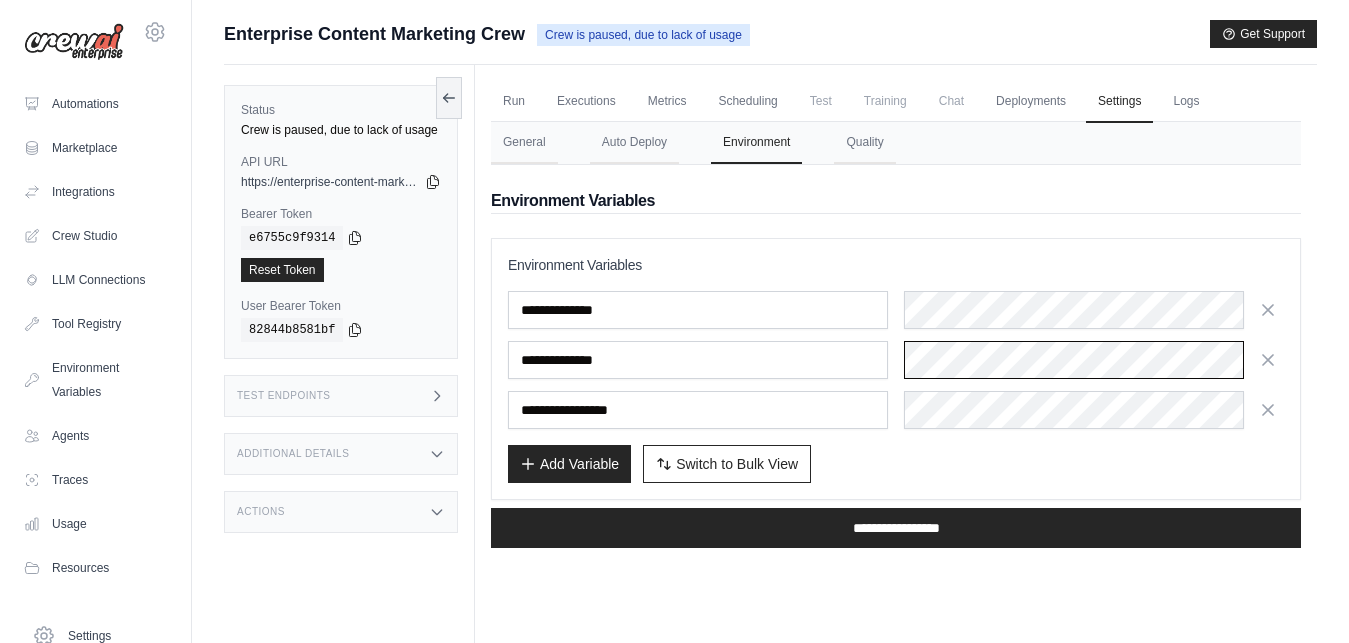 click at bounding box center (1094, 360) 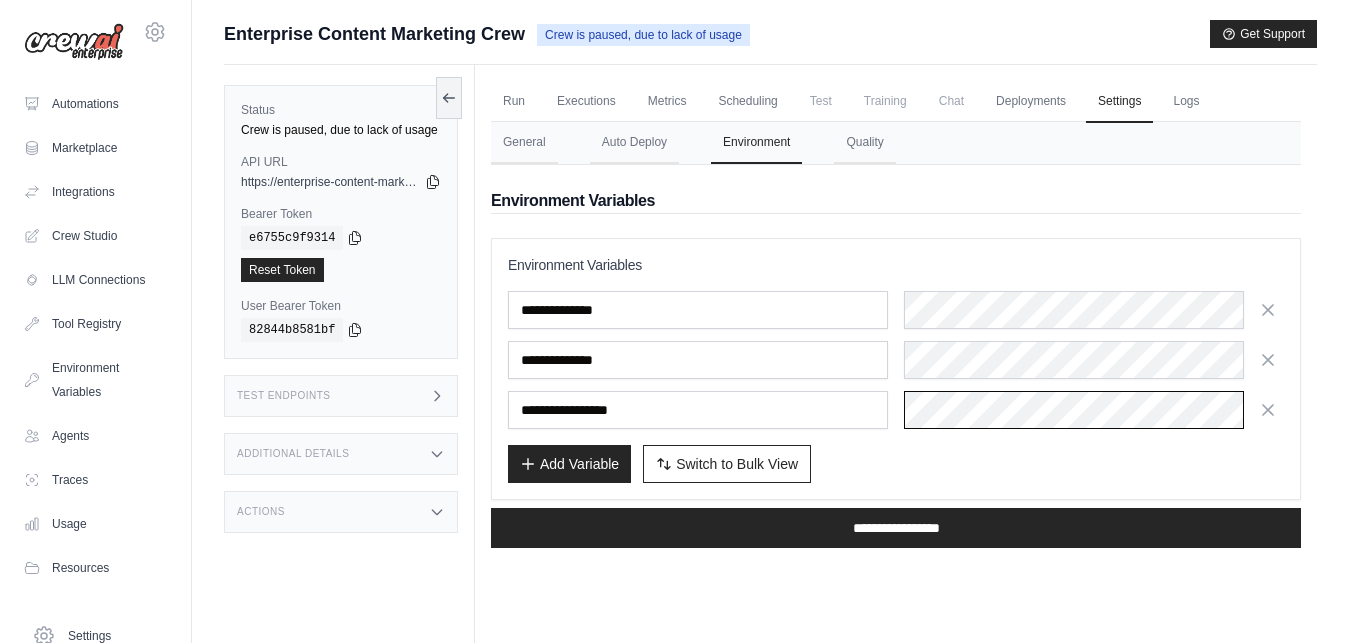 click at bounding box center [1094, 410] 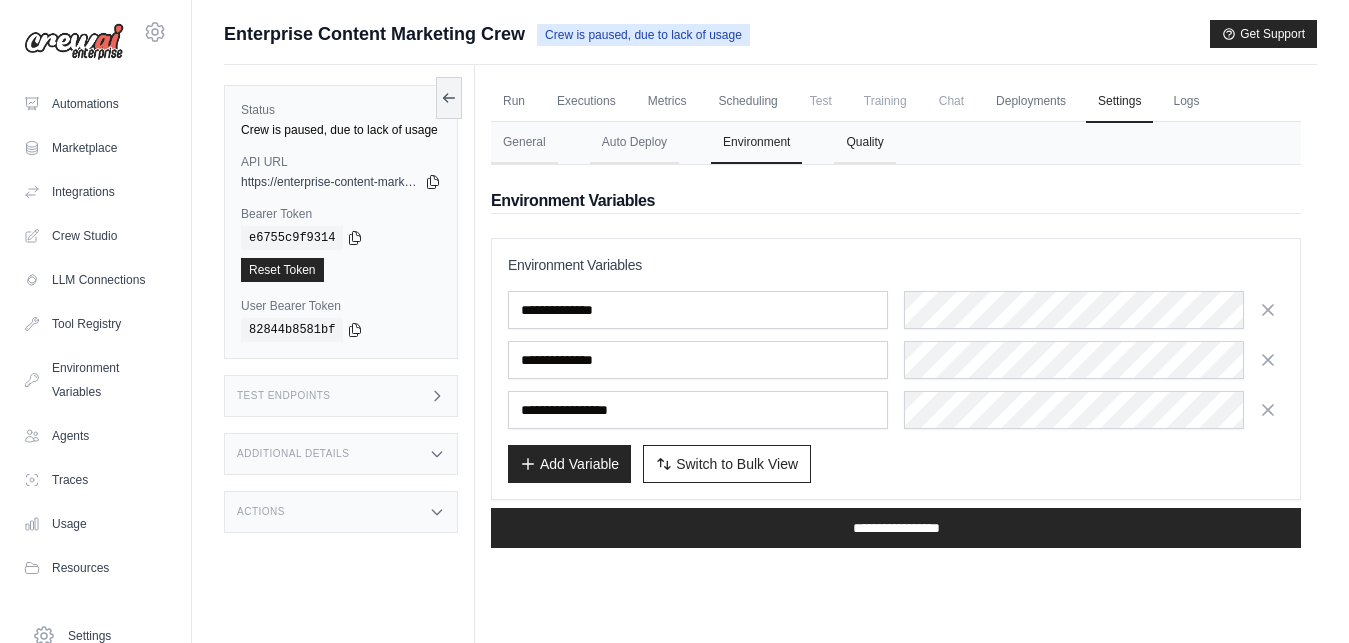 click on "Quality" at bounding box center (864, 143) 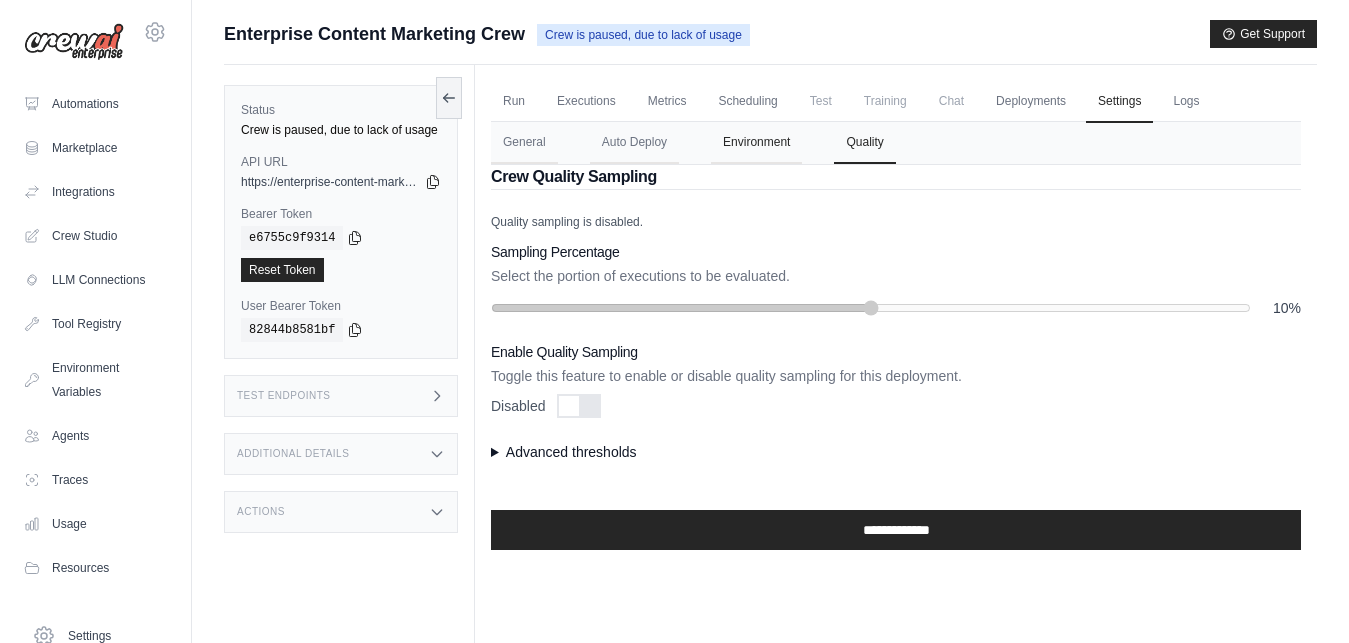 click on "Environment" at bounding box center (756, 143) 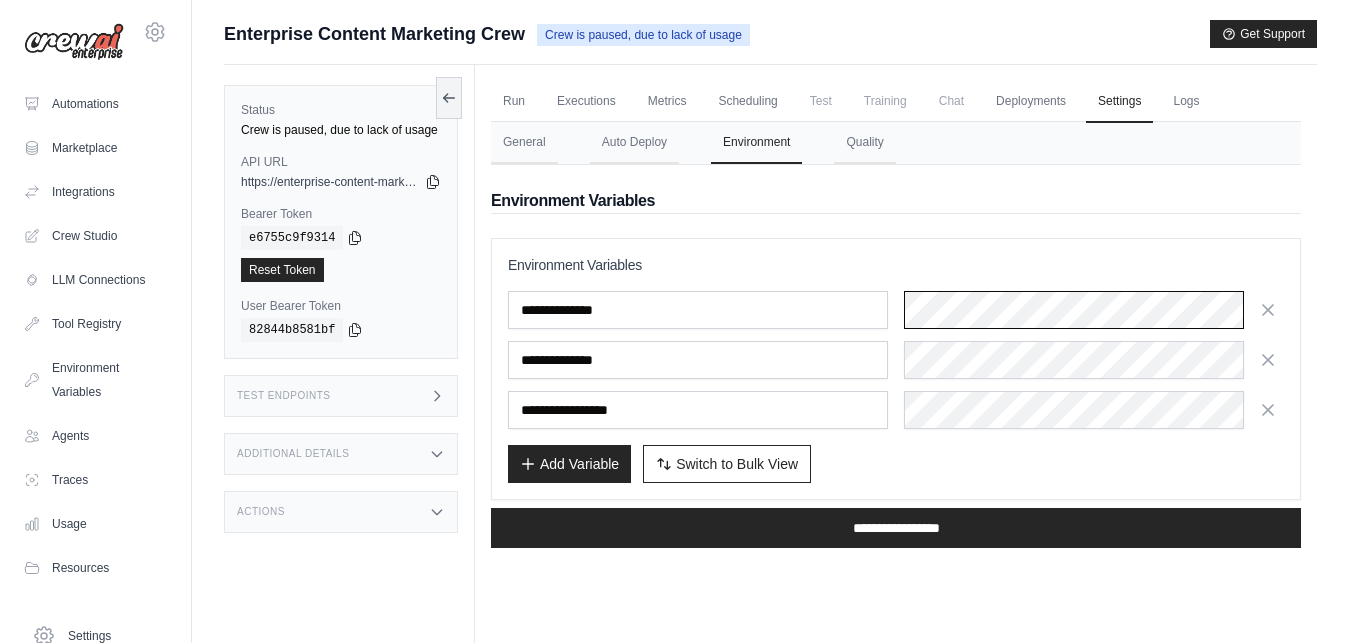 click at bounding box center (1094, 310) 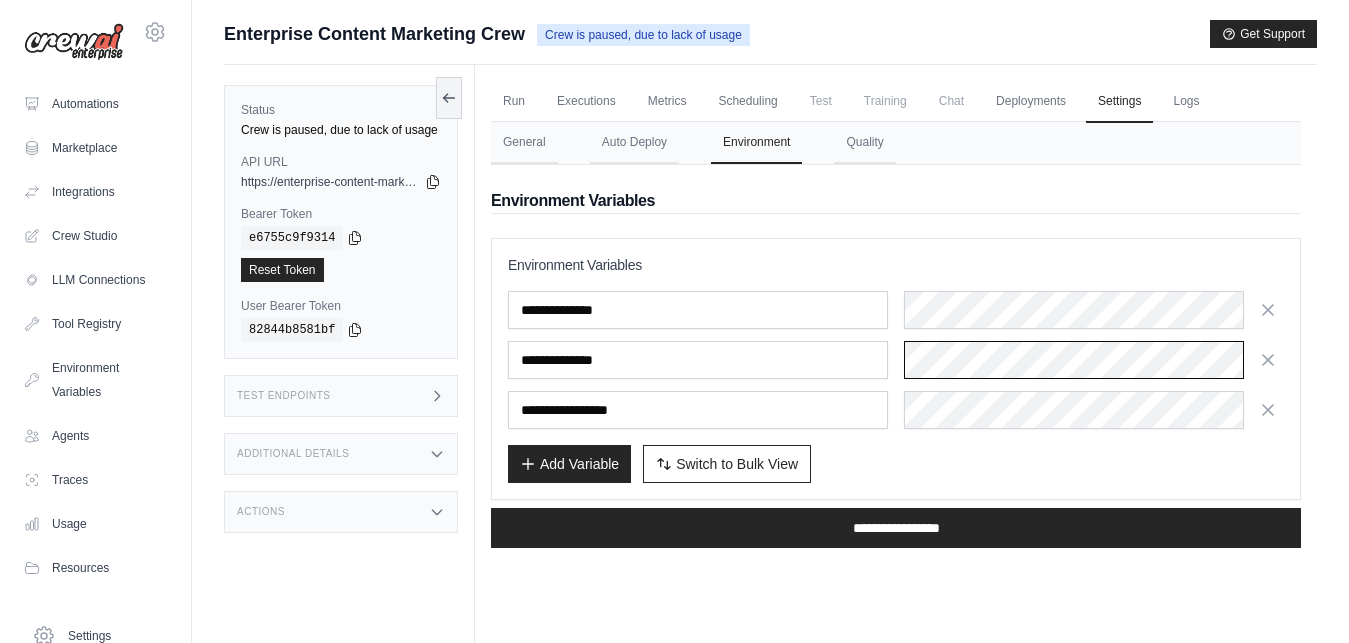 click at bounding box center (1094, 360) 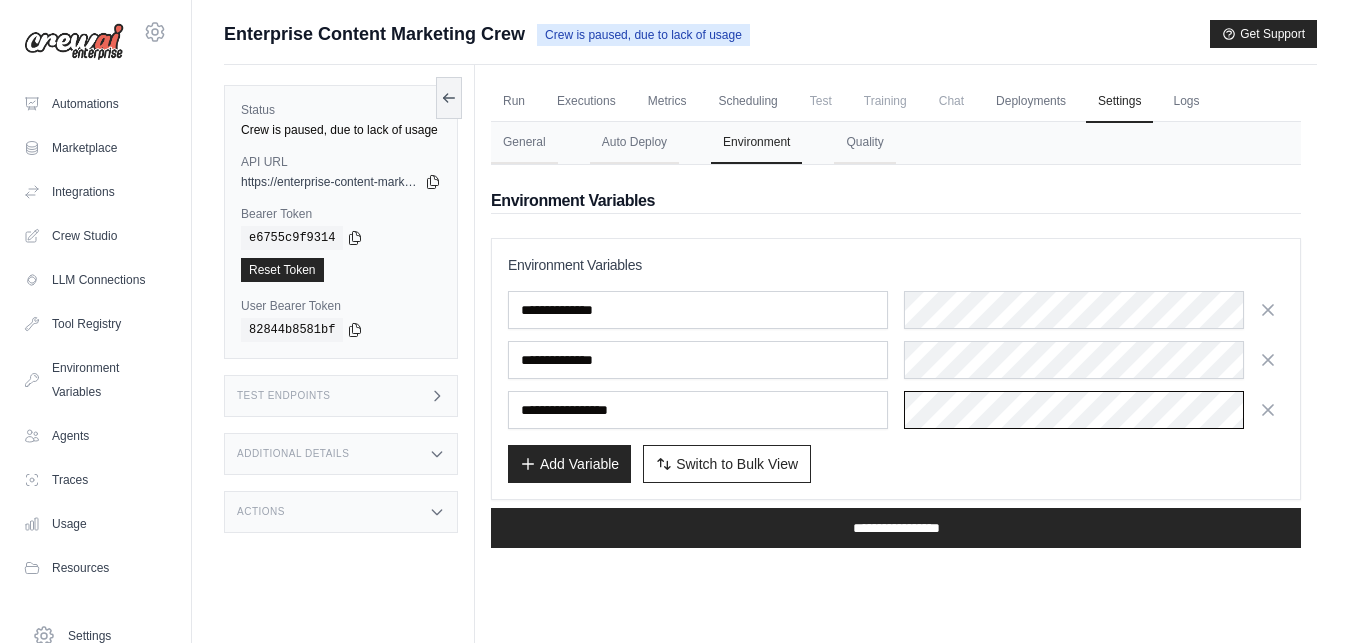 click at bounding box center (1094, 410) 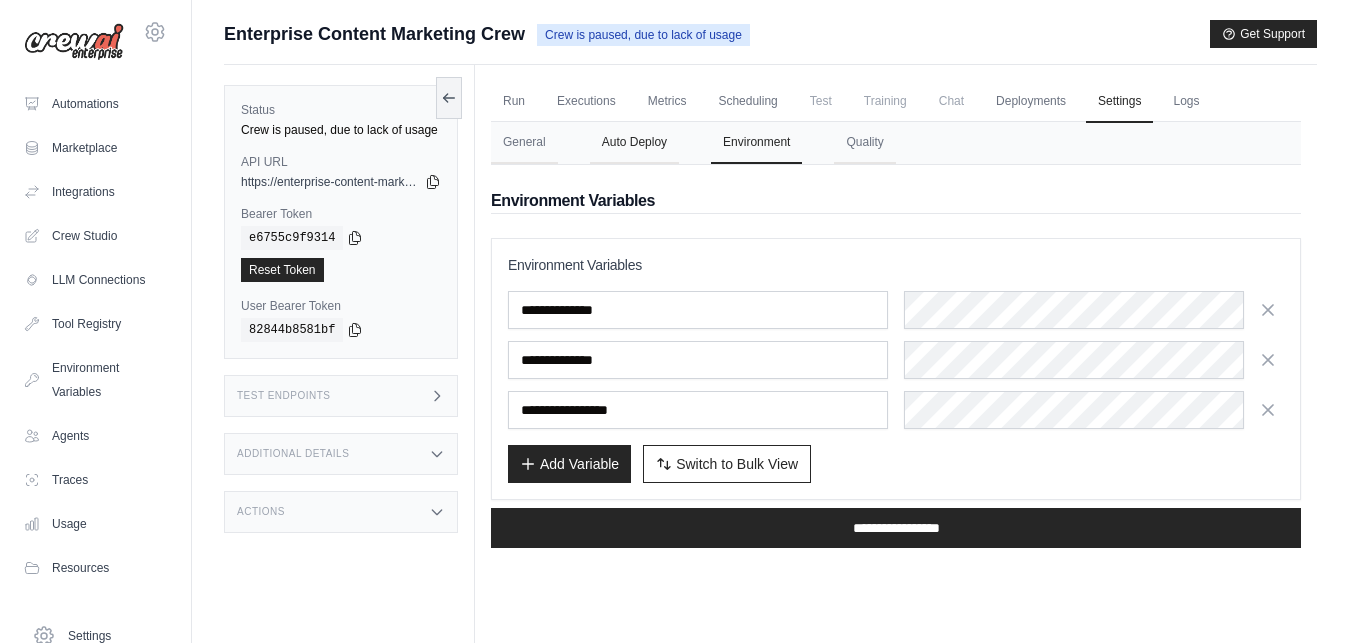 click on "Auto Deploy" at bounding box center [634, 143] 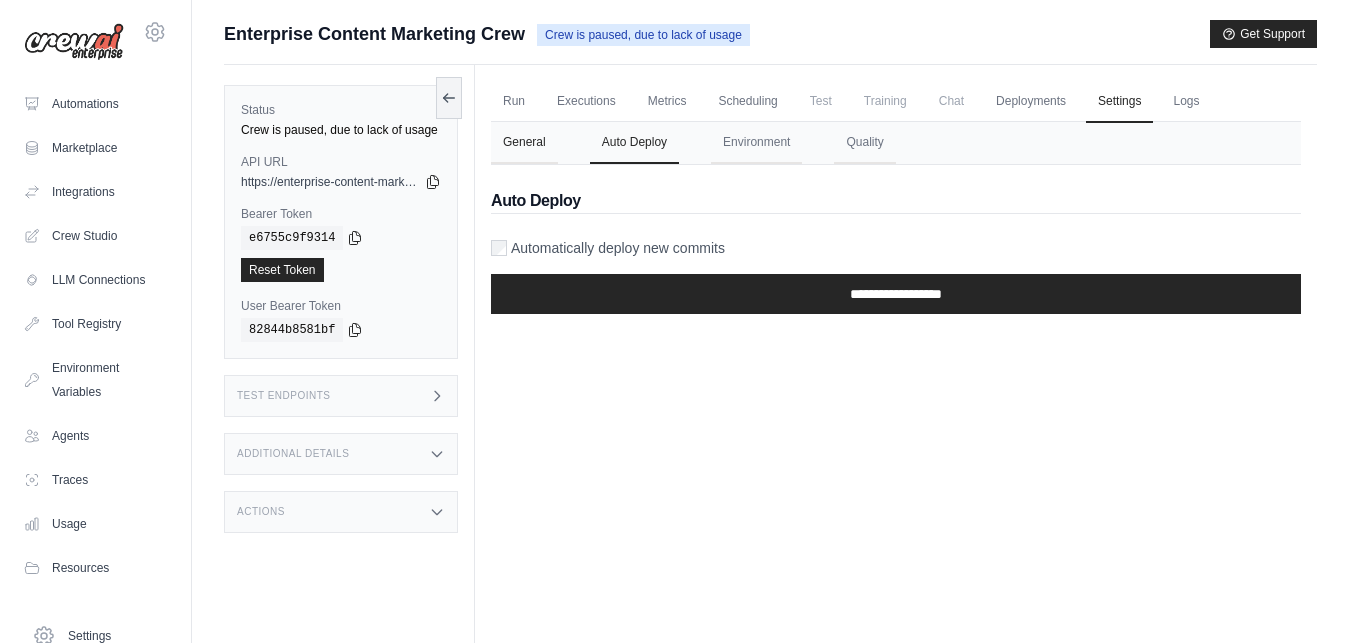 click on "General" at bounding box center (524, 143) 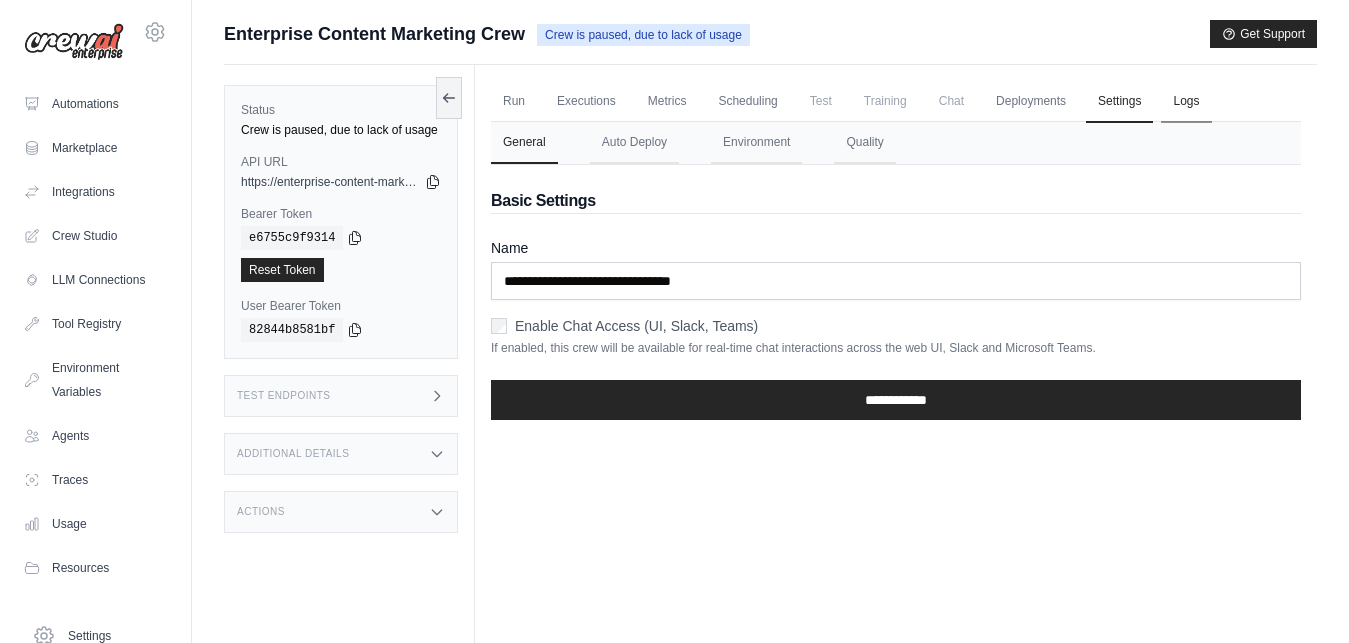 click on "Logs" at bounding box center [1186, 102] 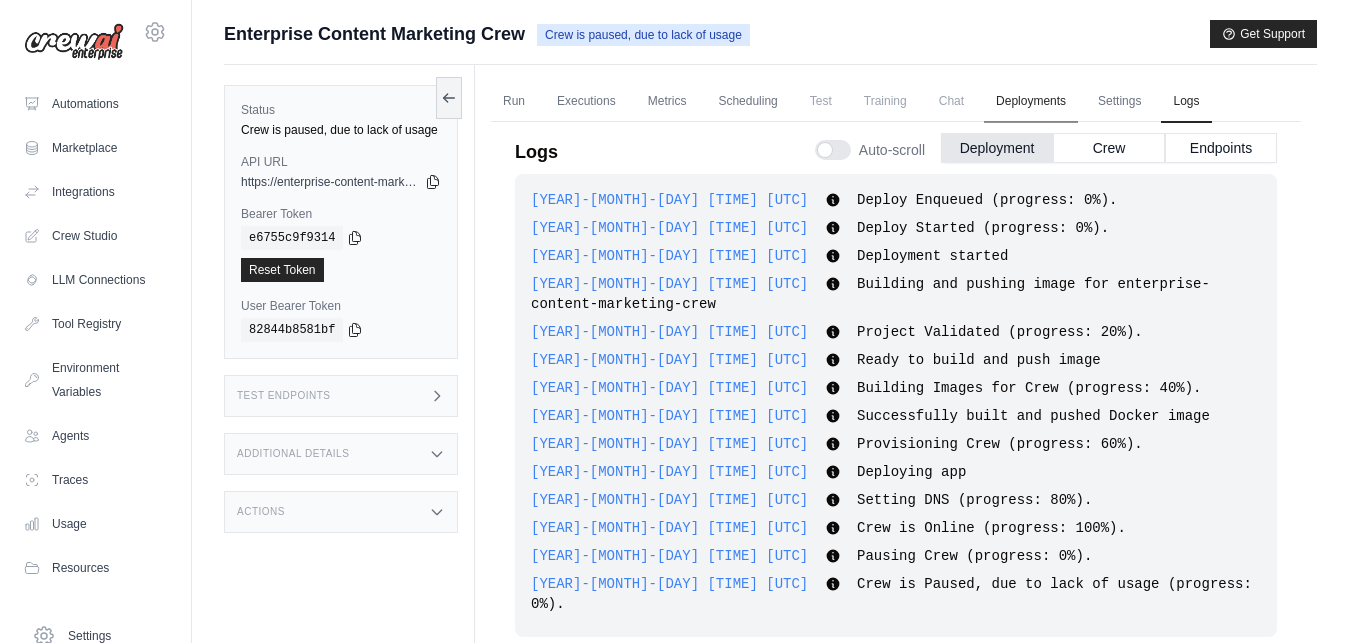 click on "Deployments" at bounding box center (1031, 102) 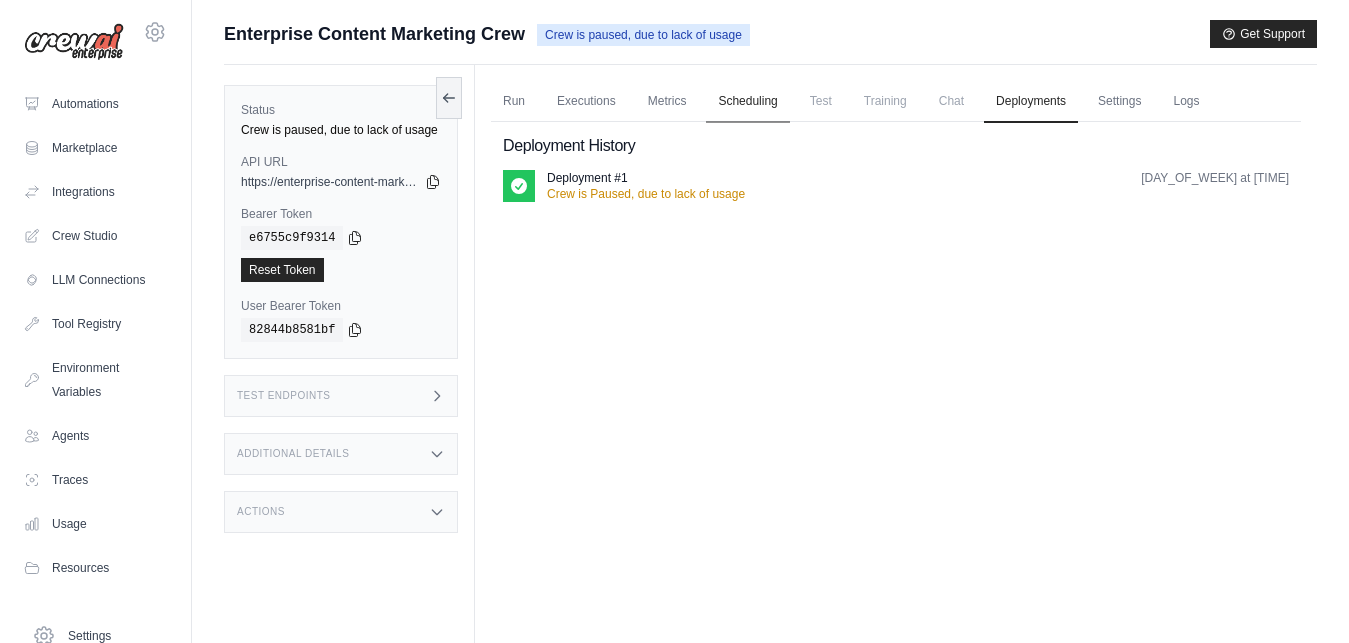 click on "Scheduling" at bounding box center (747, 102) 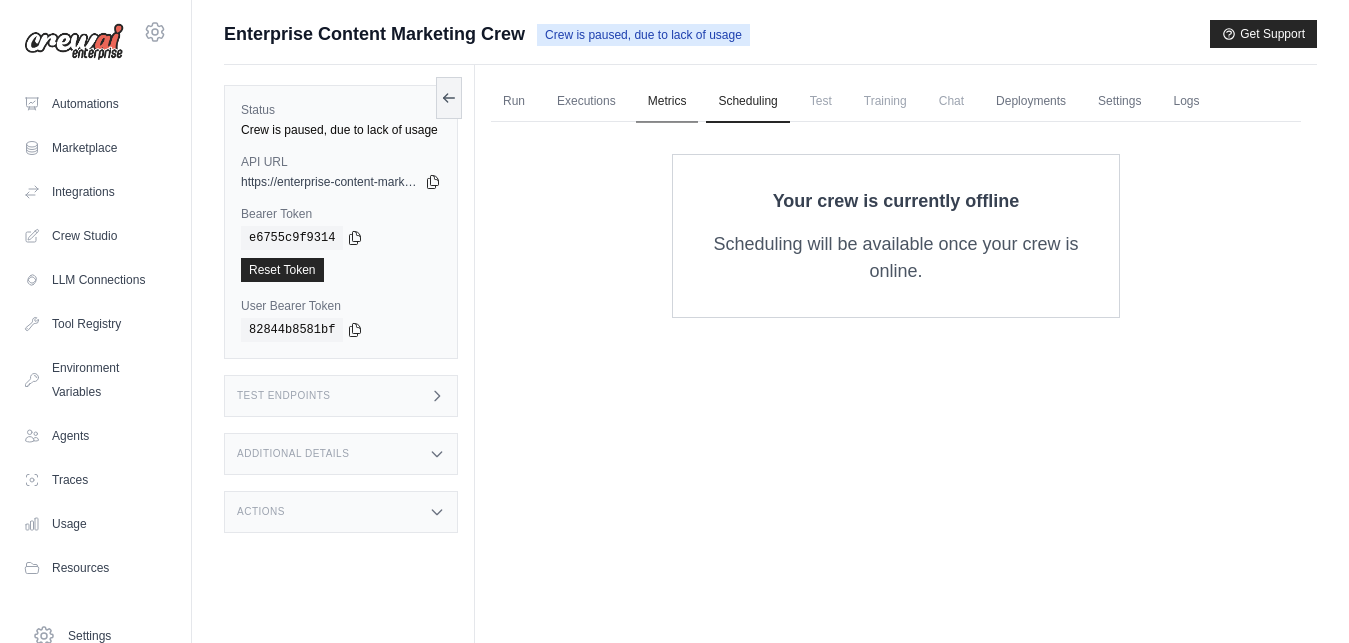click on "Metrics" at bounding box center [667, 102] 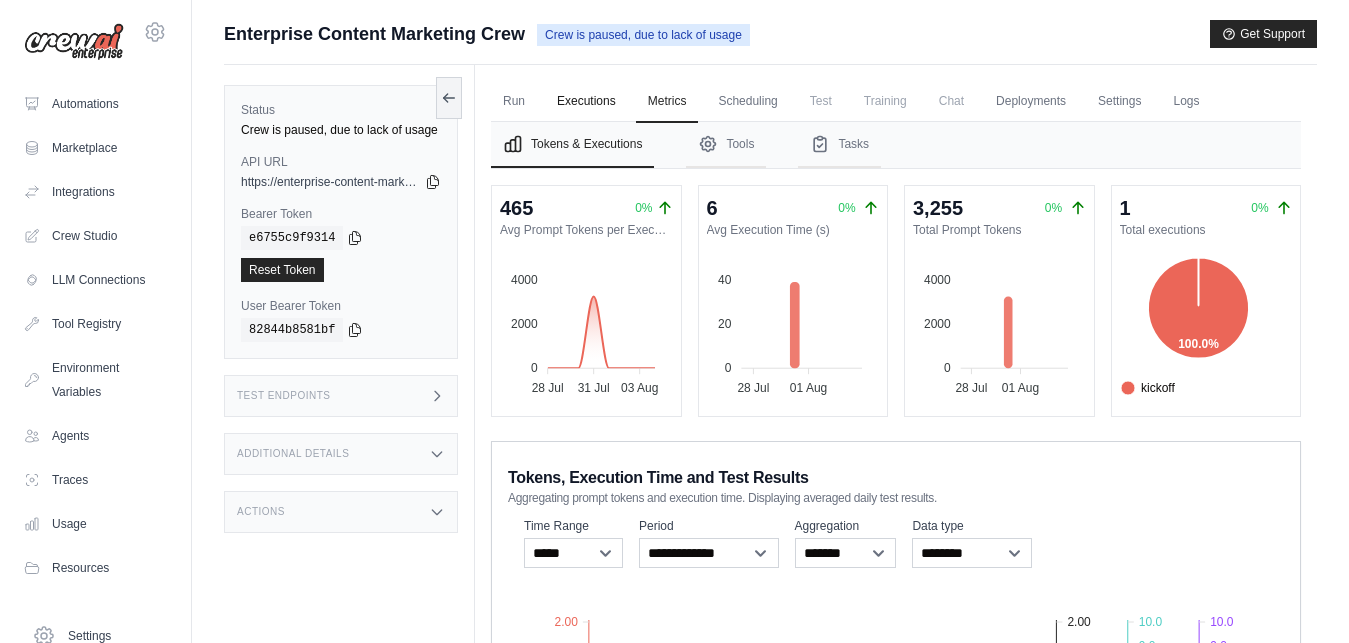 click on "Executions" at bounding box center (586, 102) 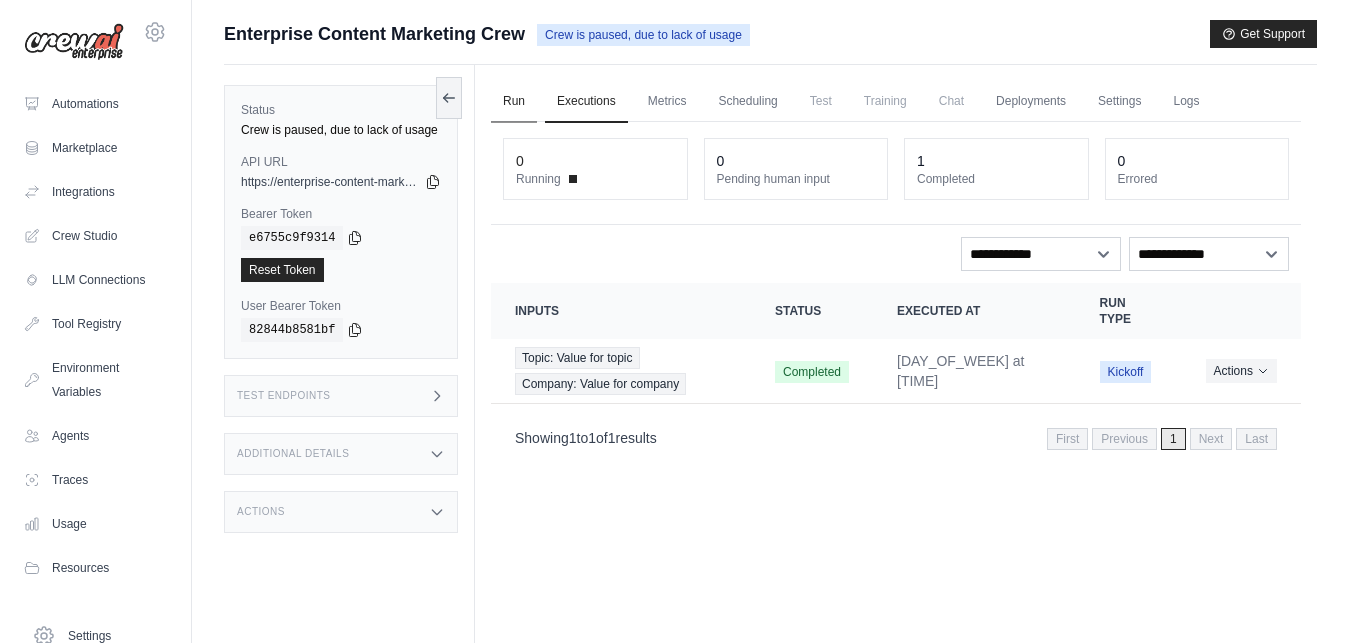 click on "Run" at bounding box center [514, 102] 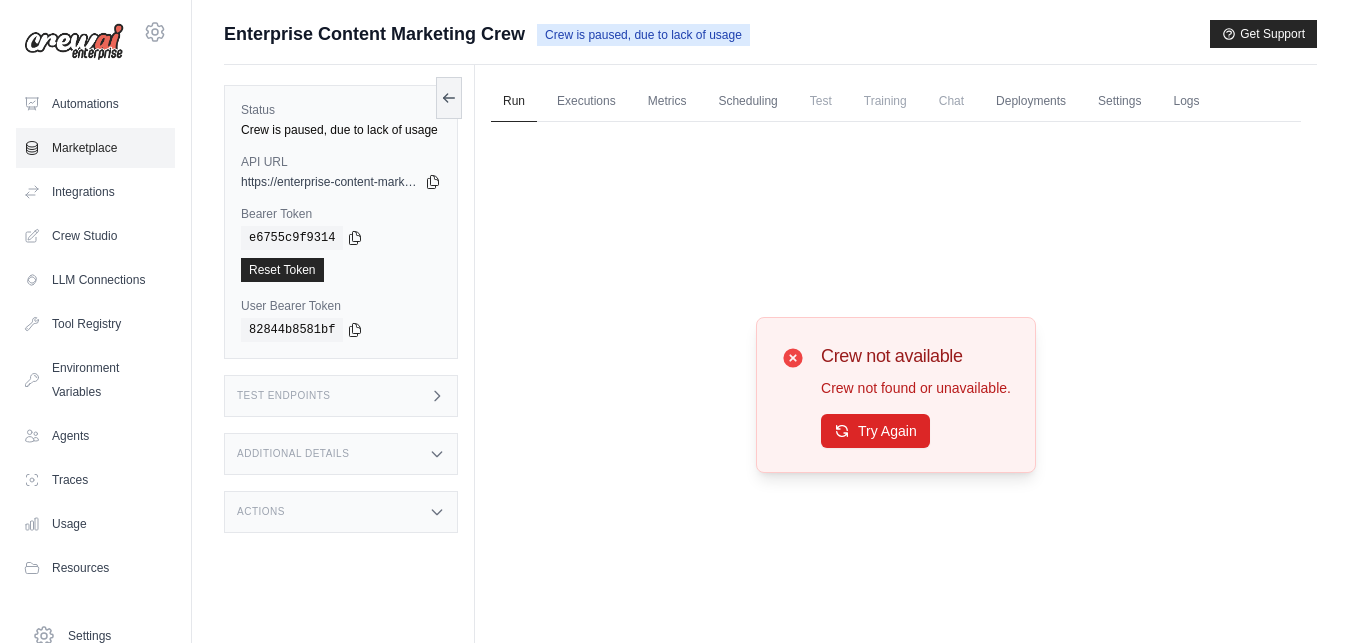 click on "Marketplace" at bounding box center [95, 148] 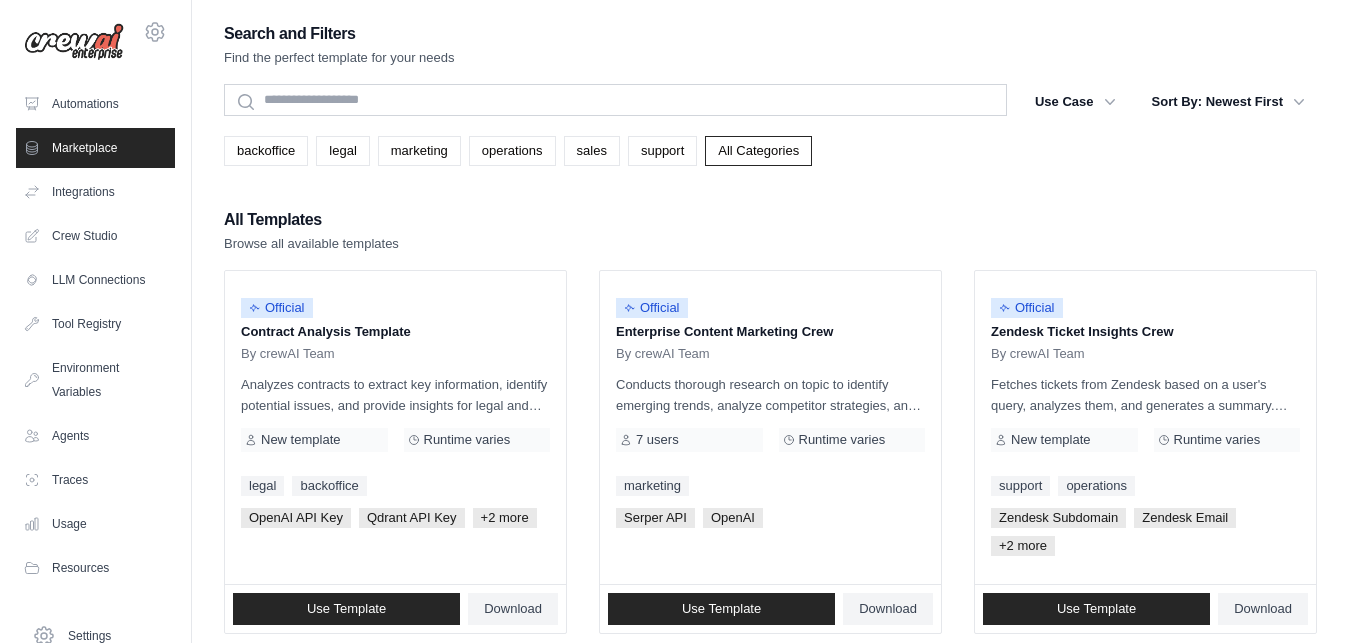 click on "Automations" at bounding box center [95, 104] 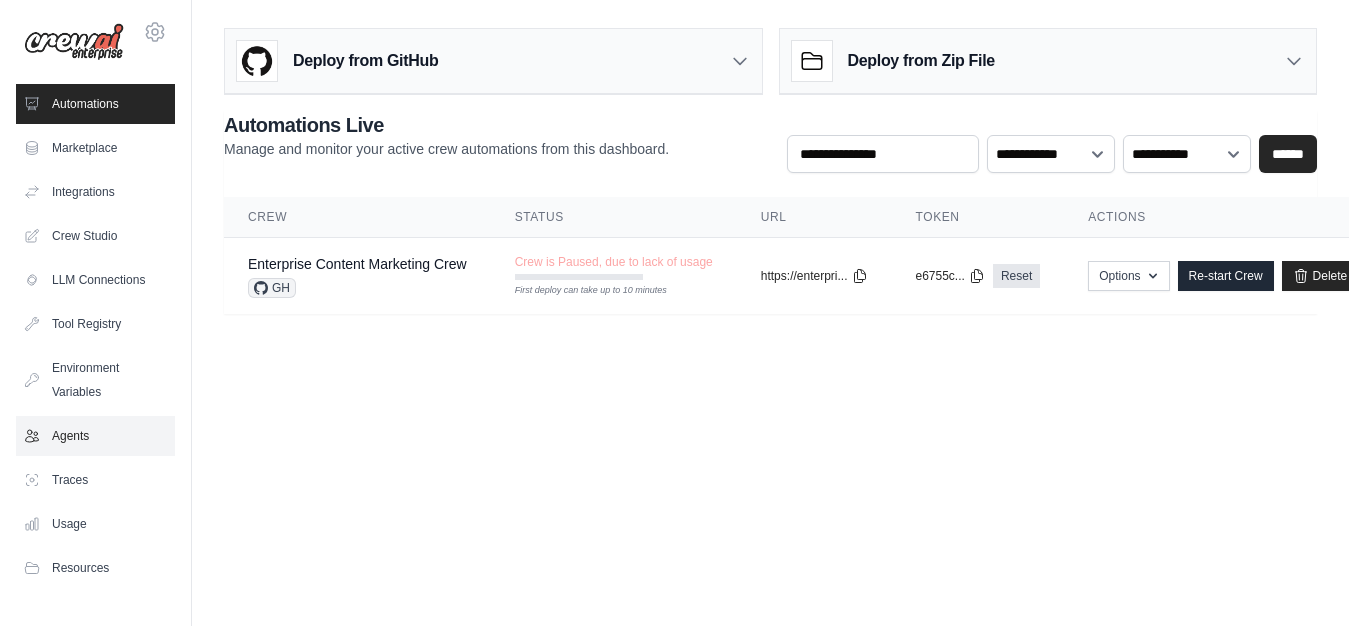 click on "Agents" at bounding box center [95, 436] 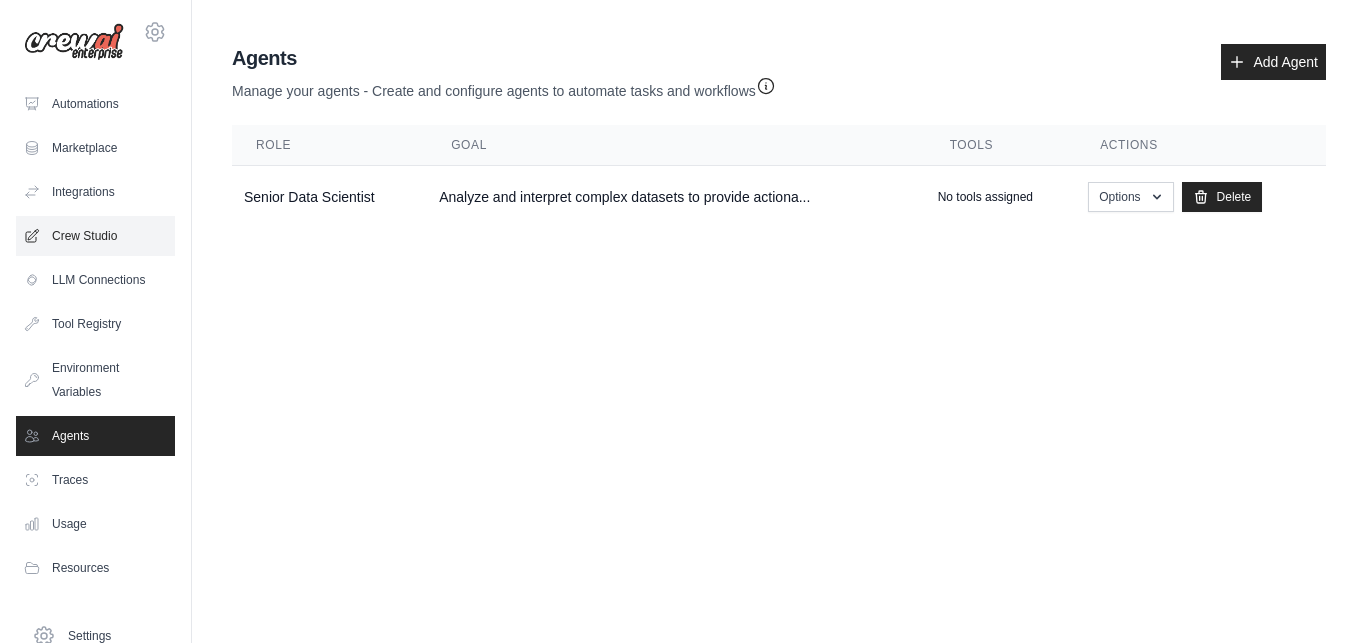 click on "Crew Studio" at bounding box center (95, 236) 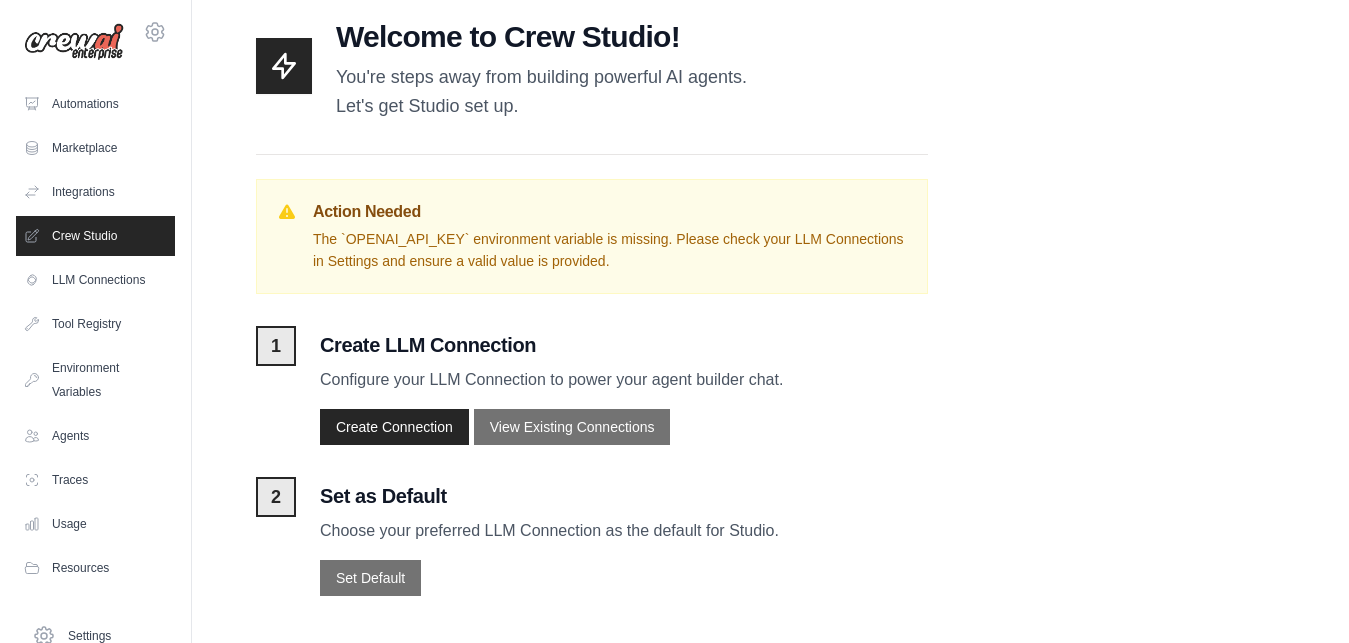 scroll, scrollTop: 70, scrollLeft: 0, axis: vertical 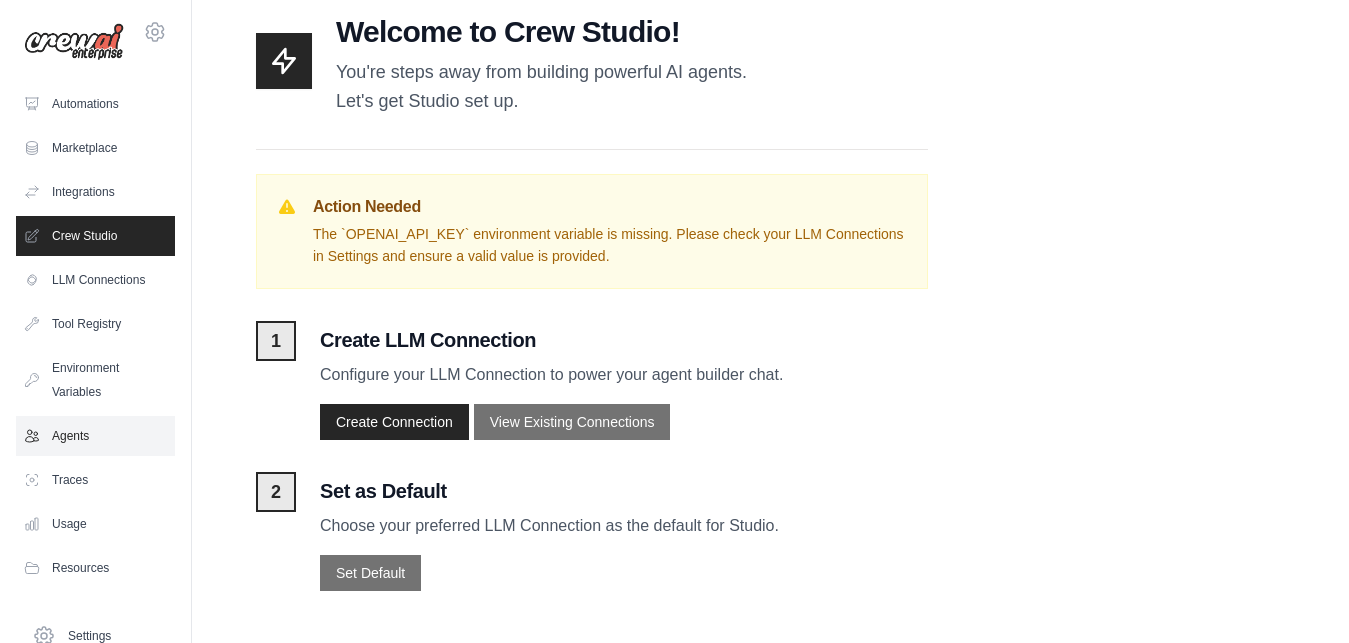 click on "Agents" at bounding box center [95, 436] 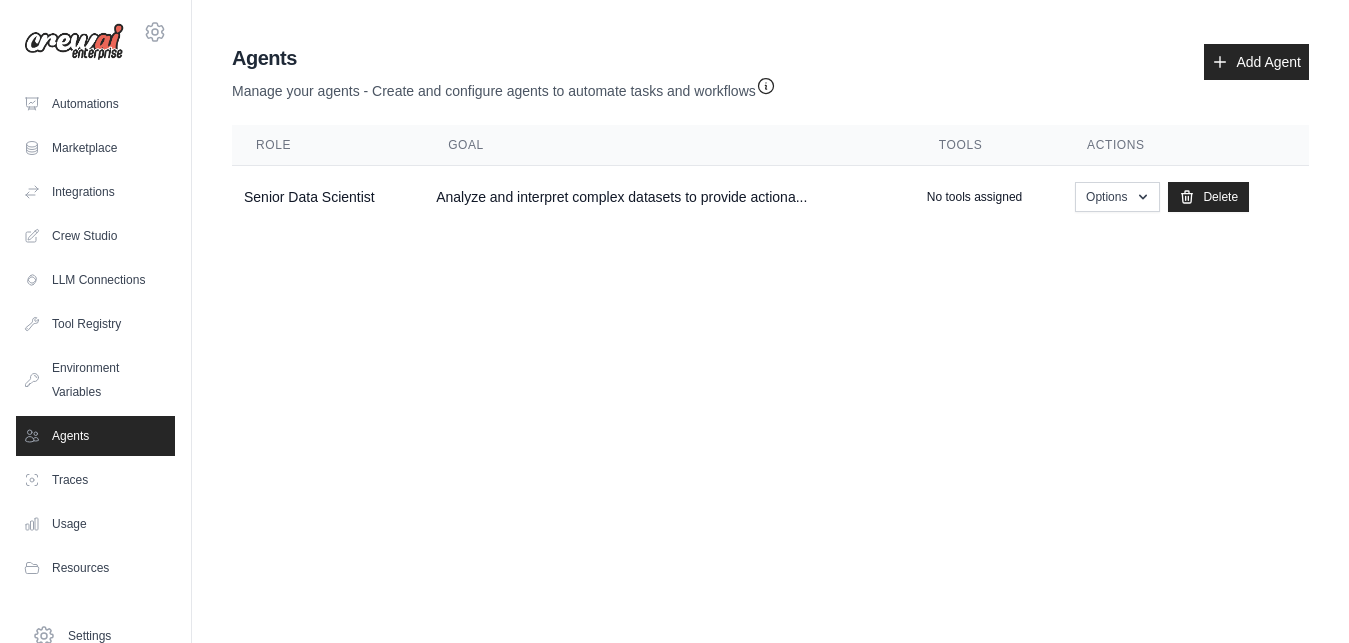 scroll, scrollTop: 0, scrollLeft: 0, axis: both 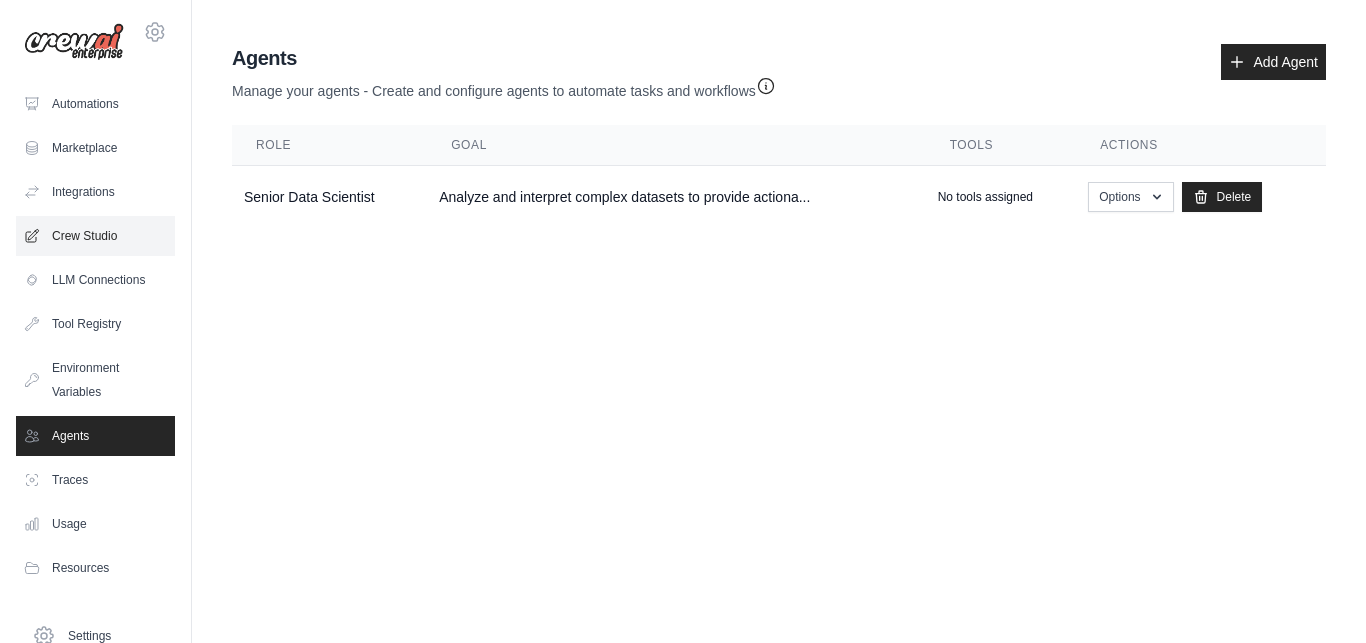 click on "Crew Studio" at bounding box center [95, 236] 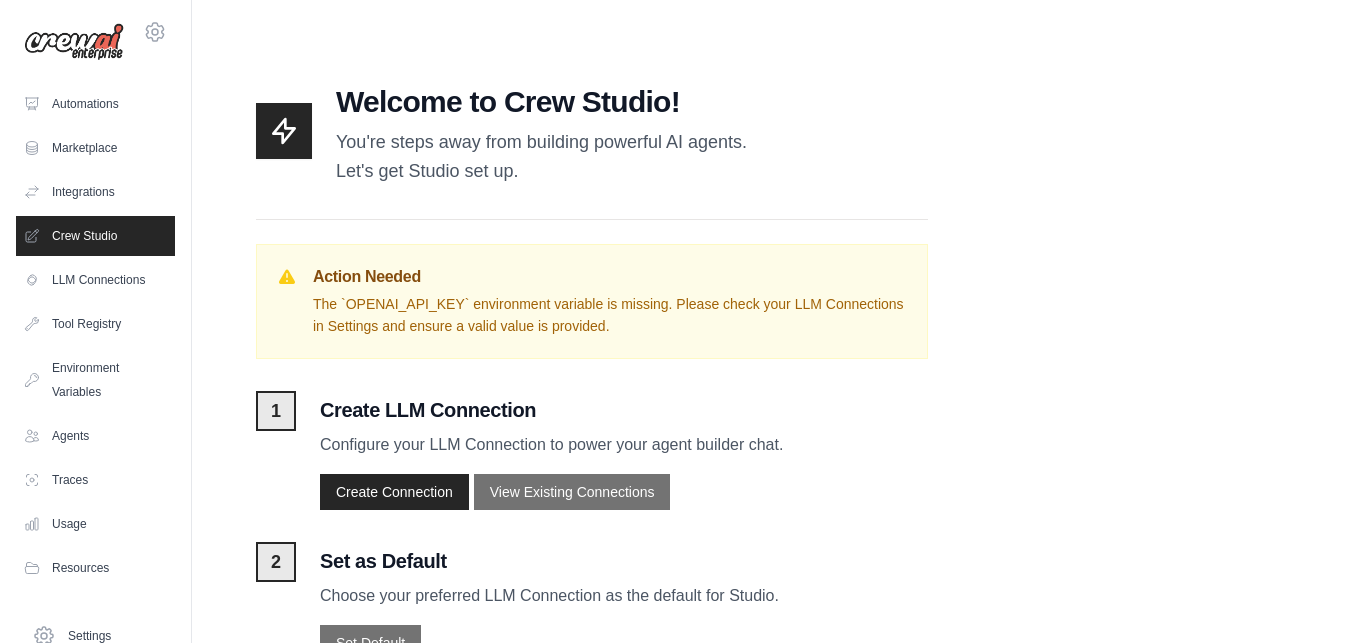 click on "You're steps away from building powerful AI agents.
Let's get Studio set up." at bounding box center [541, 157] 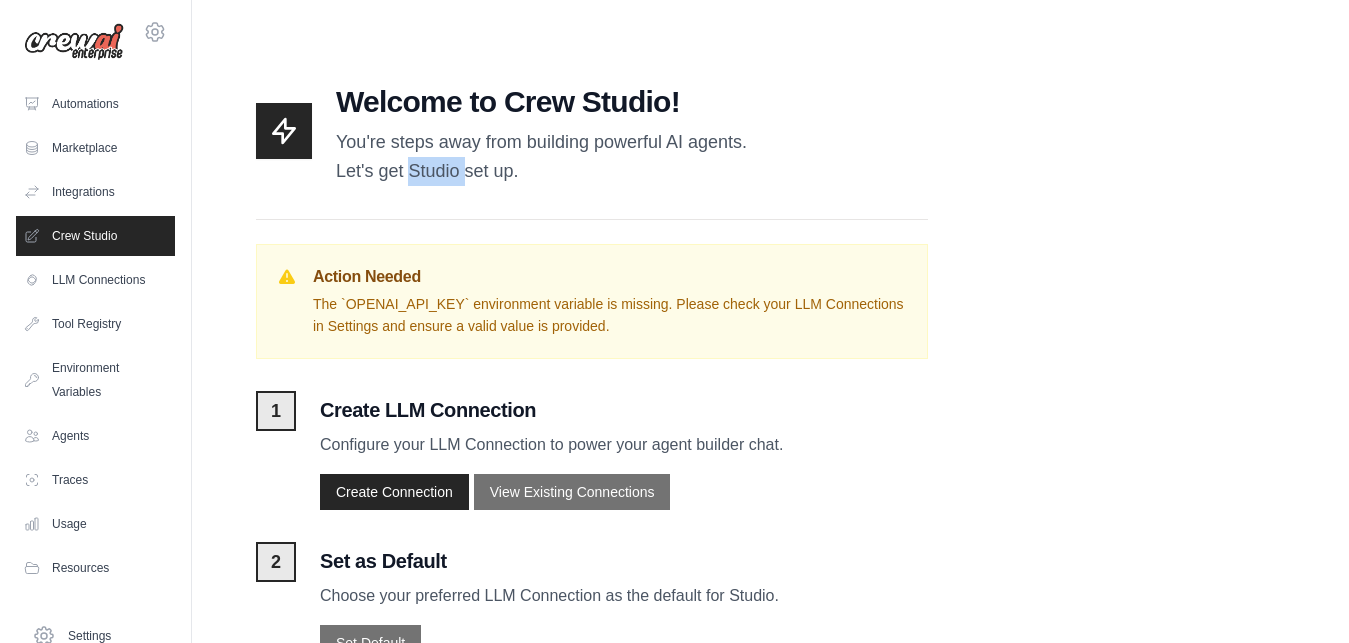 click on "You're steps away from building powerful AI agents.
Let's get Studio set up." at bounding box center [541, 157] 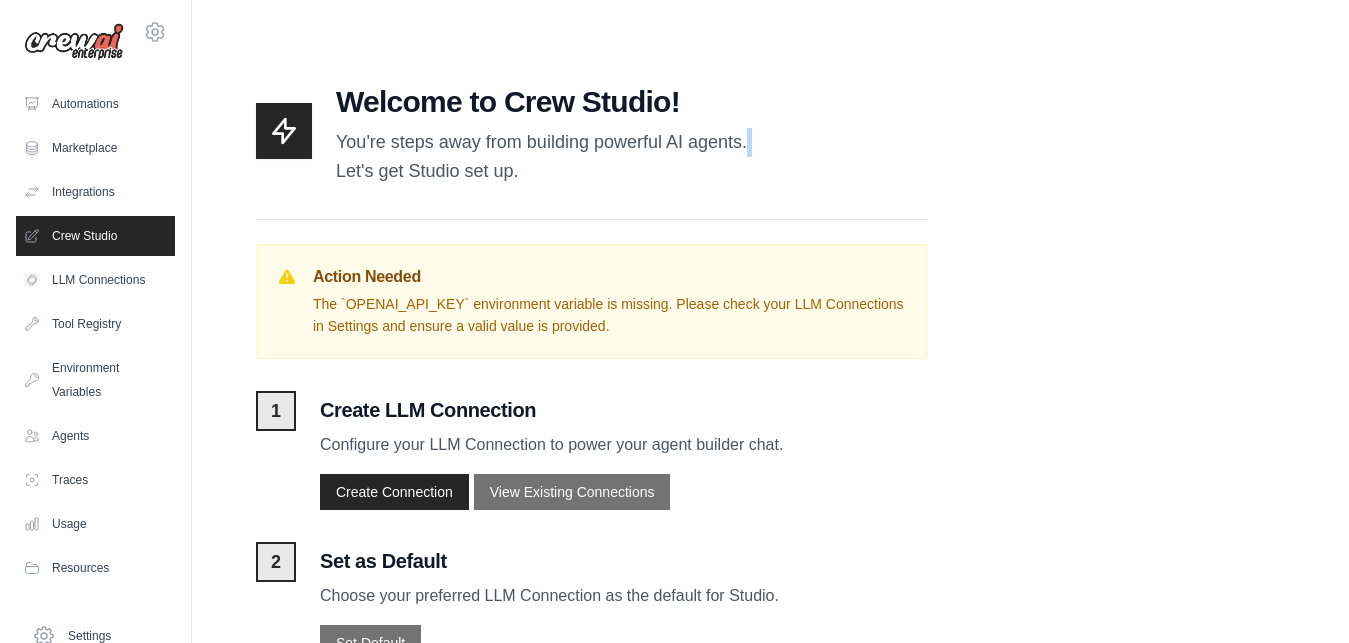 click on "You're steps away from building powerful AI agents.
Let's get Studio set up." at bounding box center (541, 157) 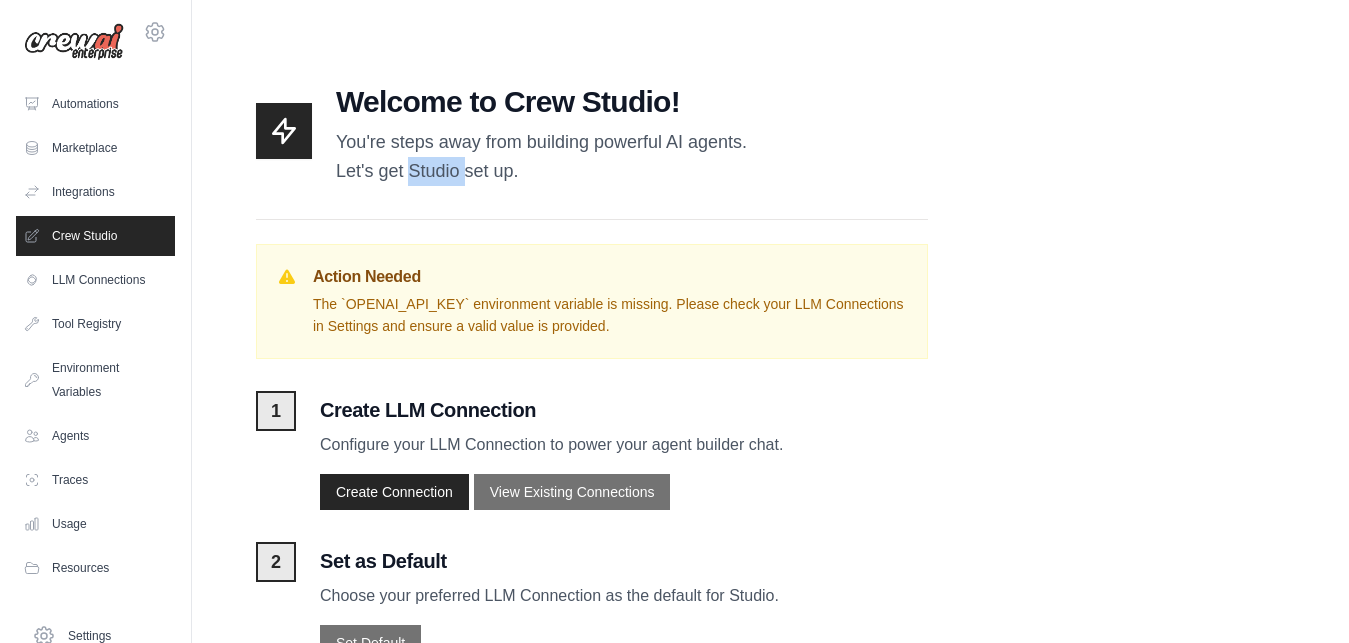 click on "You're steps away from building powerful AI agents.
Let's get Studio set up." at bounding box center [541, 157] 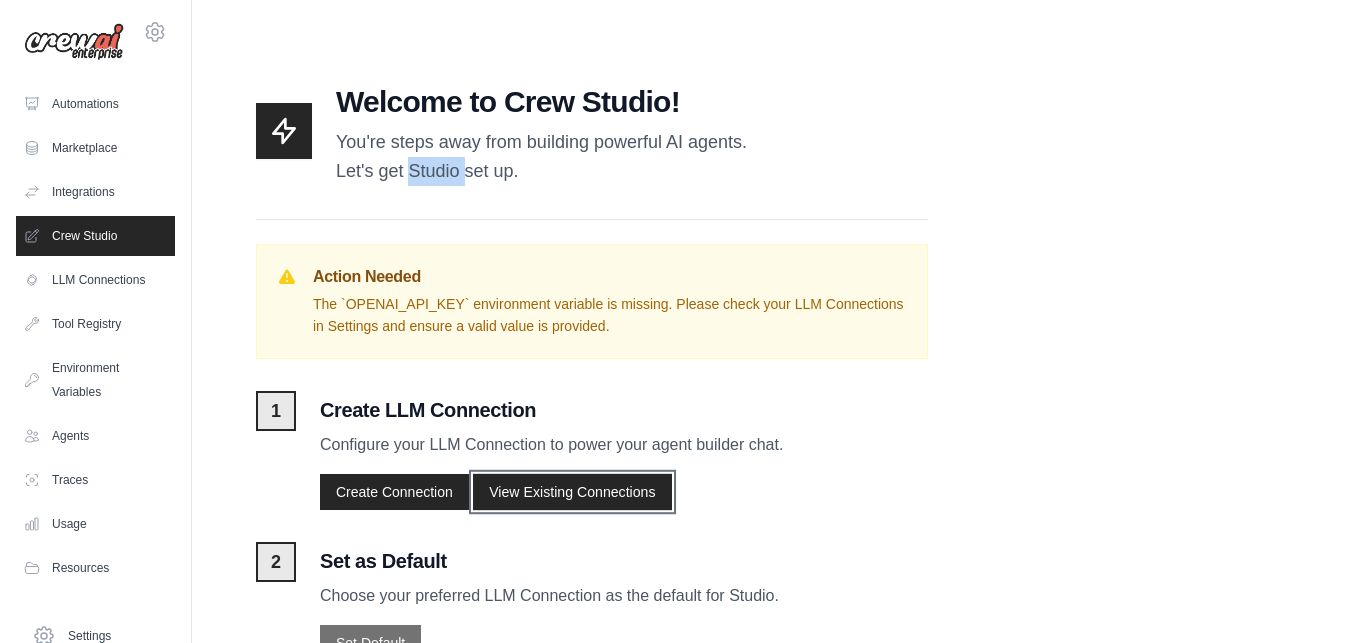 click on "View Existing Connections" at bounding box center (572, 492) 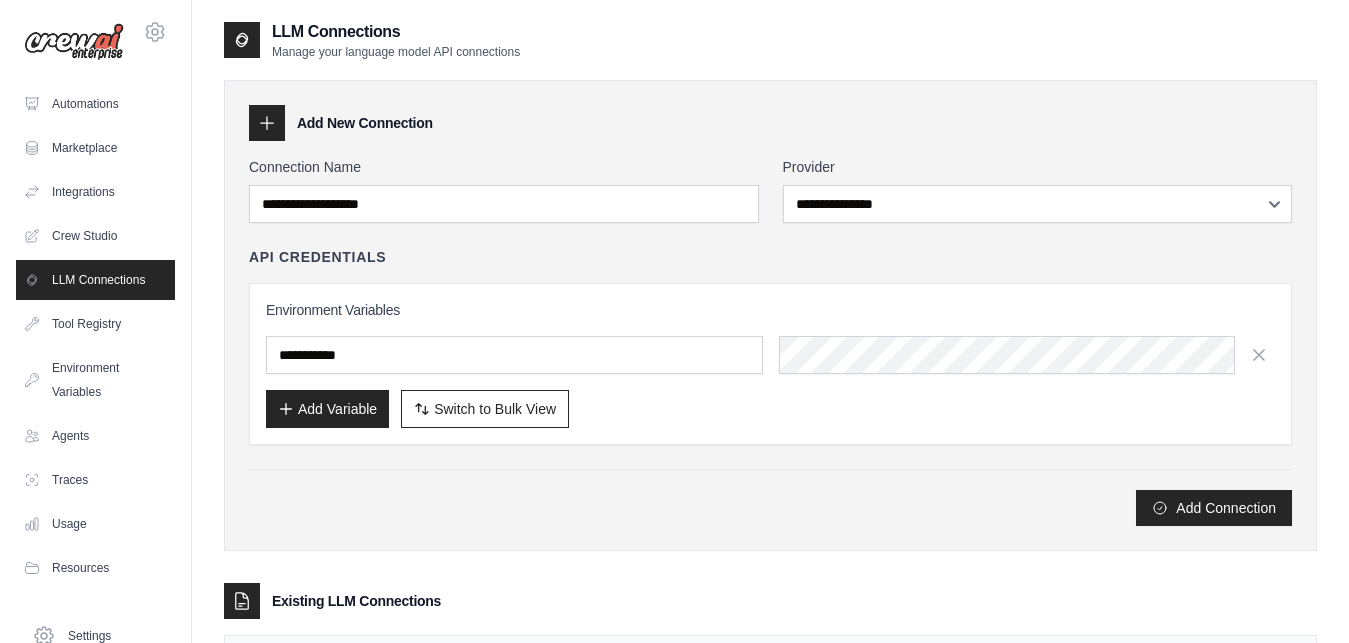scroll, scrollTop: 139, scrollLeft: 0, axis: vertical 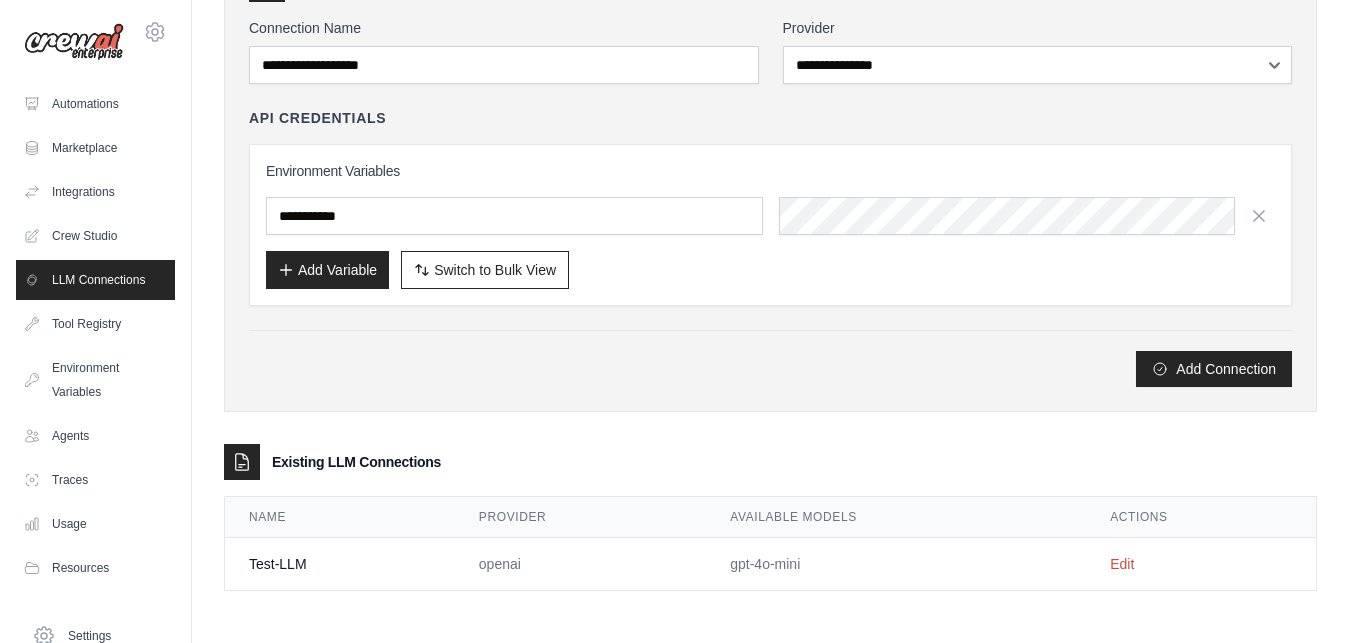 click on "Edit" at bounding box center (1201, 564) 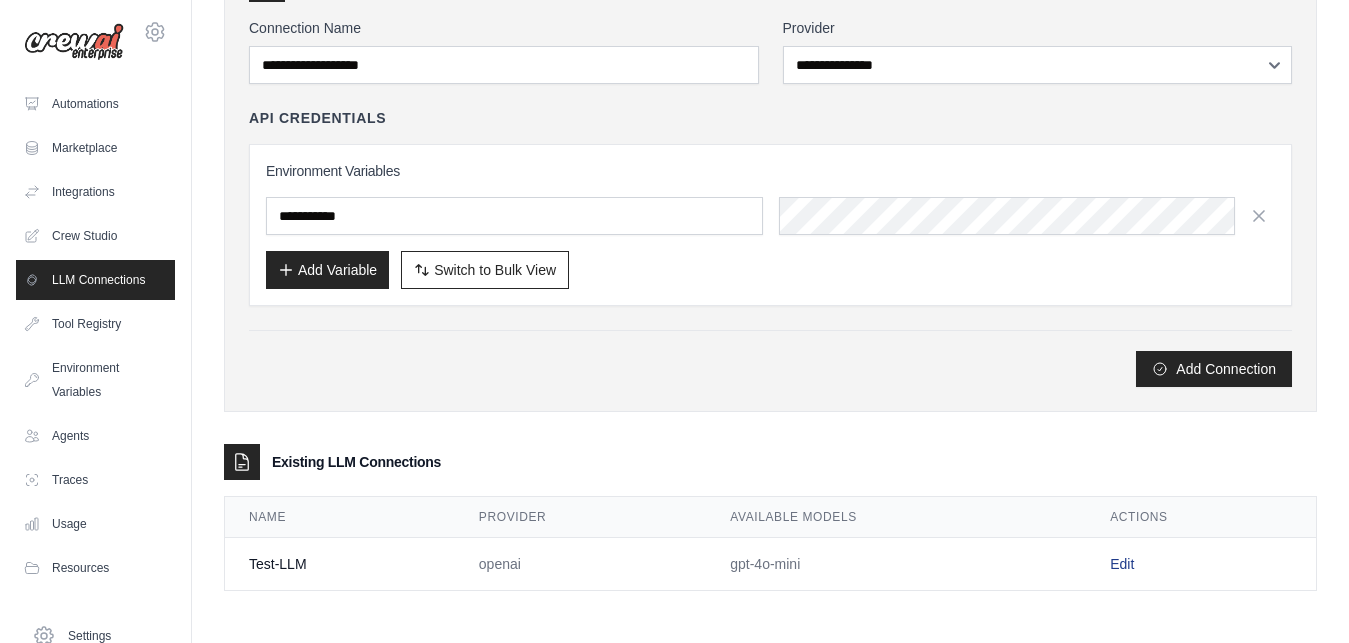click on "Edit" at bounding box center [1122, 564] 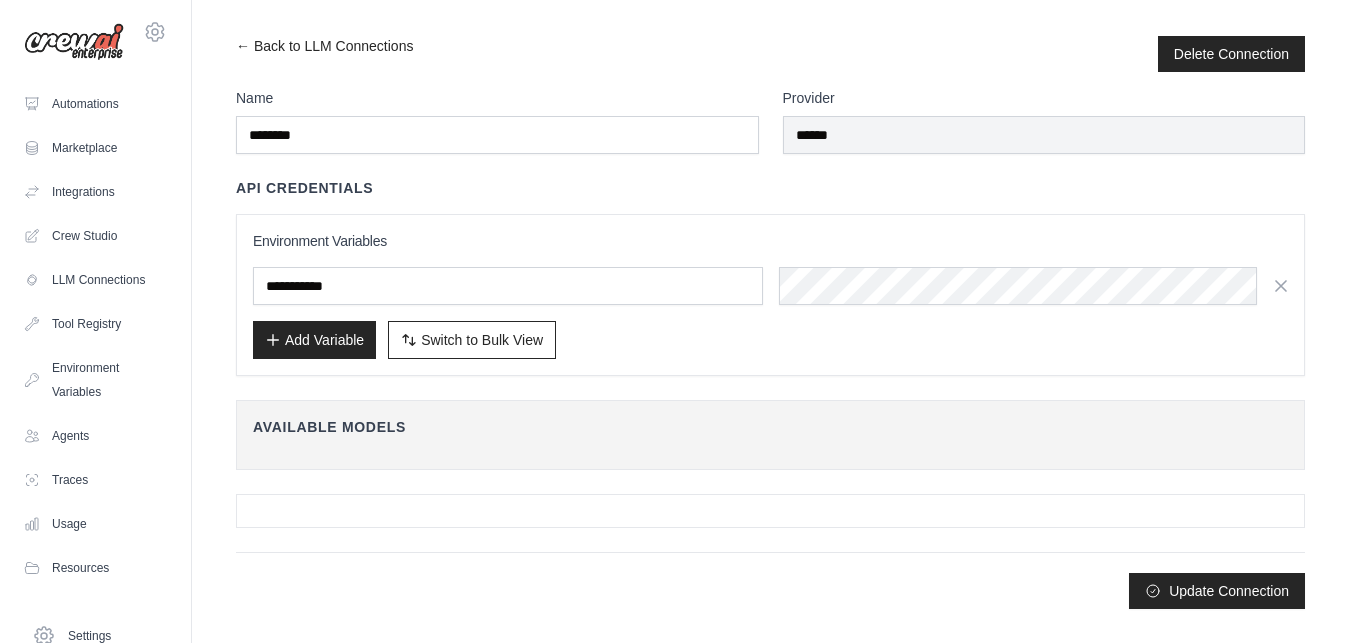 scroll, scrollTop: 0, scrollLeft: 0, axis: both 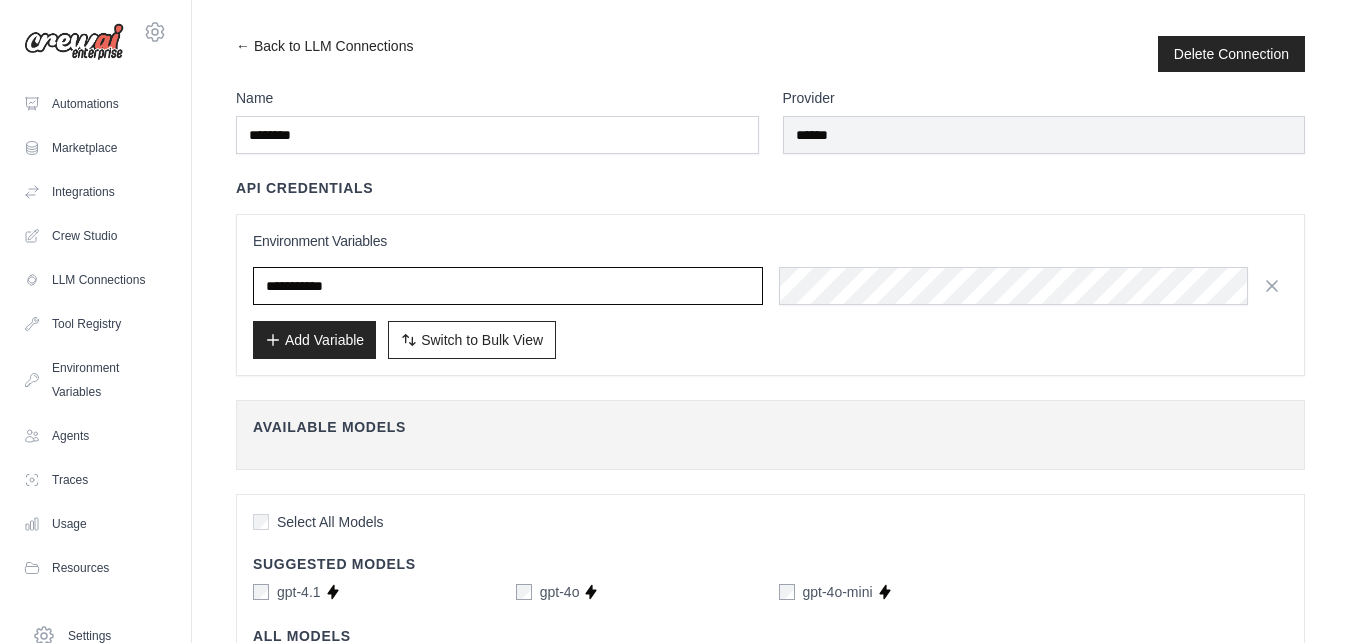 click at bounding box center [508, 286] 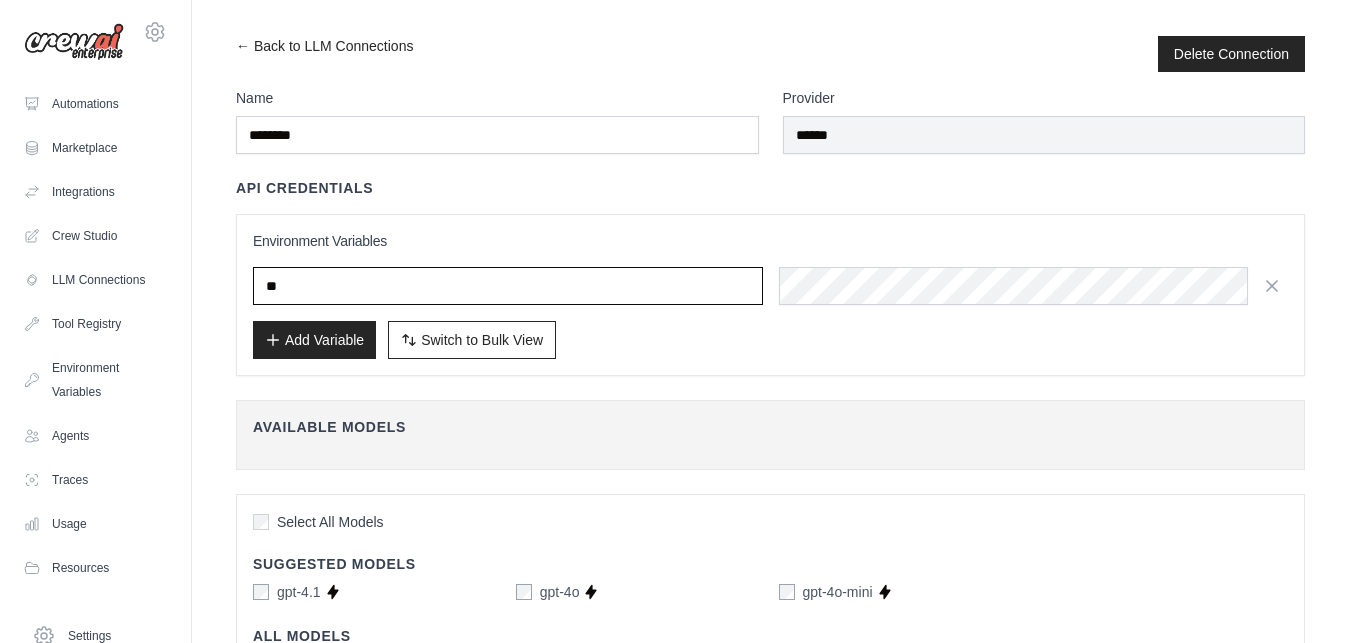 type on "*" 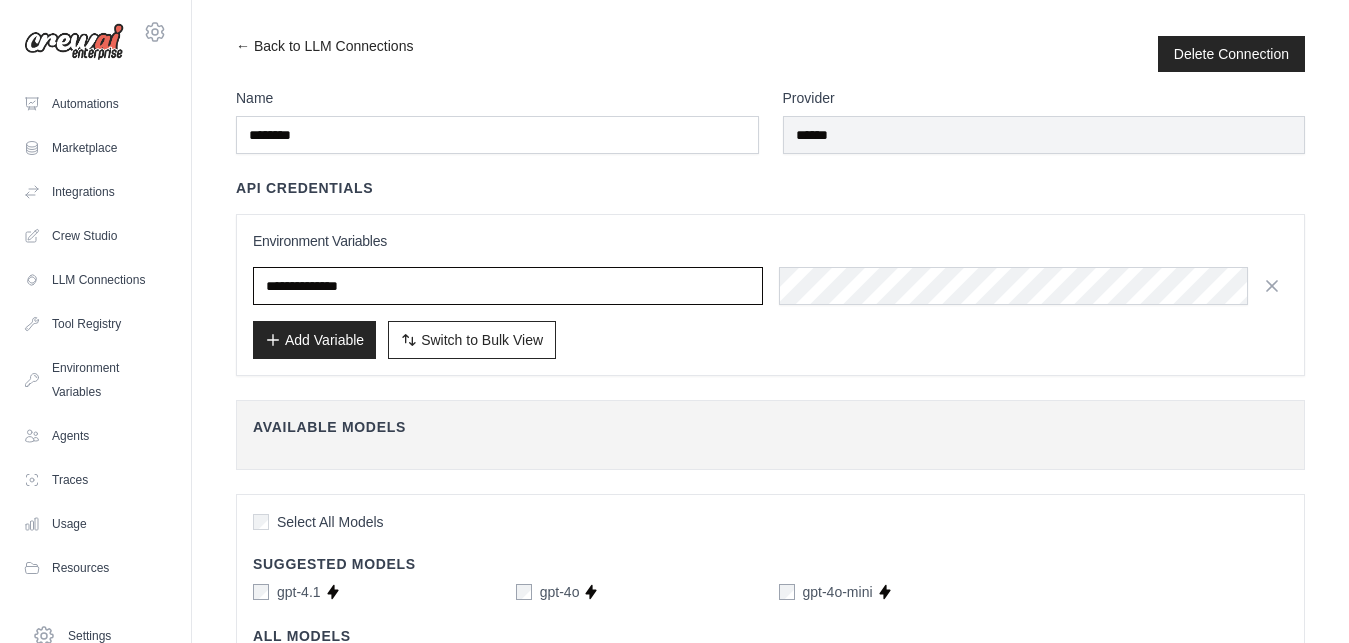 type on "**********" 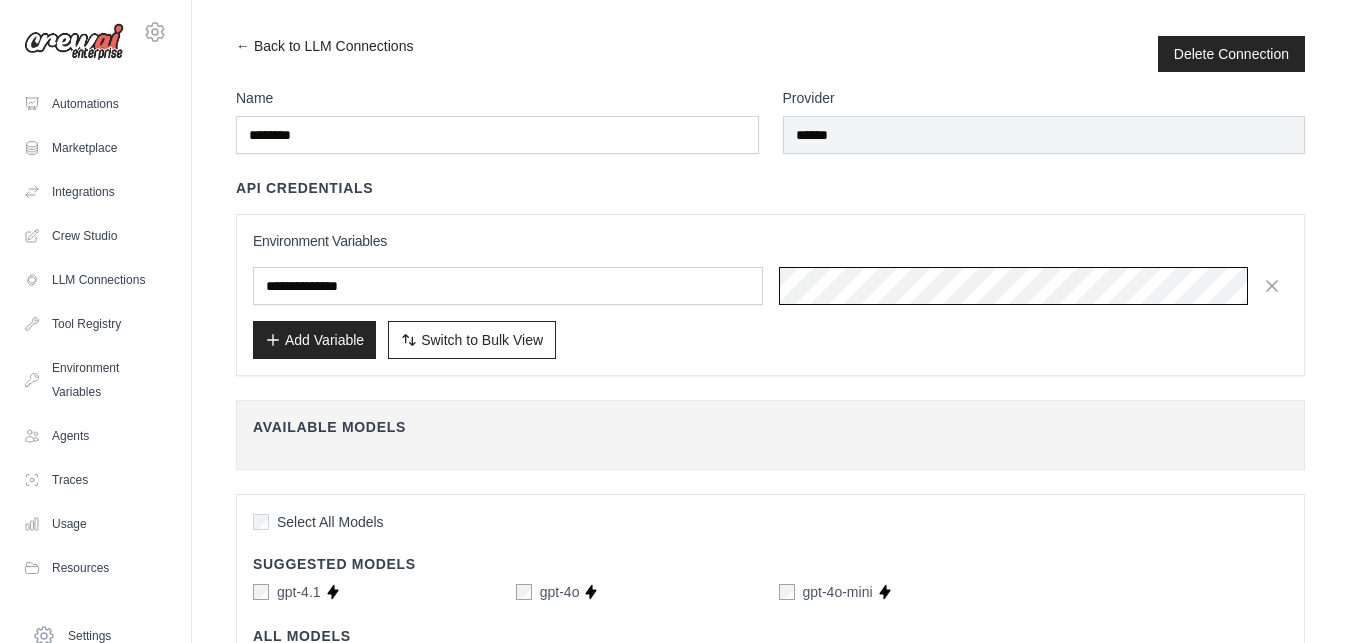 click at bounding box center (1034, 286) 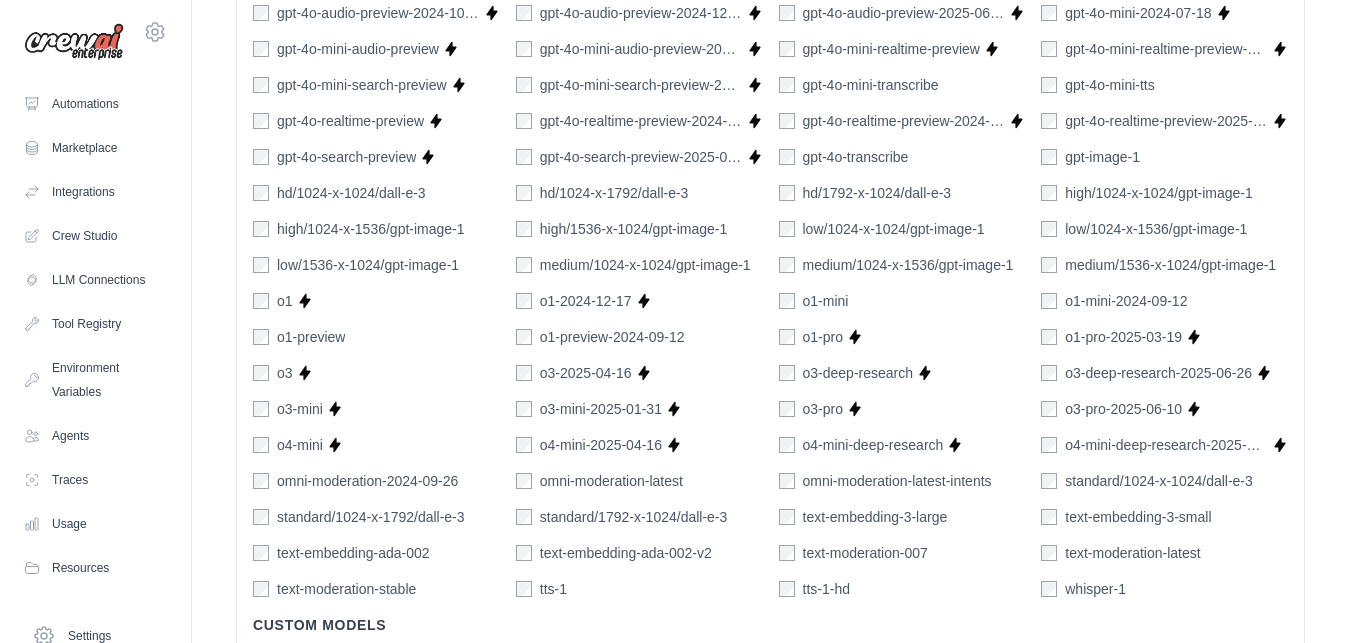 scroll, scrollTop: 1223, scrollLeft: 0, axis: vertical 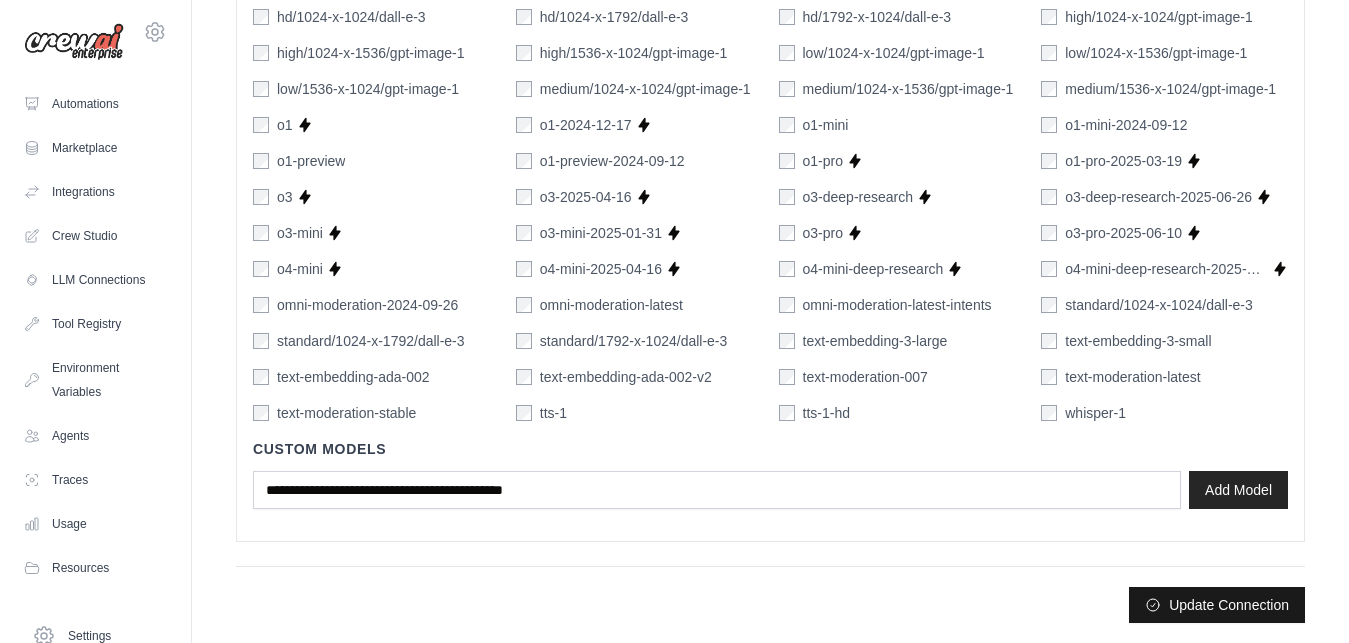 click on "Update Connection" at bounding box center (1217, 605) 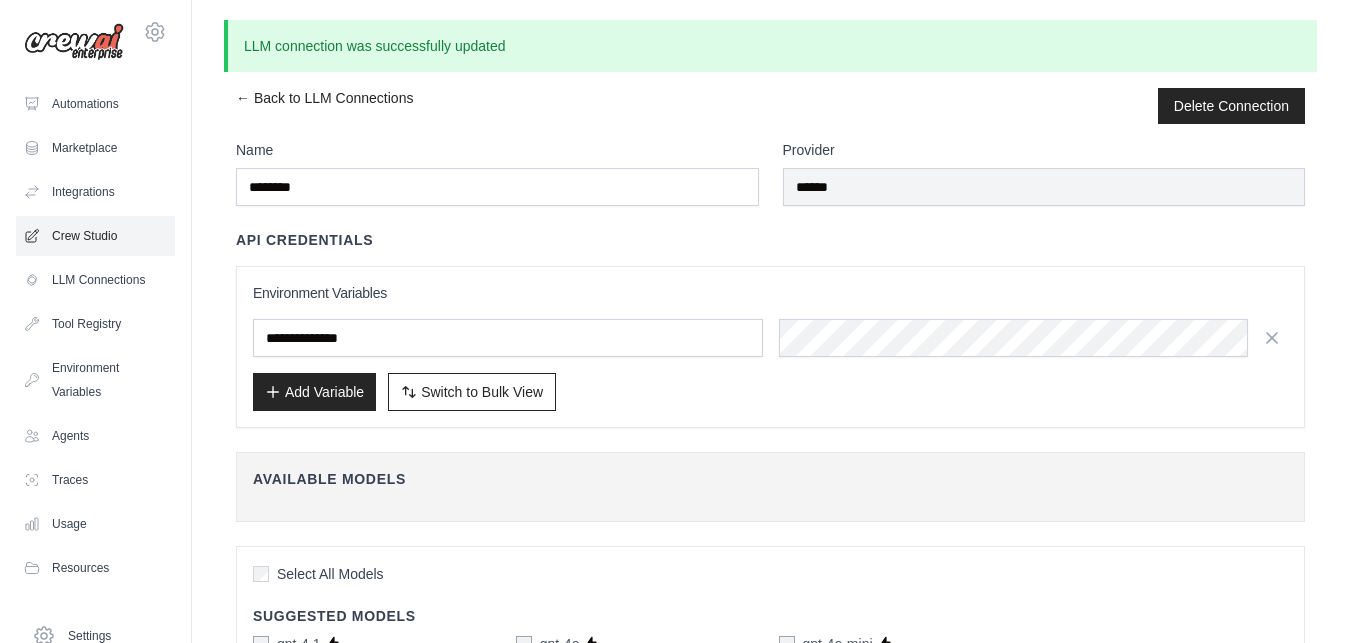 click on "Crew Studio" at bounding box center (95, 236) 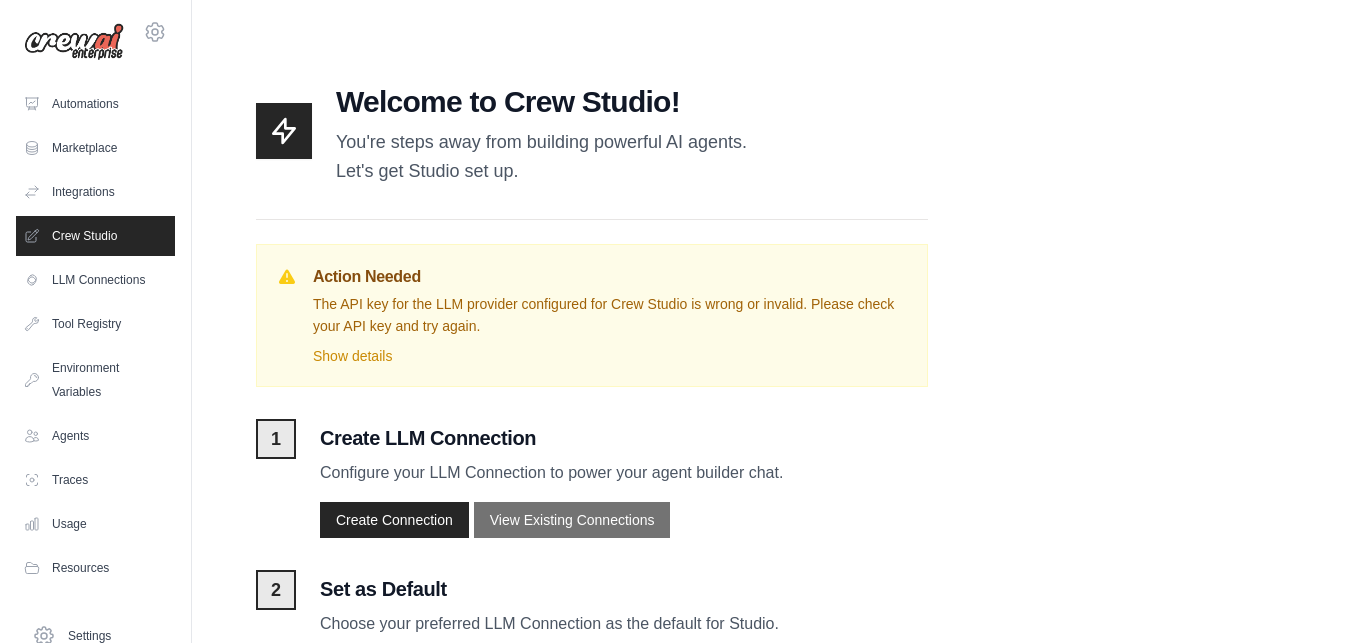 scroll, scrollTop: 0, scrollLeft: 0, axis: both 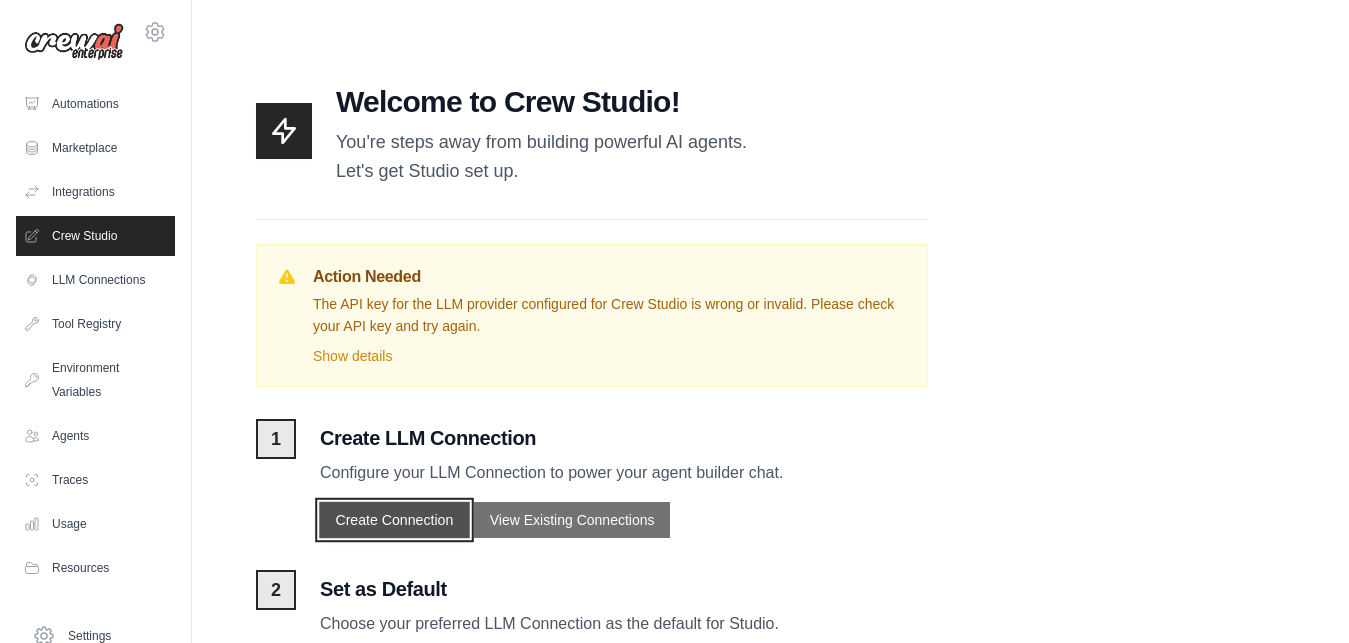 click on "Create Connection" at bounding box center (394, 520) 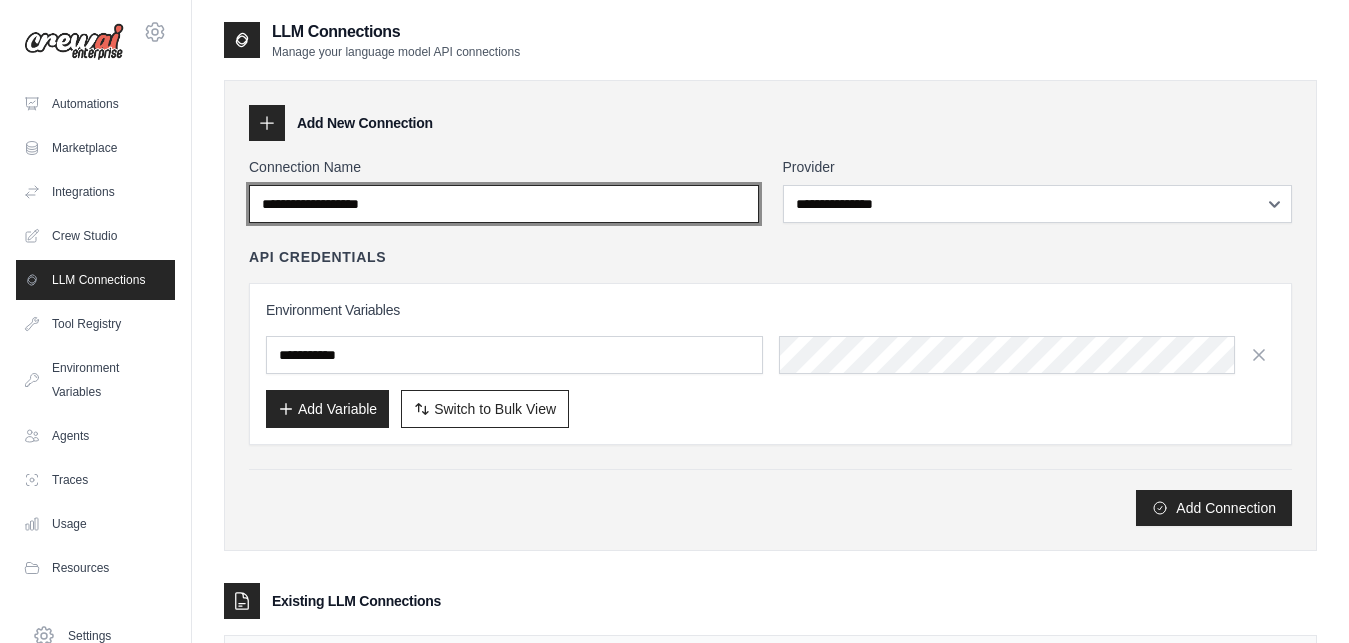 click on "Connection Name" at bounding box center [504, 204] 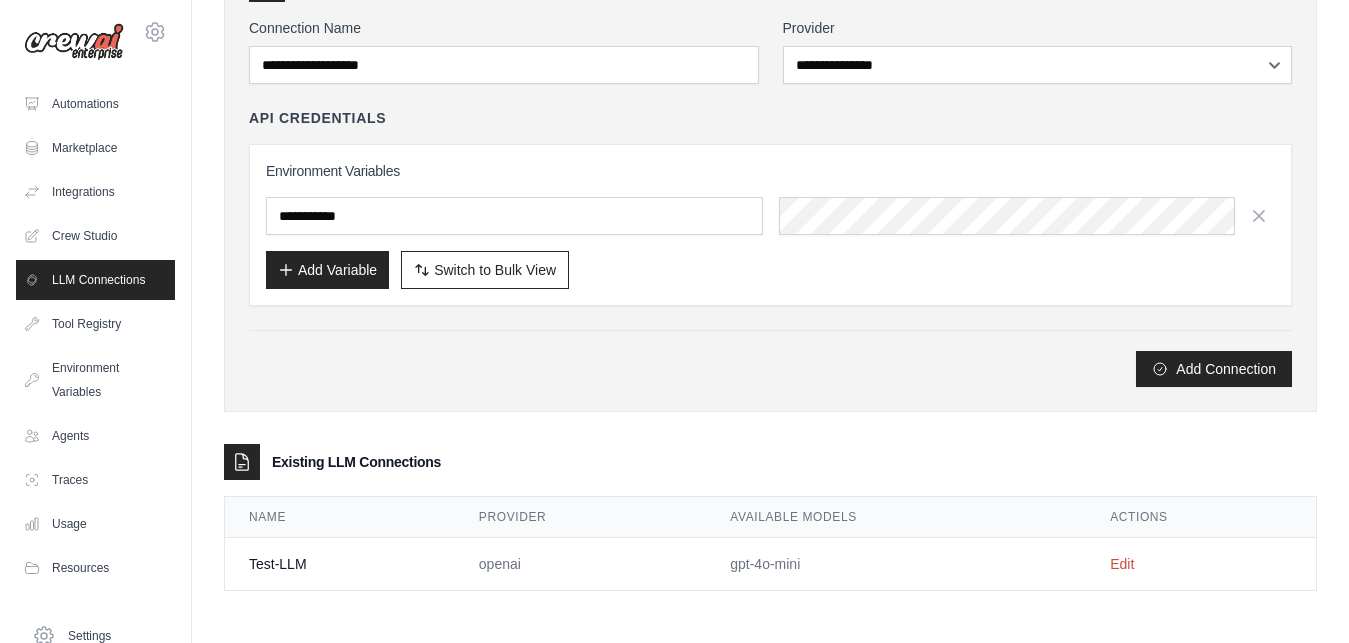 click on "Test-LLM" at bounding box center [340, 564] 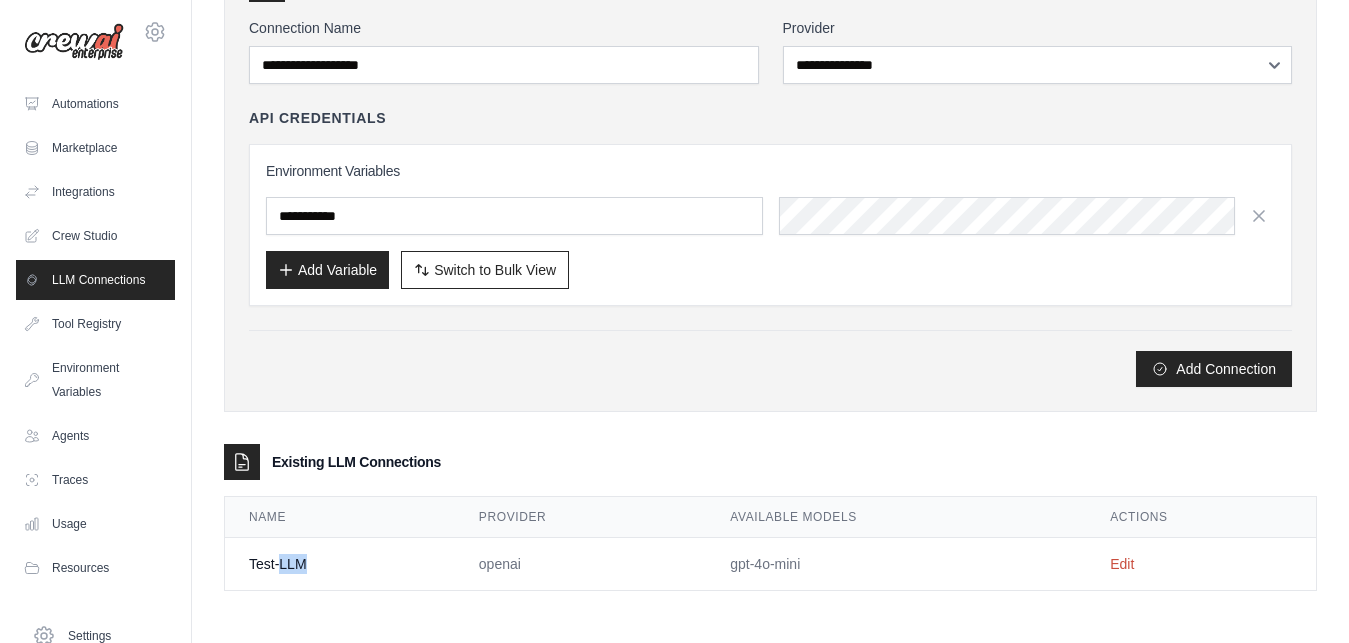click on "Test-LLM" at bounding box center (340, 564) 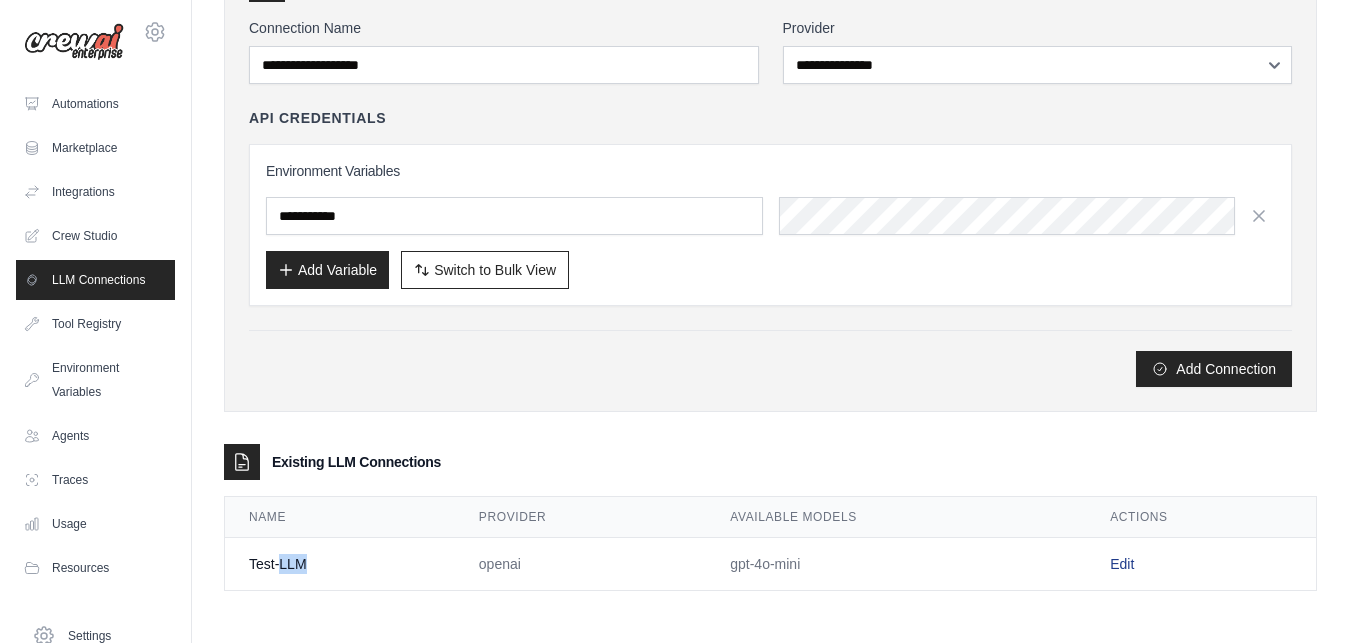 click on "Edit" at bounding box center (1122, 564) 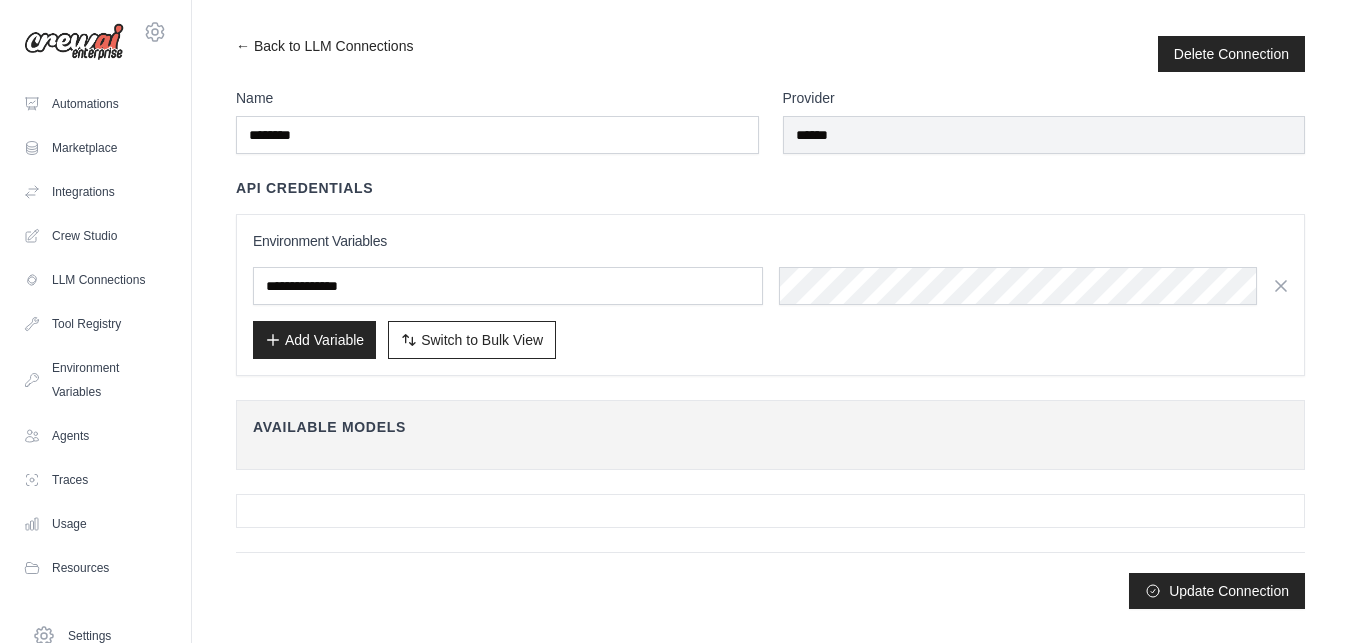 scroll, scrollTop: 0, scrollLeft: 0, axis: both 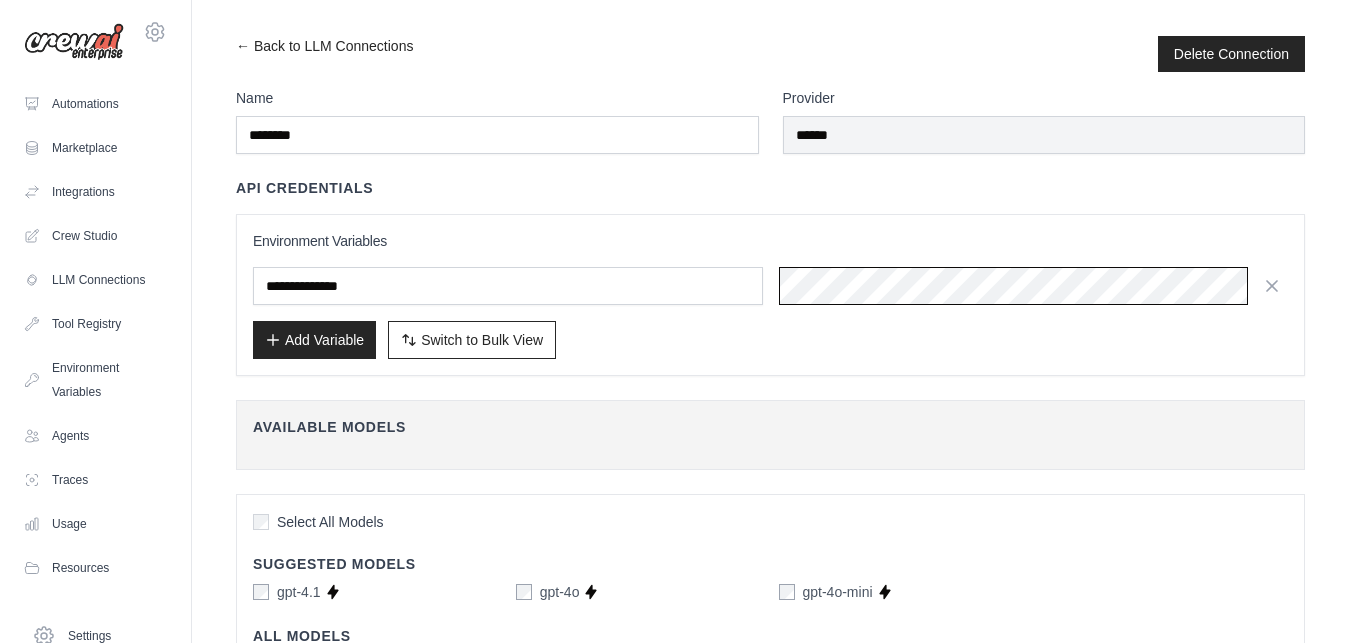 click at bounding box center (1034, 286) 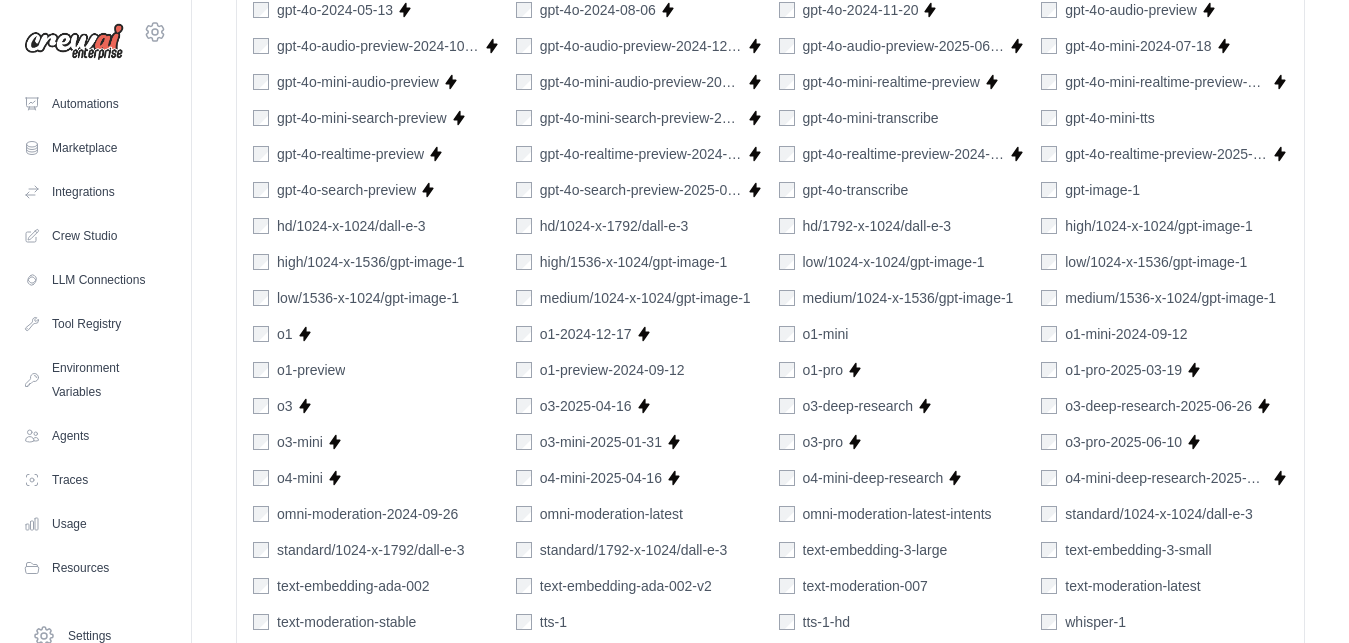 scroll, scrollTop: 1223, scrollLeft: 0, axis: vertical 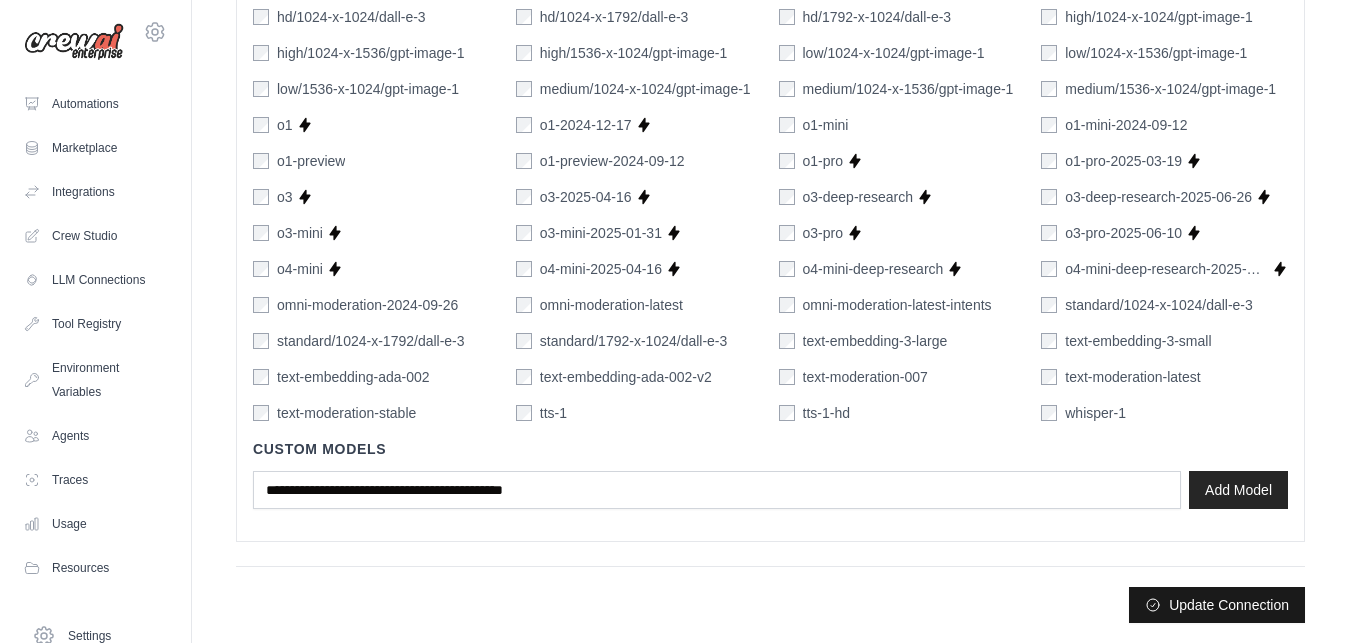 click on "Update Connection" at bounding box center [1217, 605] 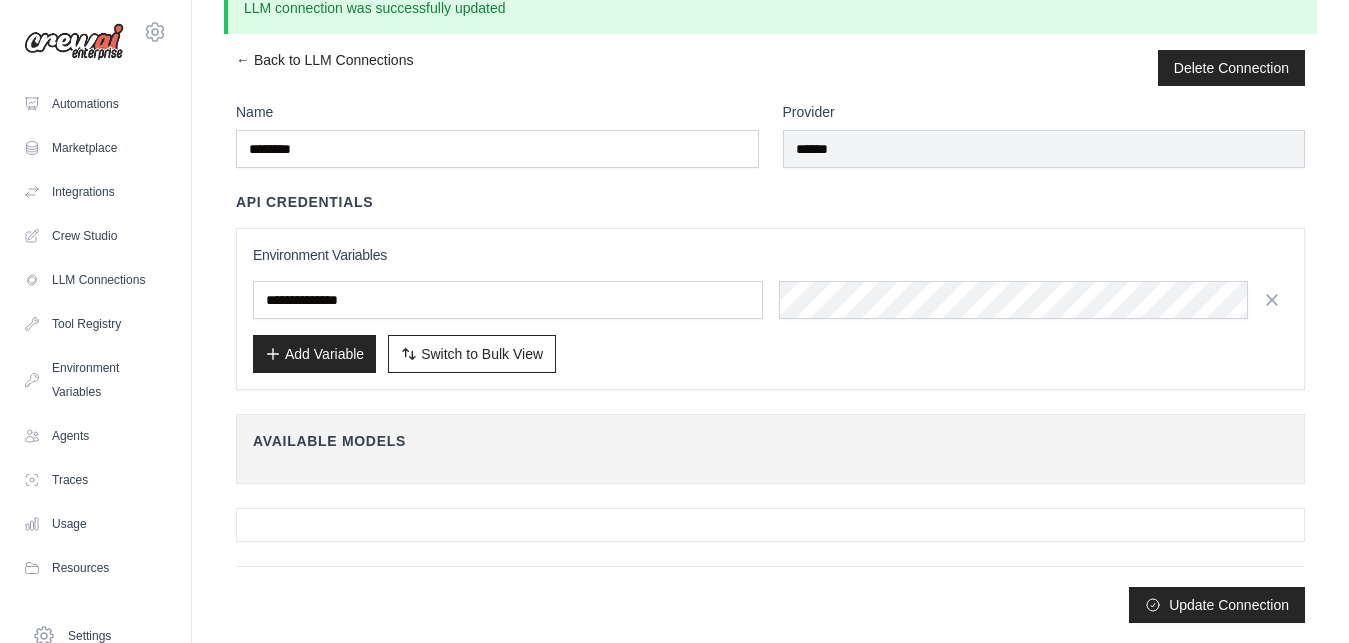 scroll, scrollTop: 0, scrollLeft: 0, axis: both 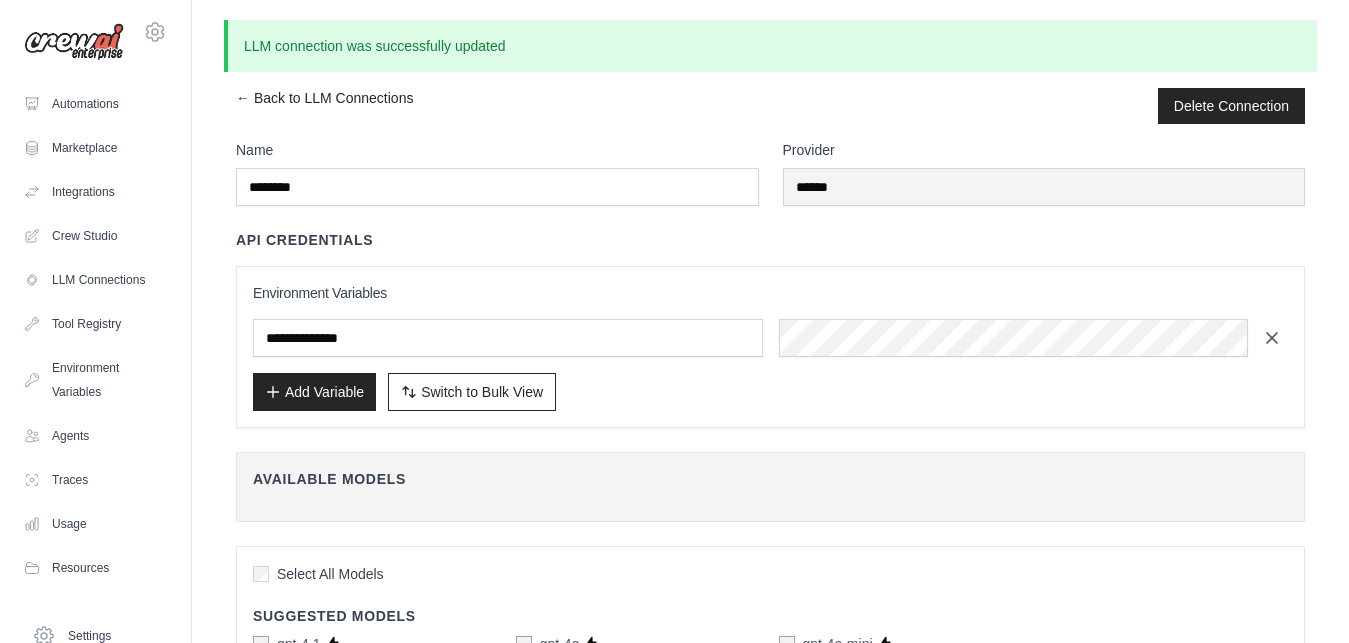 click 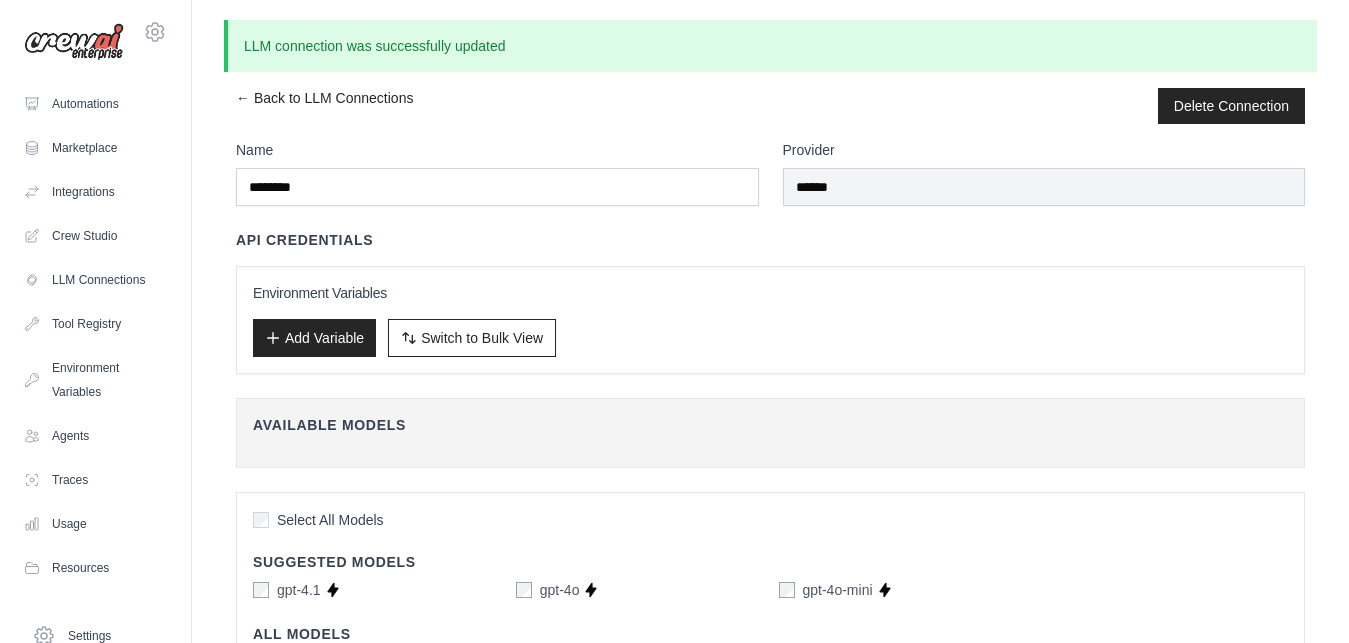 scroll, scrollTop: 1221, scrollLeft: 0, axis: vertical 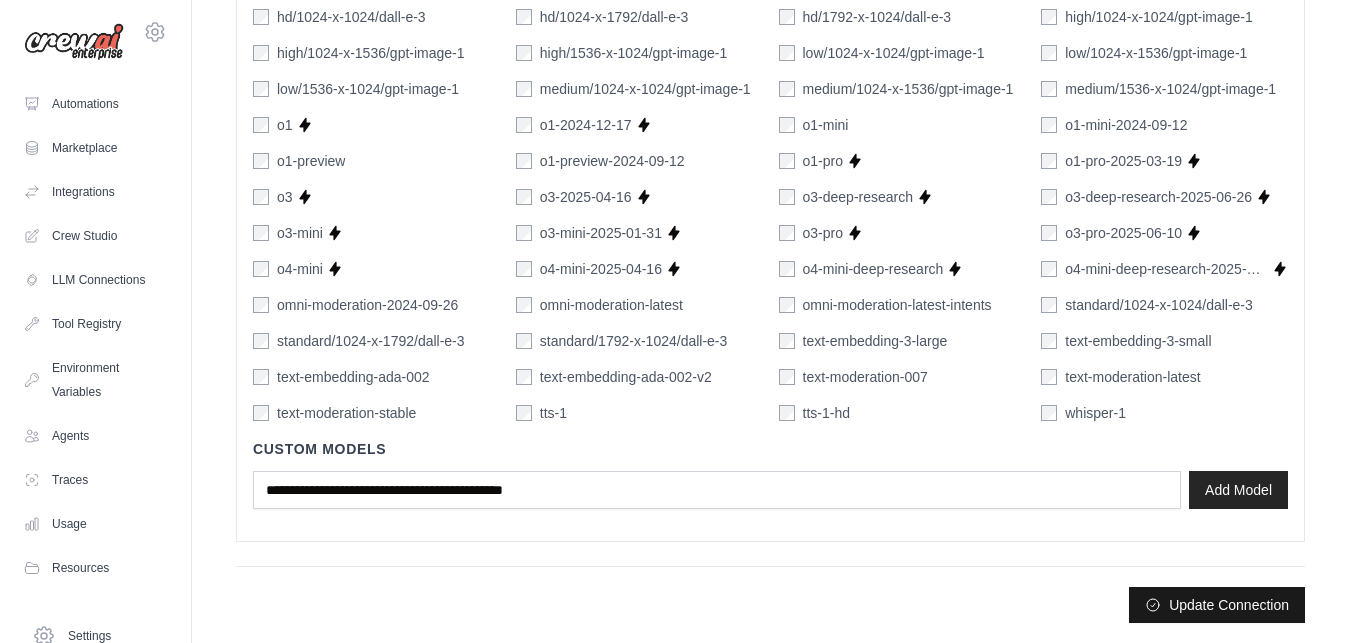 click on "Update Connection" at bounding box center [1217, 605] 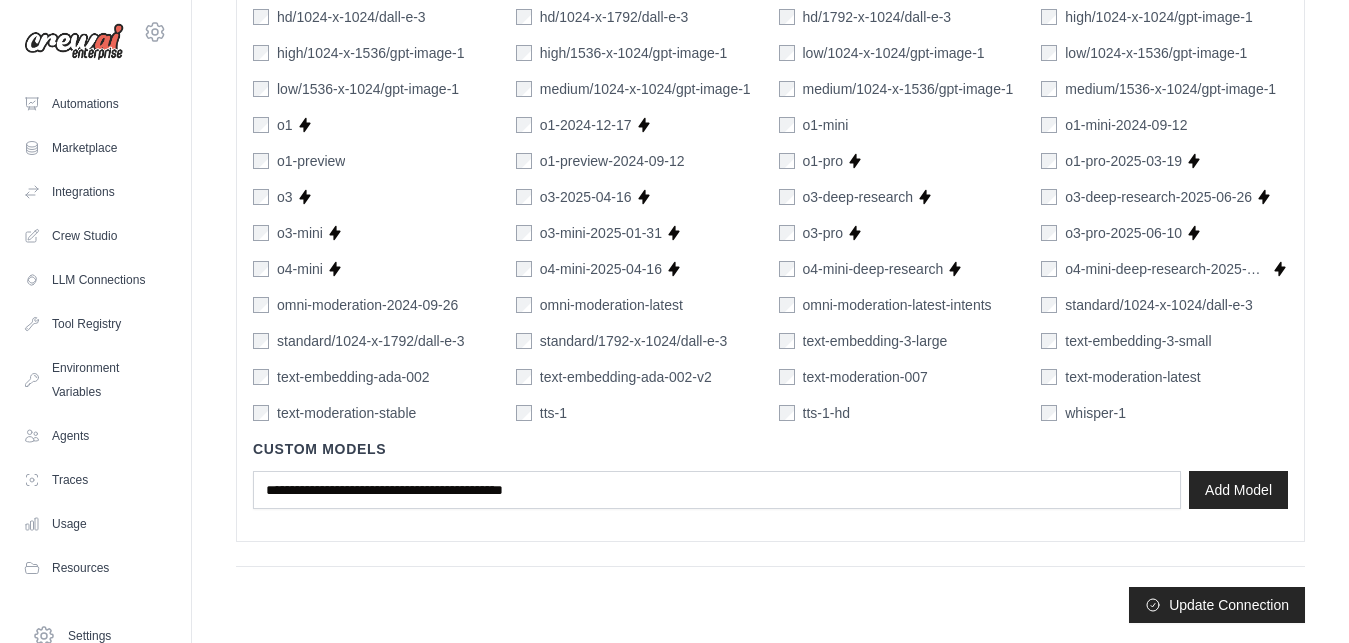 scroll, scrollTop: 0, scrollLeft: 0, axis: both 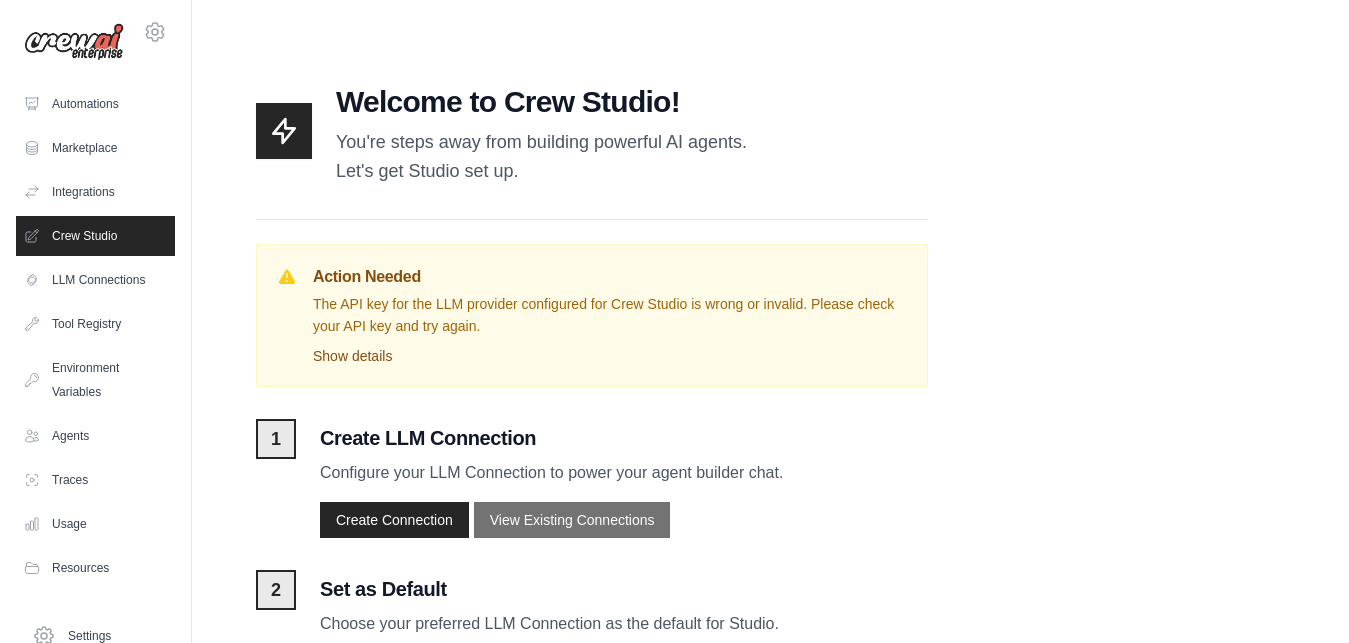 click on "Show details" at bounding box center (610, 356) 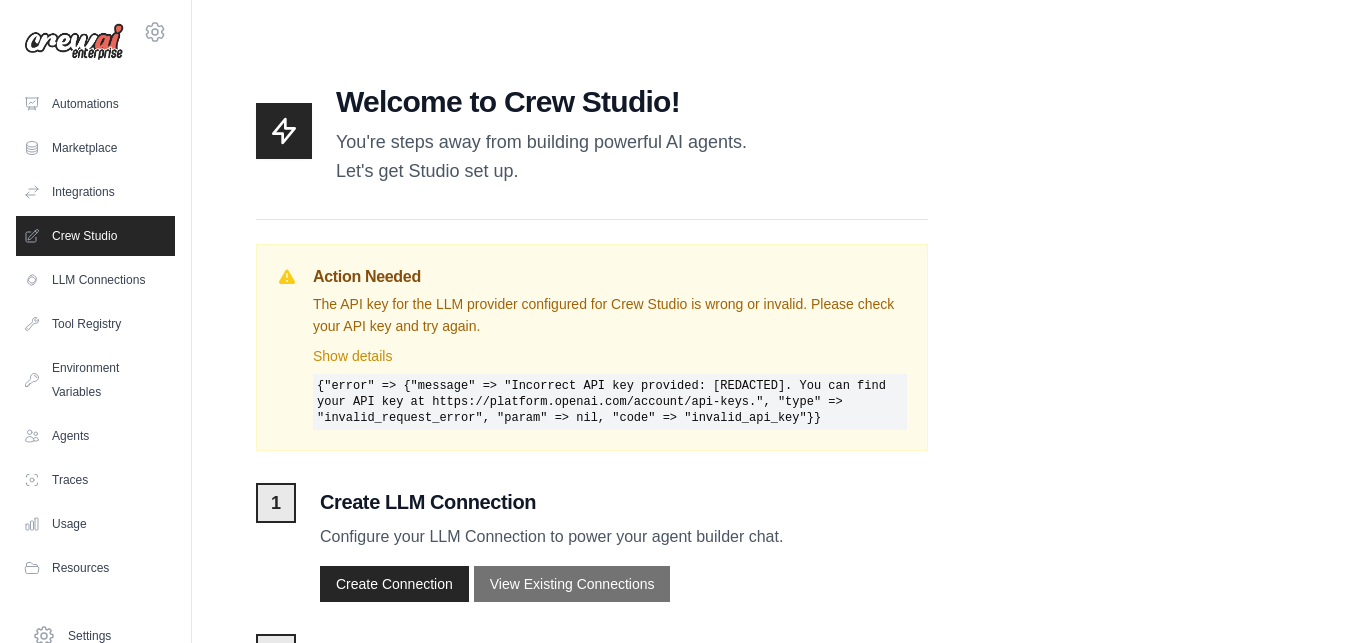 click on "Crew Studio" at bounding box center (95, 236) 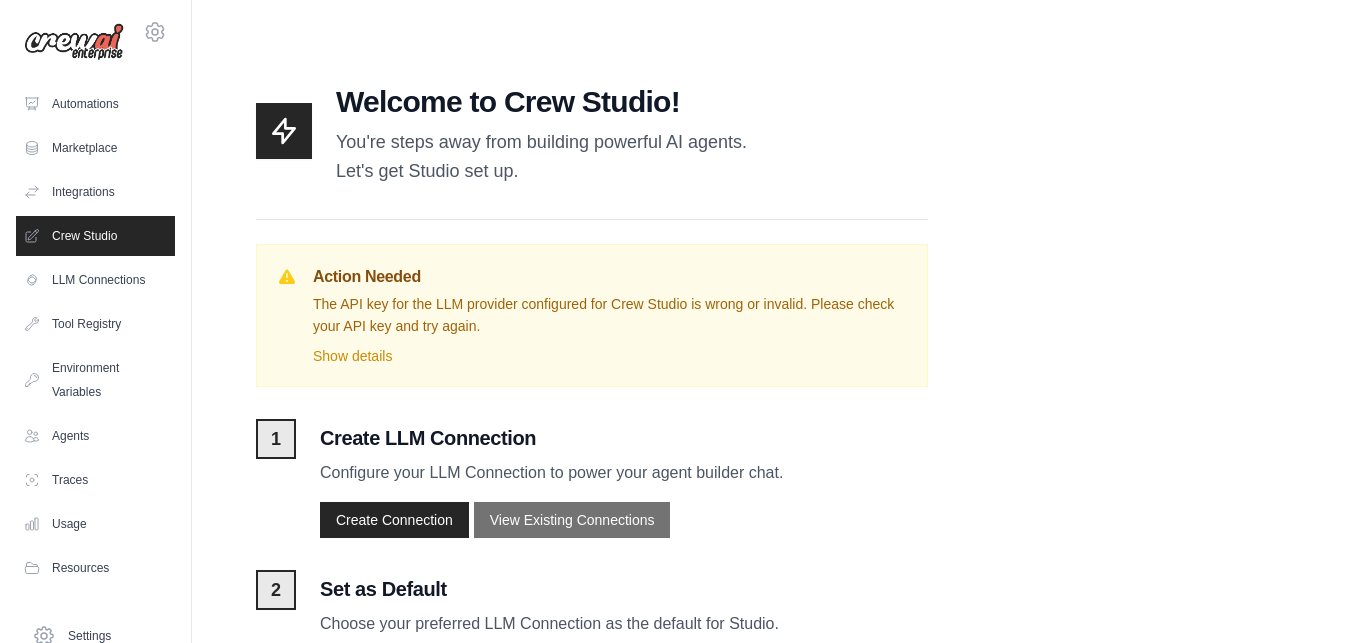 click on "Welcome to Crew Studio!
You're steps away from building powerful AI agents.
Let's get Studio set up.
Action Needed
The API key for the LLM provider configured for Crew Studio is wrong or invalid. Please check your API key and try again.
Show details
1" at bounding box center [770, 374] 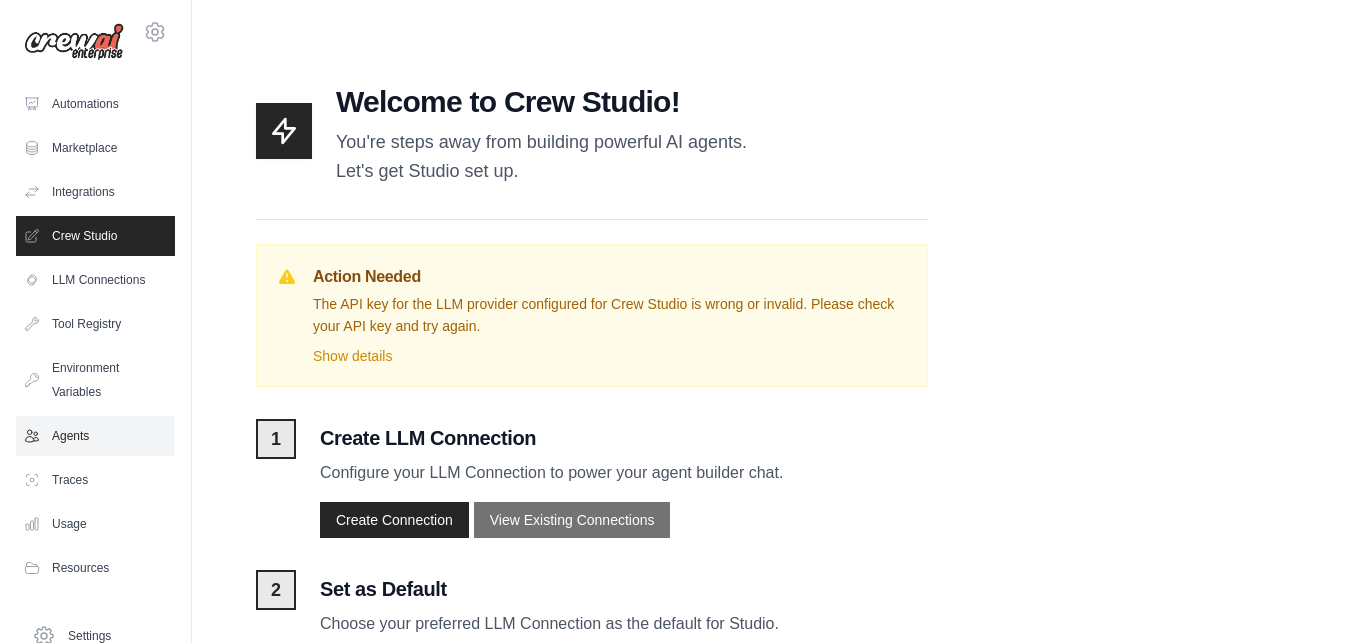 click on "Agents" at bounding box center [95, 436] 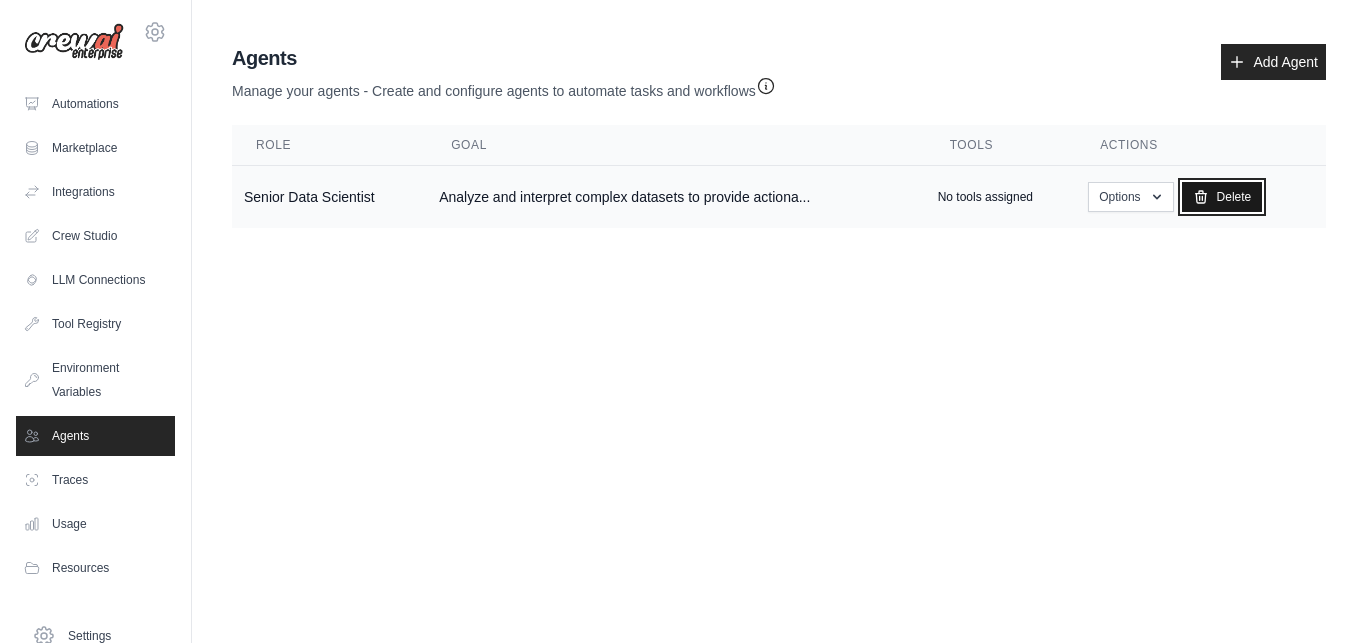 click on "Delete" at bounding box center (1222, 197) 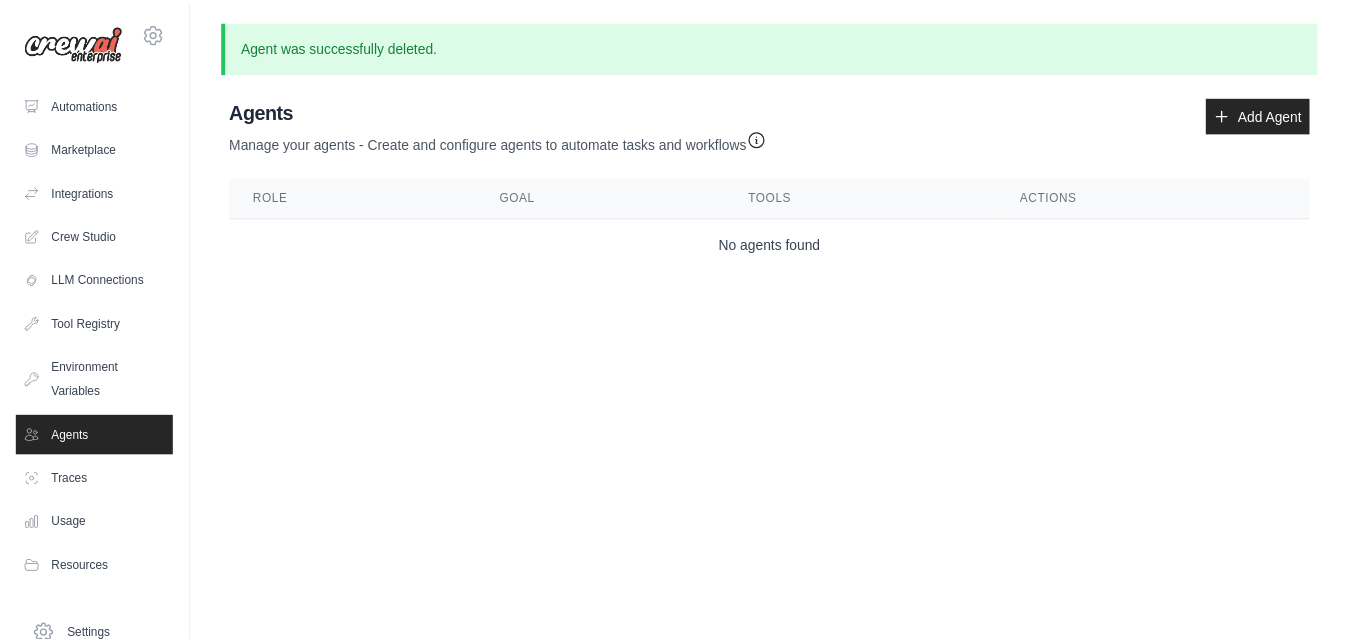scroll, scrollTop: 0, scrollLeft: 0, axis: both 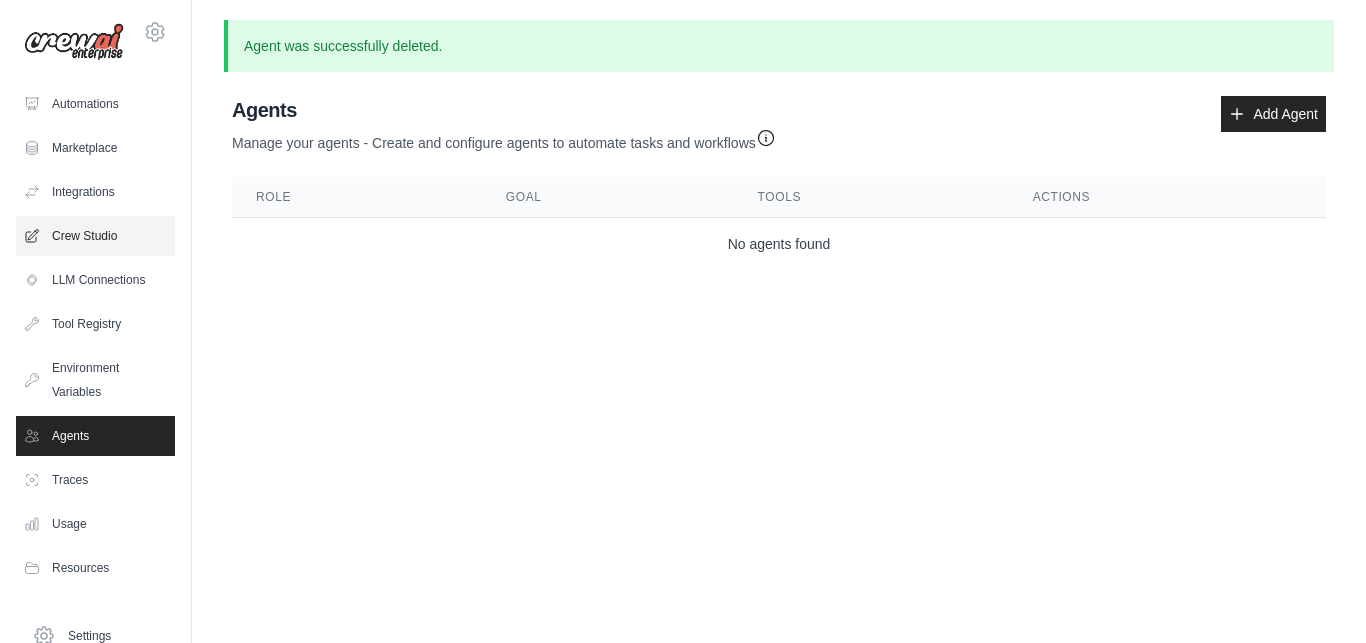 click on "Crew Studio" at bounding box center [95, 236] 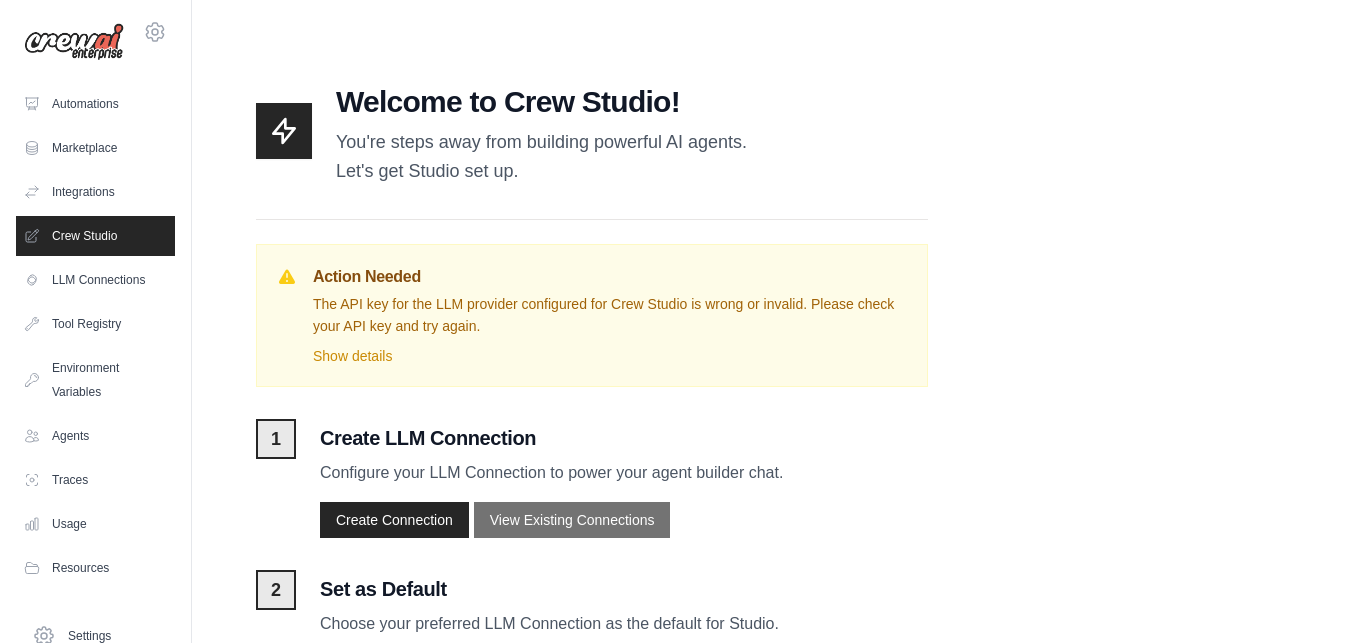 click on "Crew Studio" at bounding box center [95, 236] 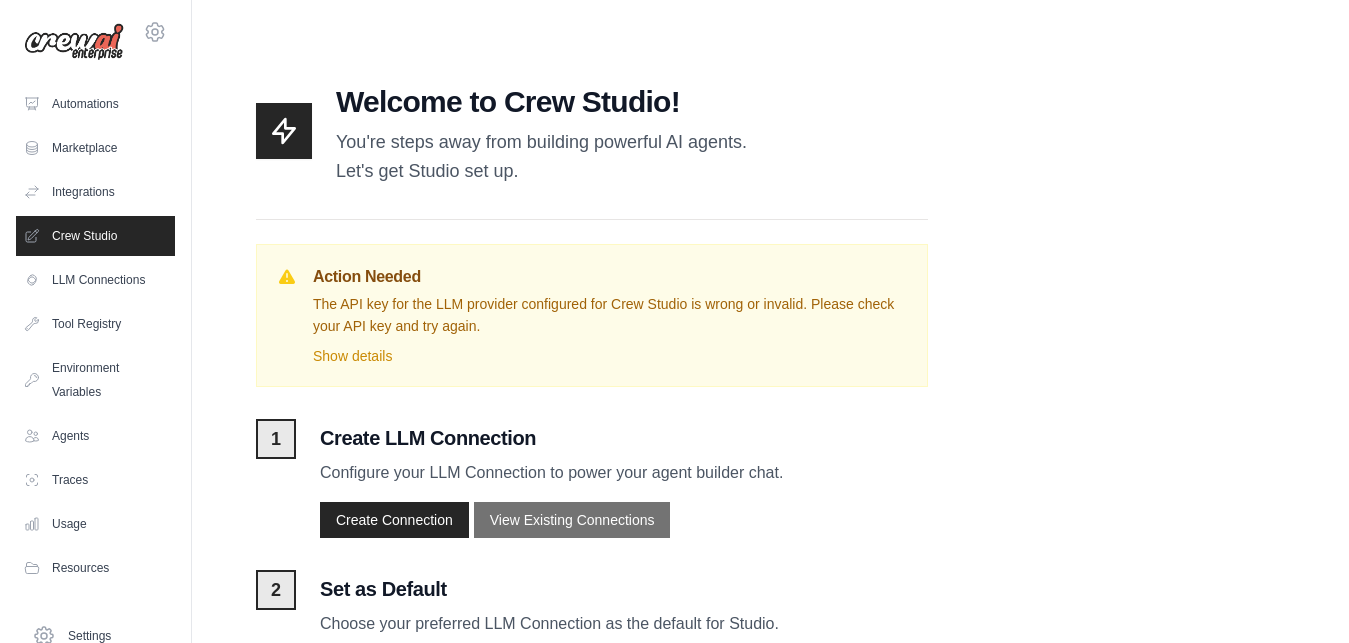 scroll, scrollTop: 0, scrollLeft: 0, axis: both 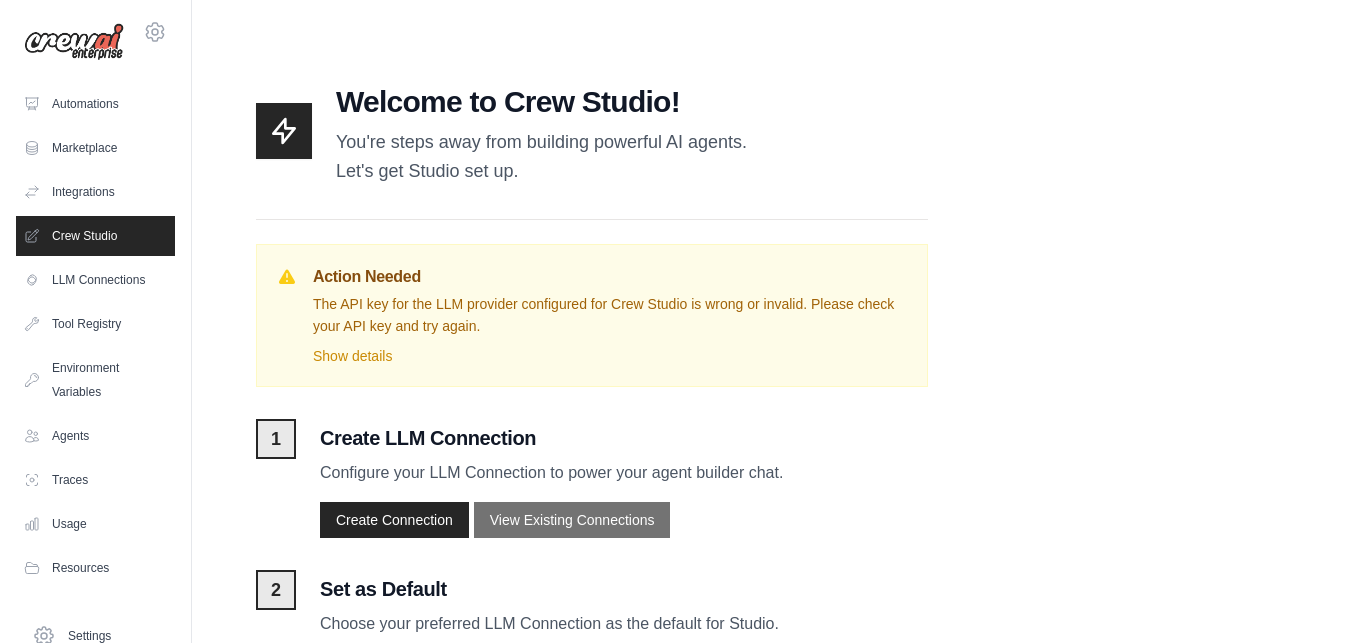 click on "Welcome to Crew Studio!
You're steps away from building powerful AI agents.
Let's get Studio set up." at bounding box center (592, 131) 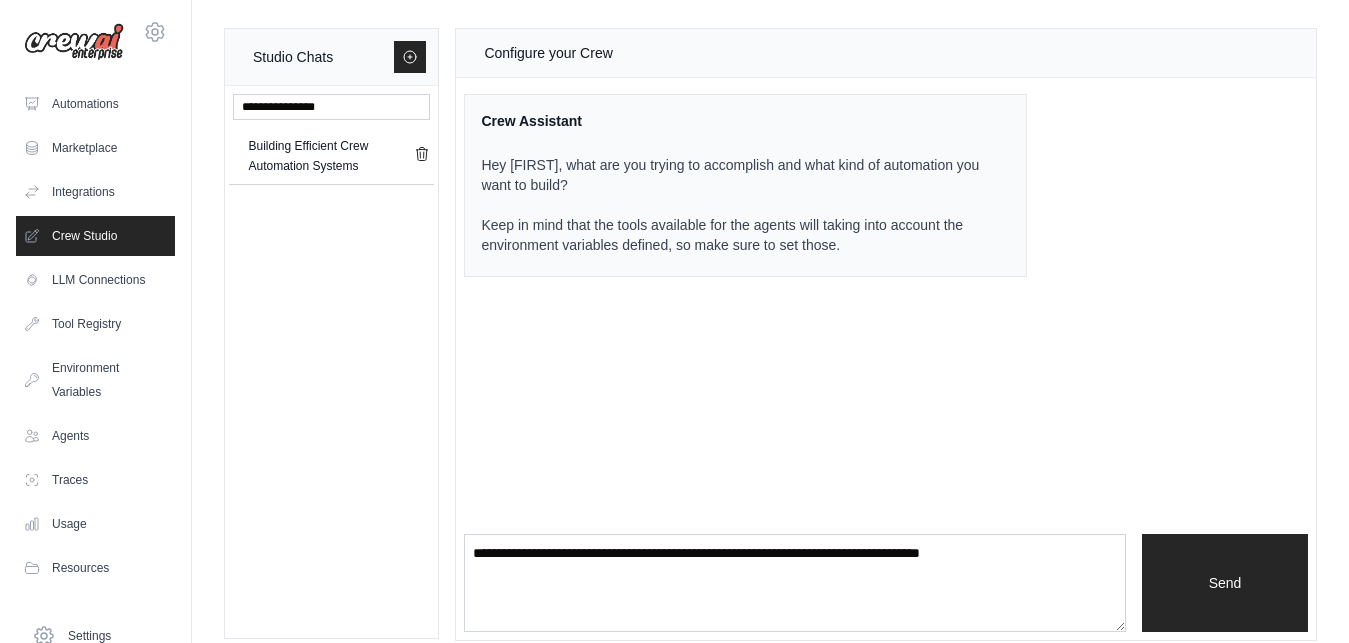 scroll, scrollTop: 0, scrollLeft: 0, axis: both 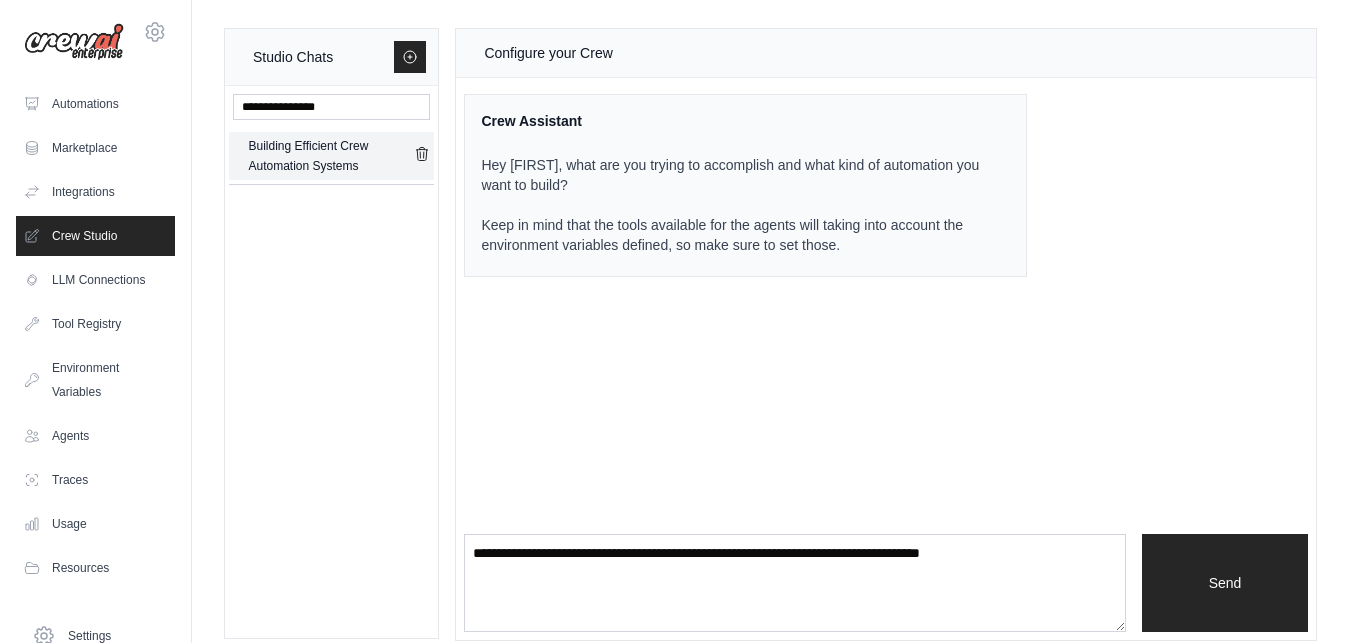 click on "Building Efficient Crew Automation Systems" at bounding box center (331, 156) 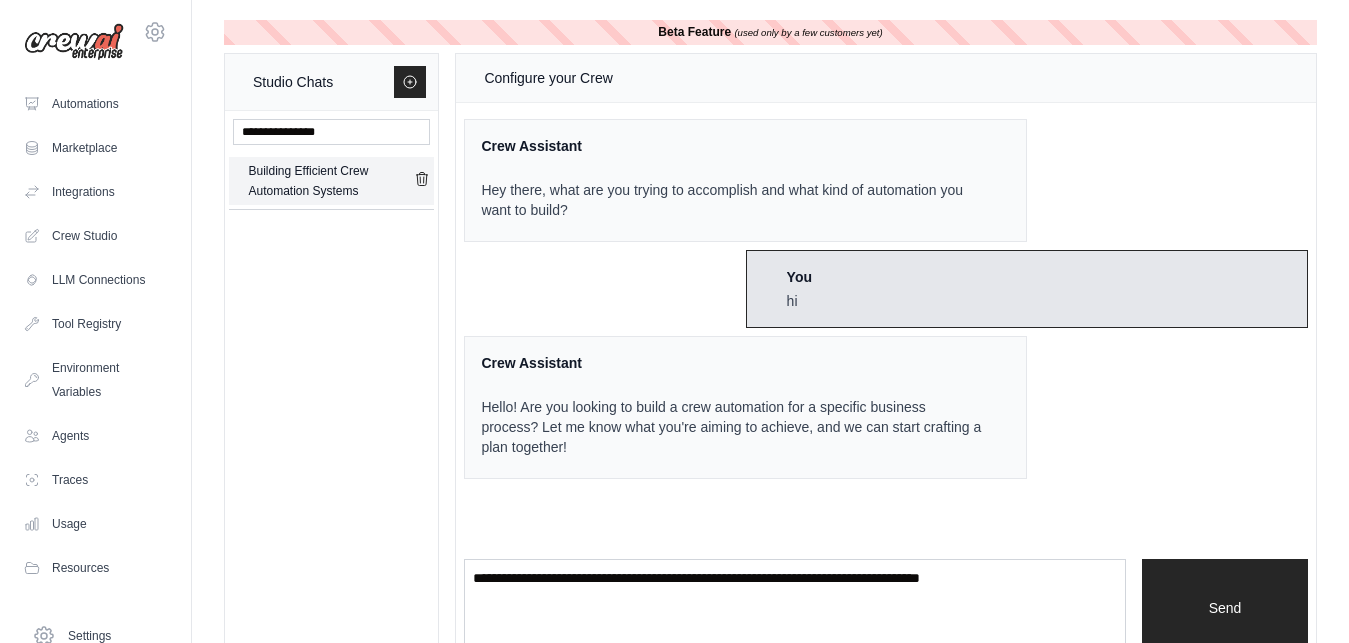 click on "Building Efficient Crew Automation Systems" at bounding box center [331, 181] 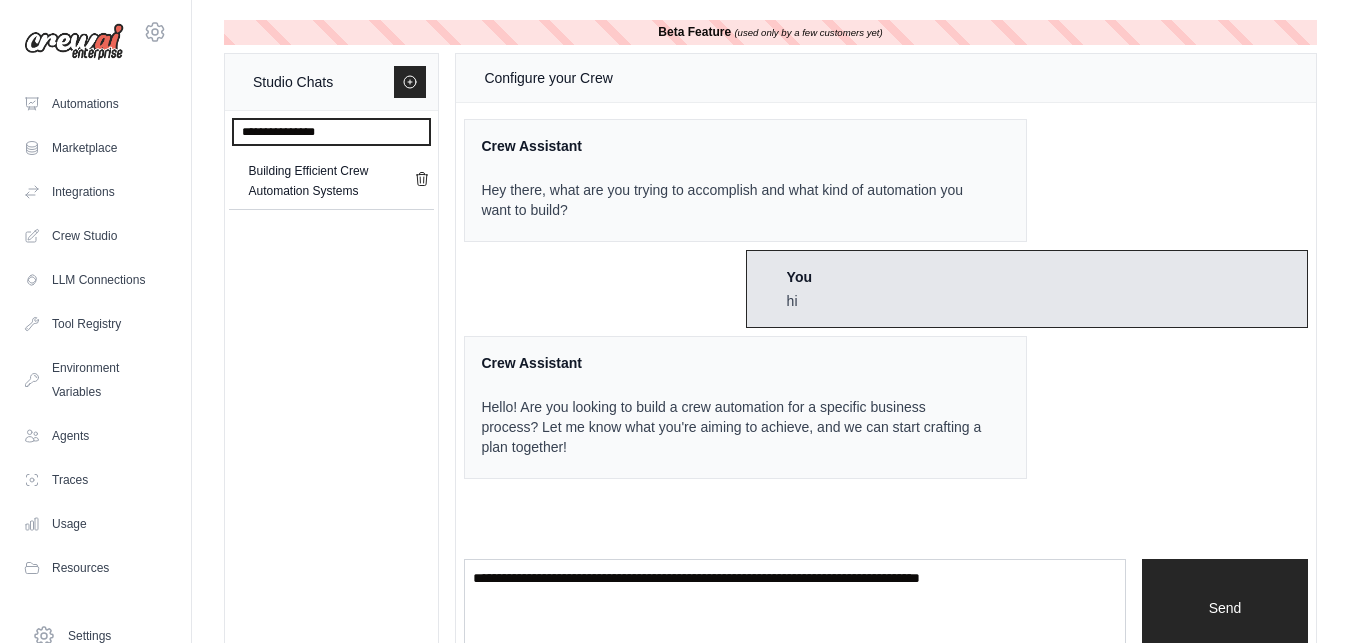 click at bounding box center (331, 132) 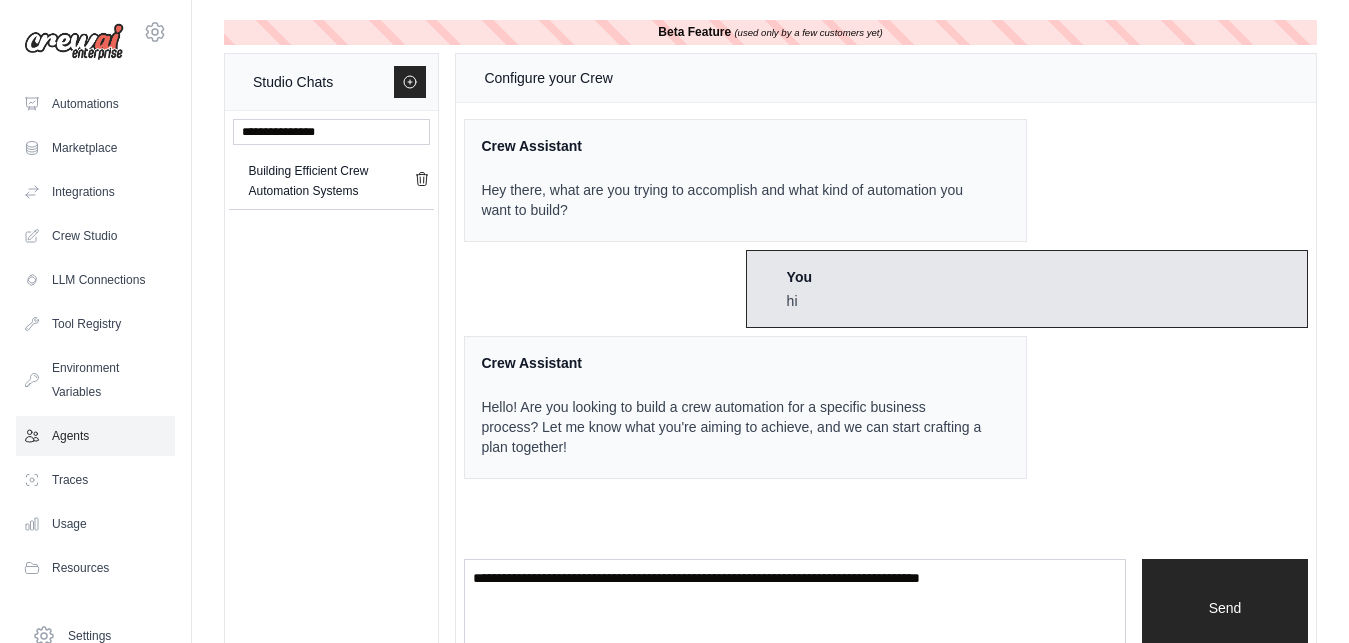 click on "Agents" at bounding box center (95, 436) 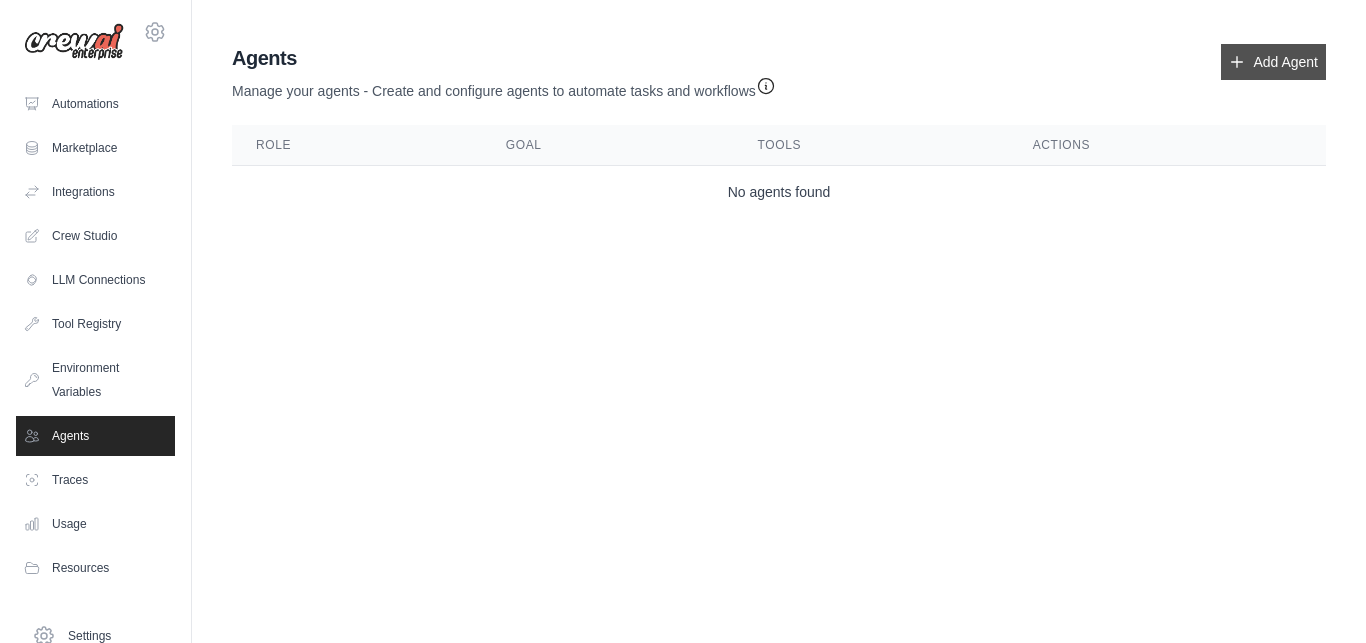 click on "Add Agent" at bounding box center (1273, 62) 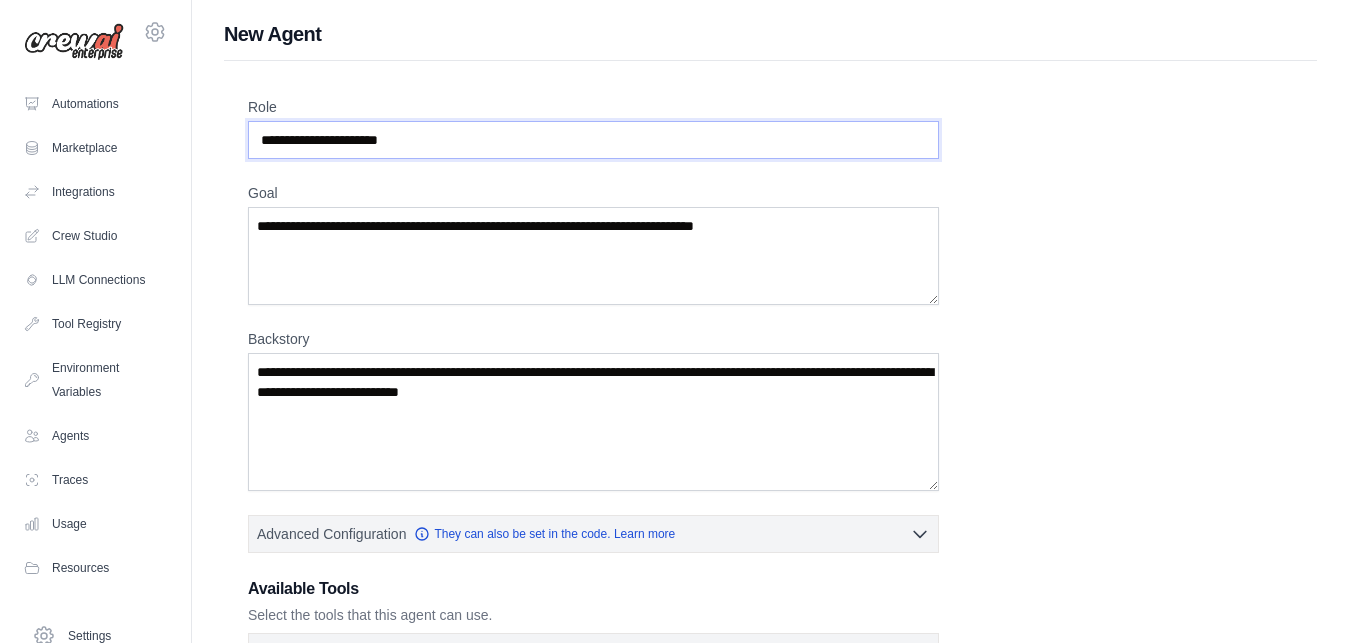 click on "Role" at bounding box center (593, 140) 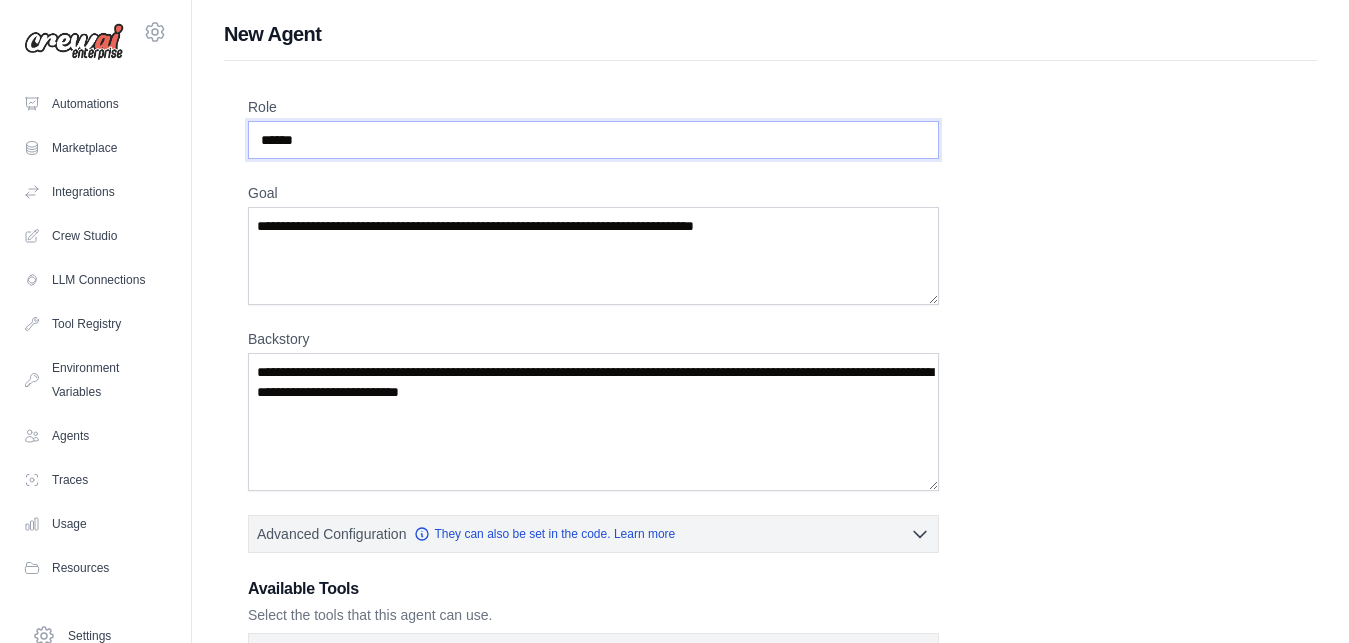 type on "******" 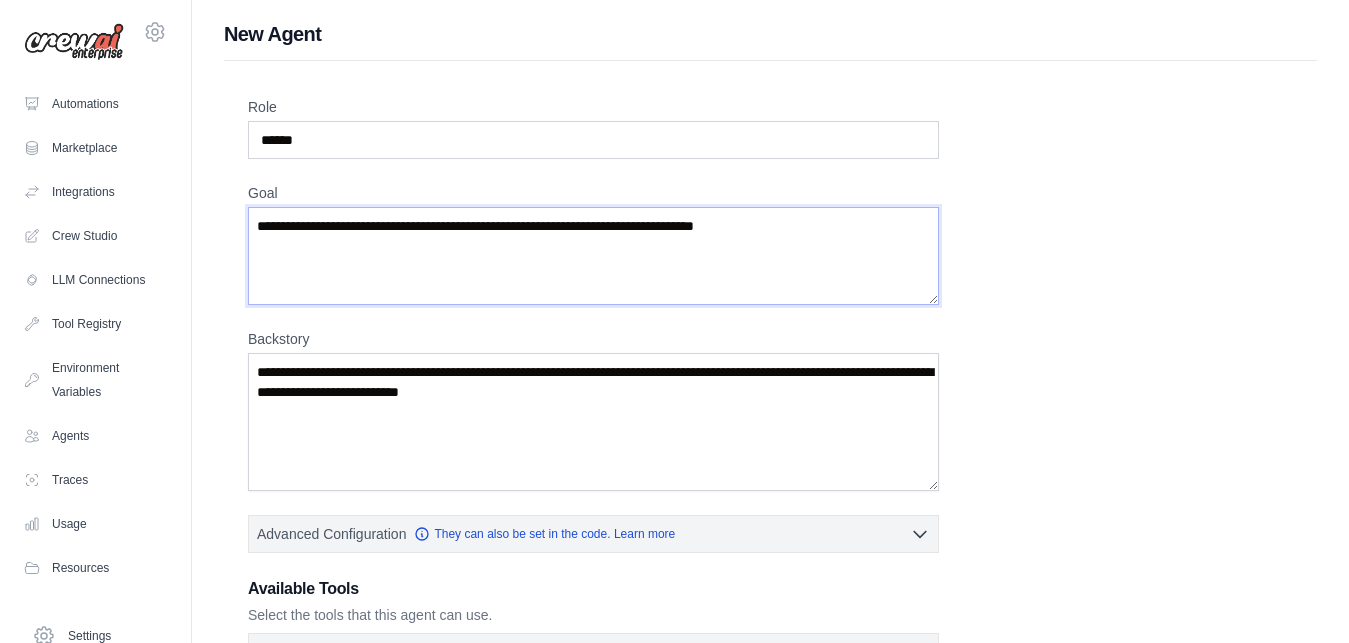 click on "Goal" at bounding box center [593, 256] 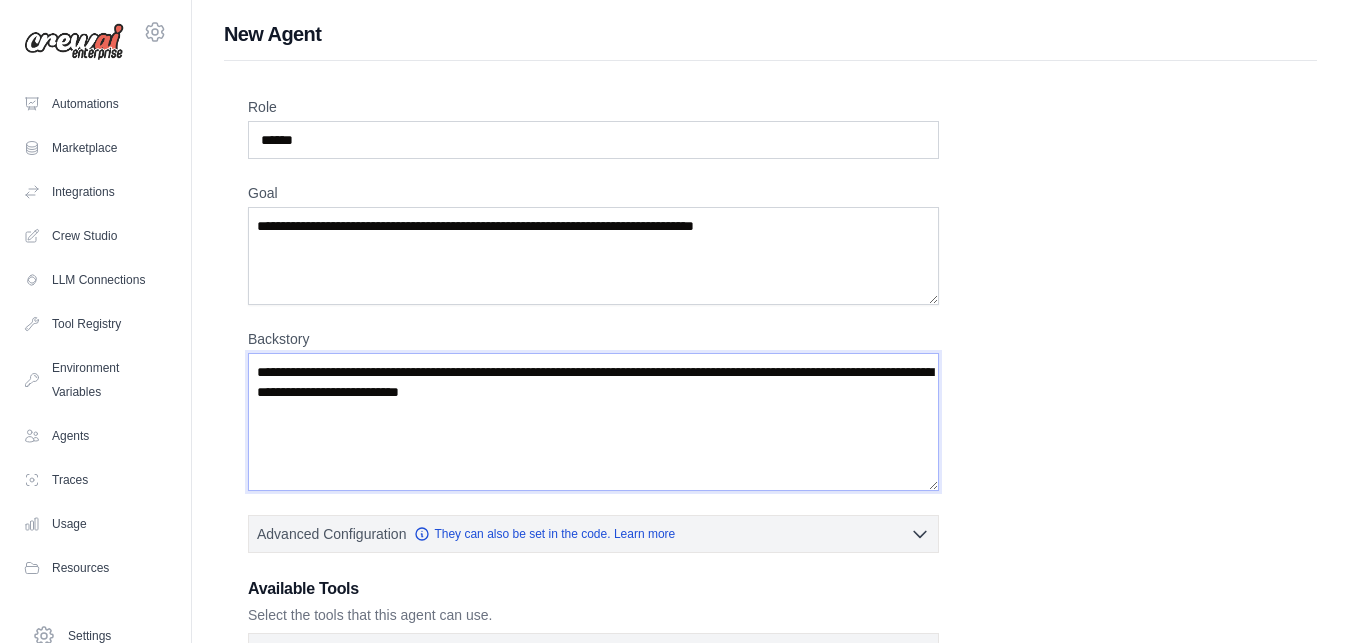drag, startPoint x: 636, startPoint y: 395, endPoint x: 275, endPoint y: 371, distance: 361.7969 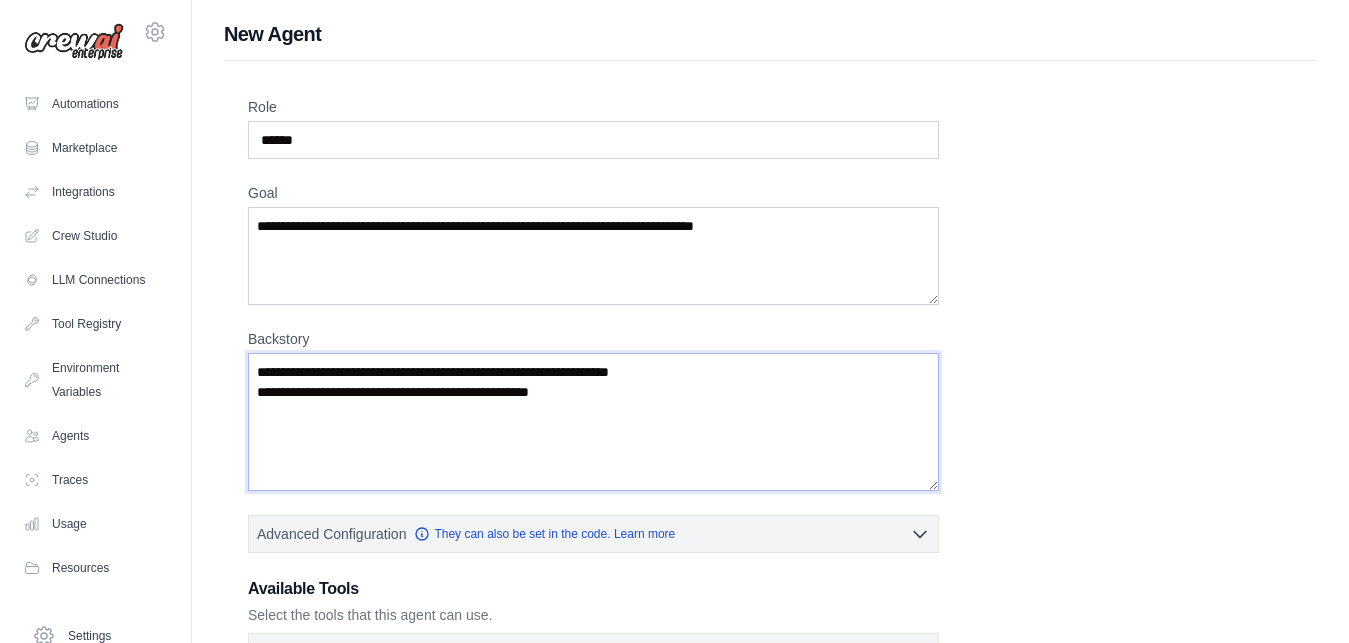 click on "**********" at bounding box center [593, 422] 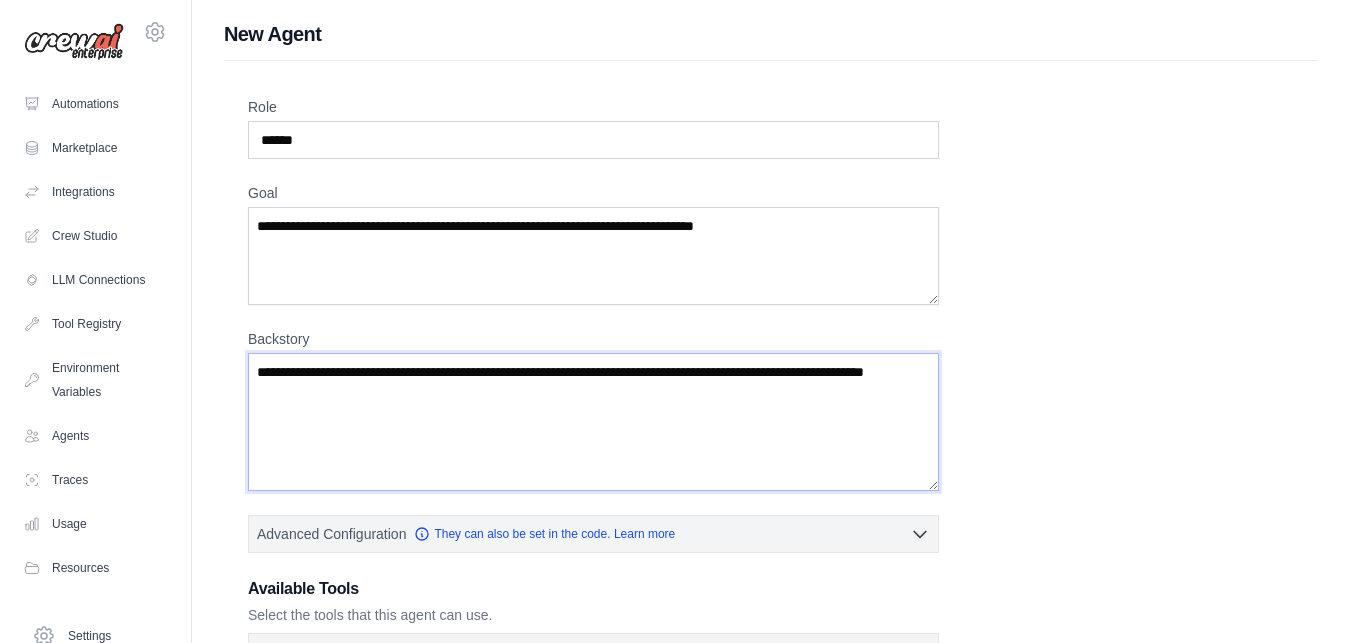 type on "**********" 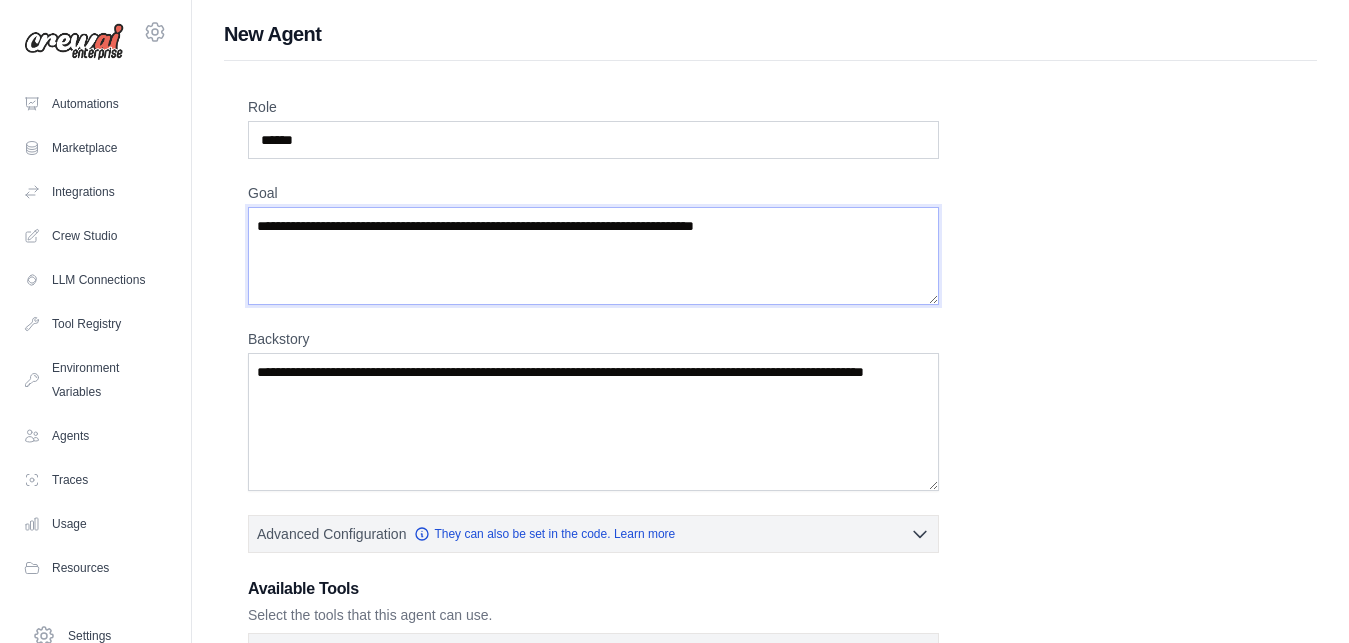 click on "Goal" at bounding box center [593, 256] 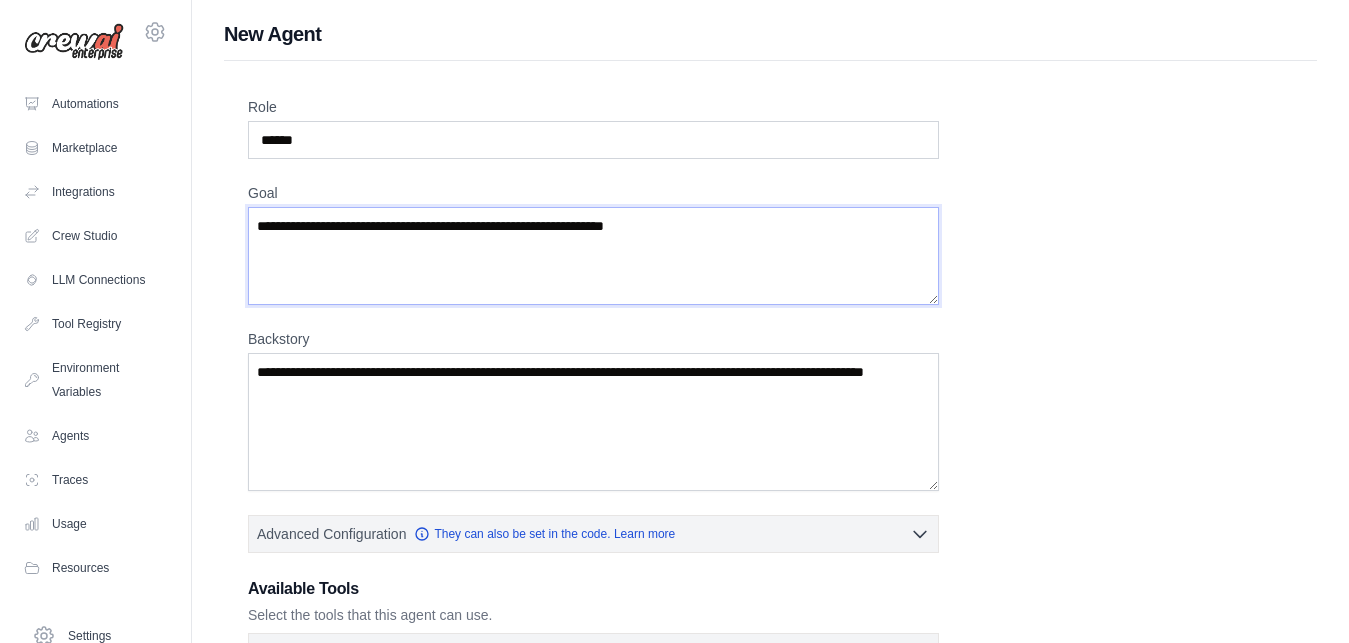 type on "**********" 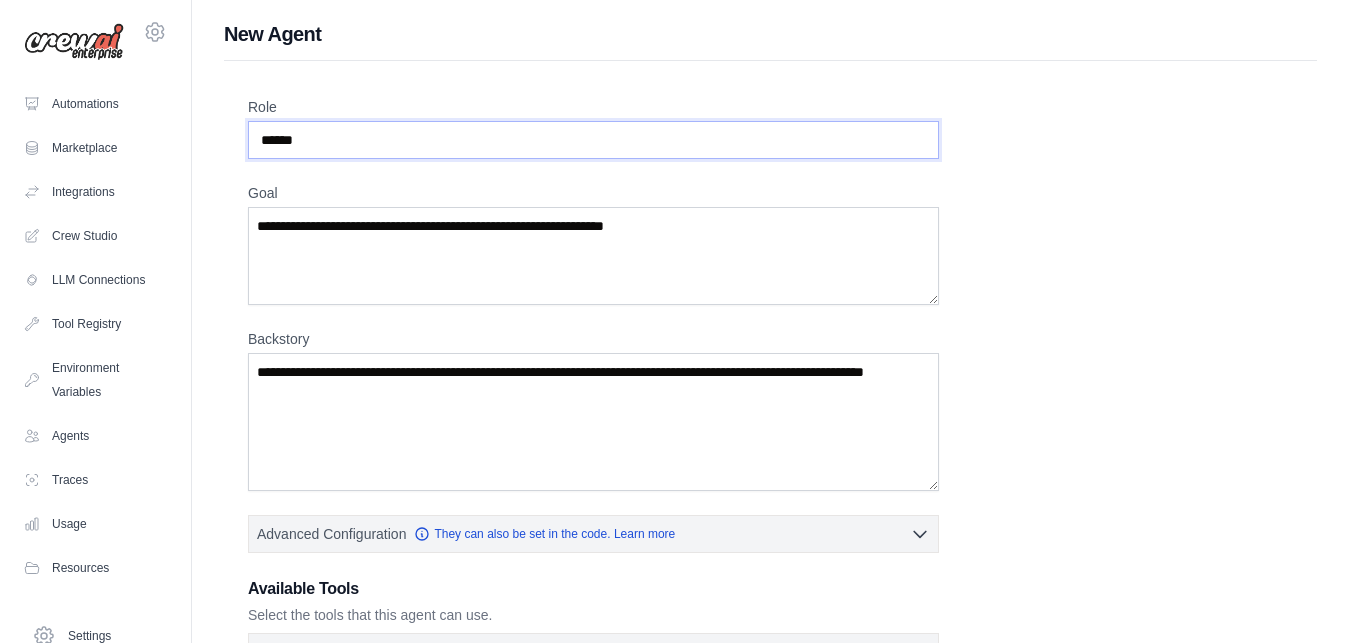 click on "******" at bounding box center [593, 140] 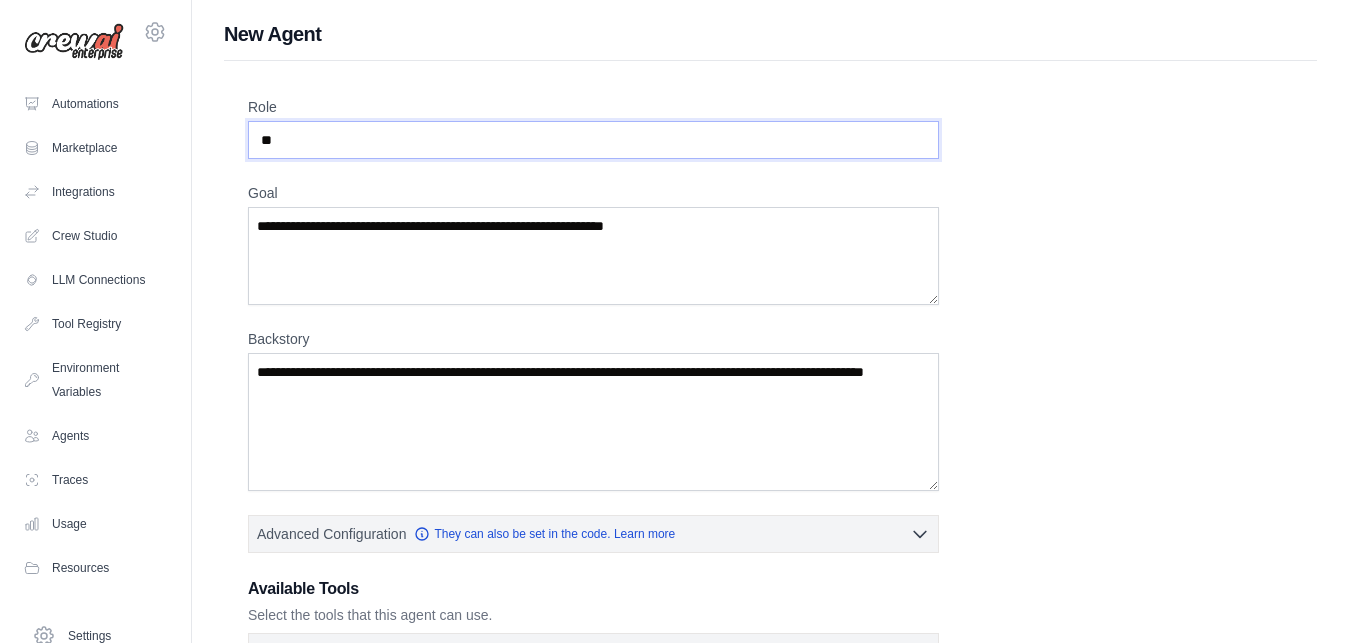 type on "*" 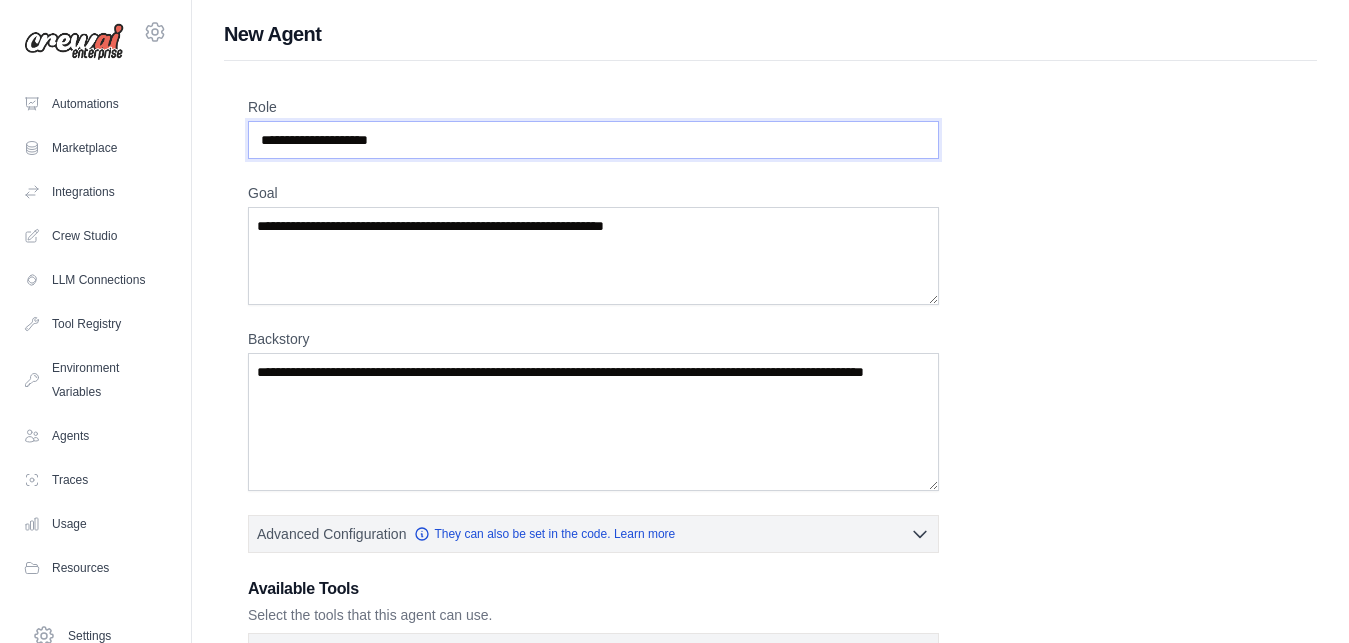 scroll, scrollTop: 340, scrollLeft: 0, axis: vertical 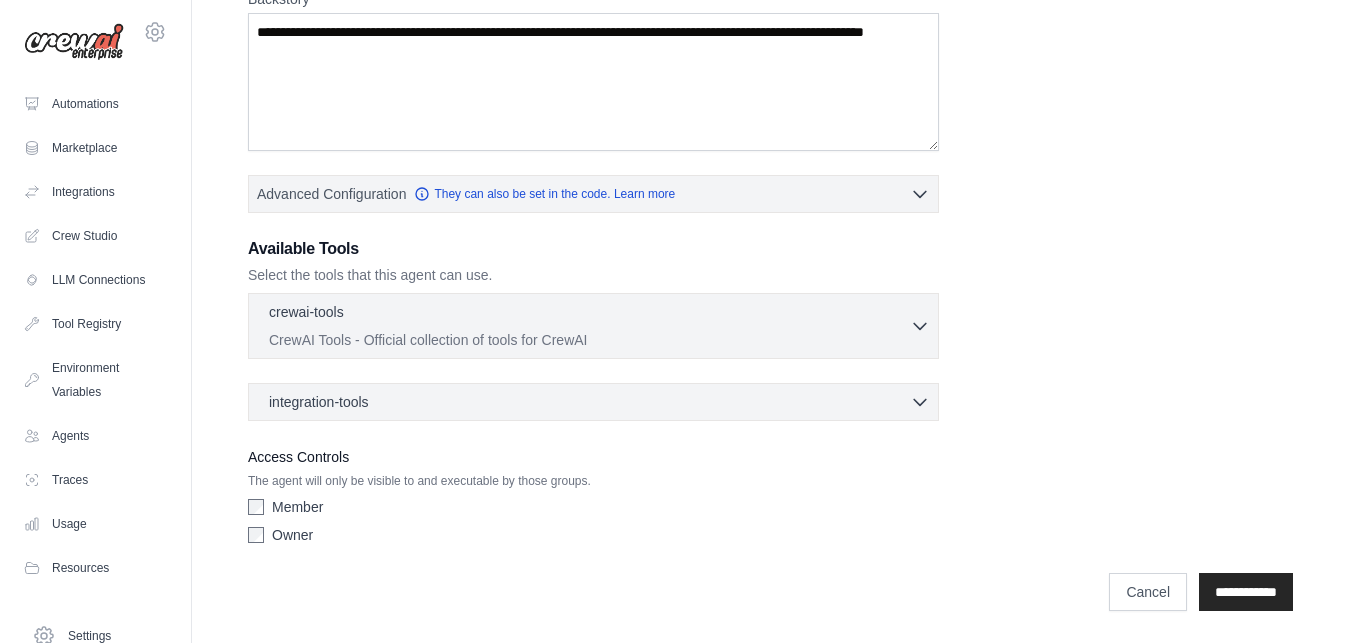 type on "**********" 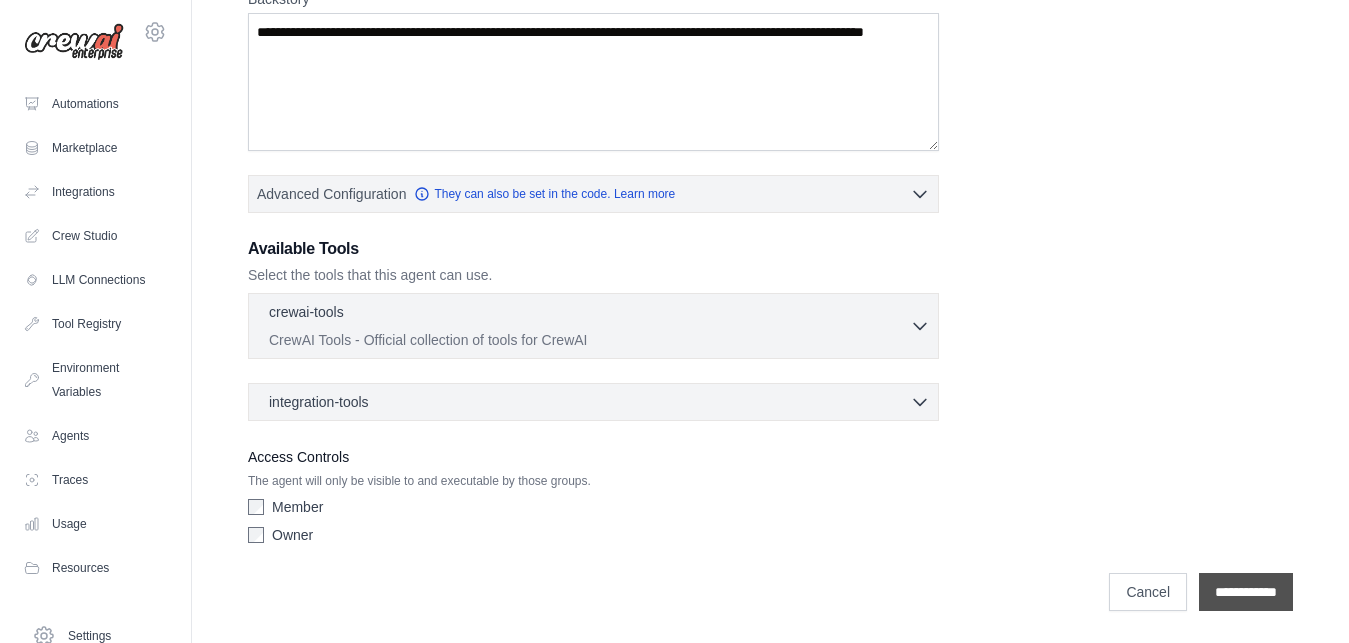 click on "**********" at bounding box center (1246, 592) 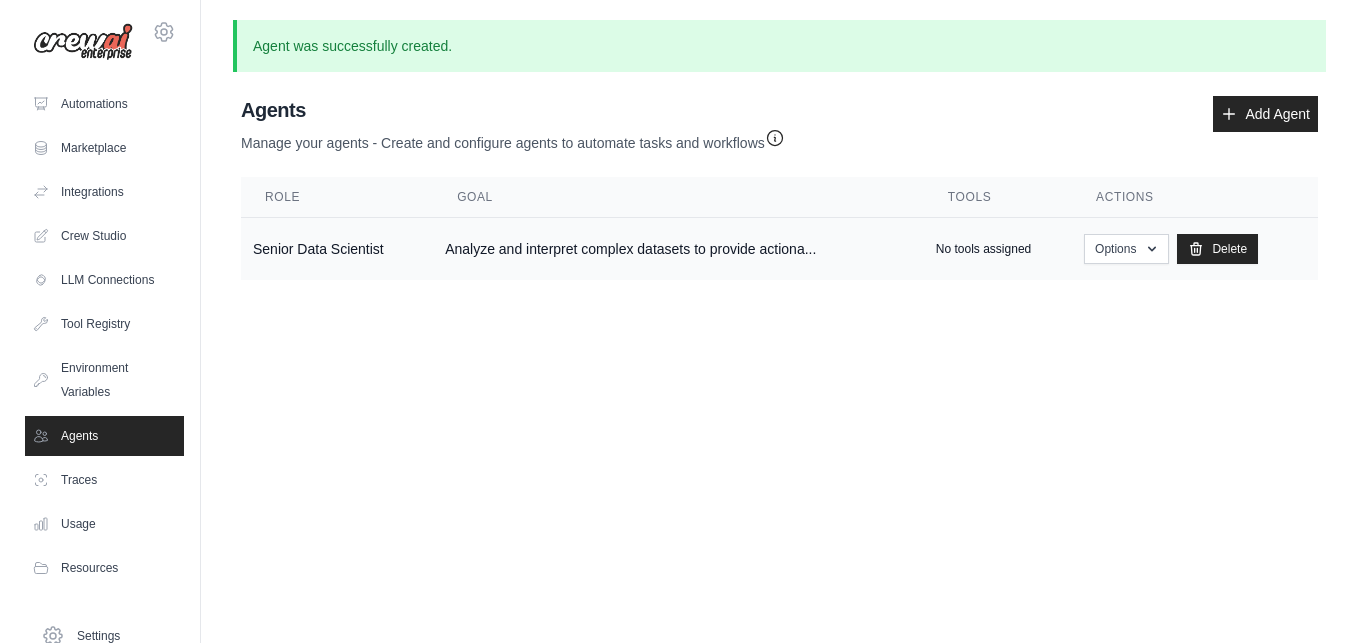 scroll, scrollTop: 0, scrollLeft: 0, axis: both 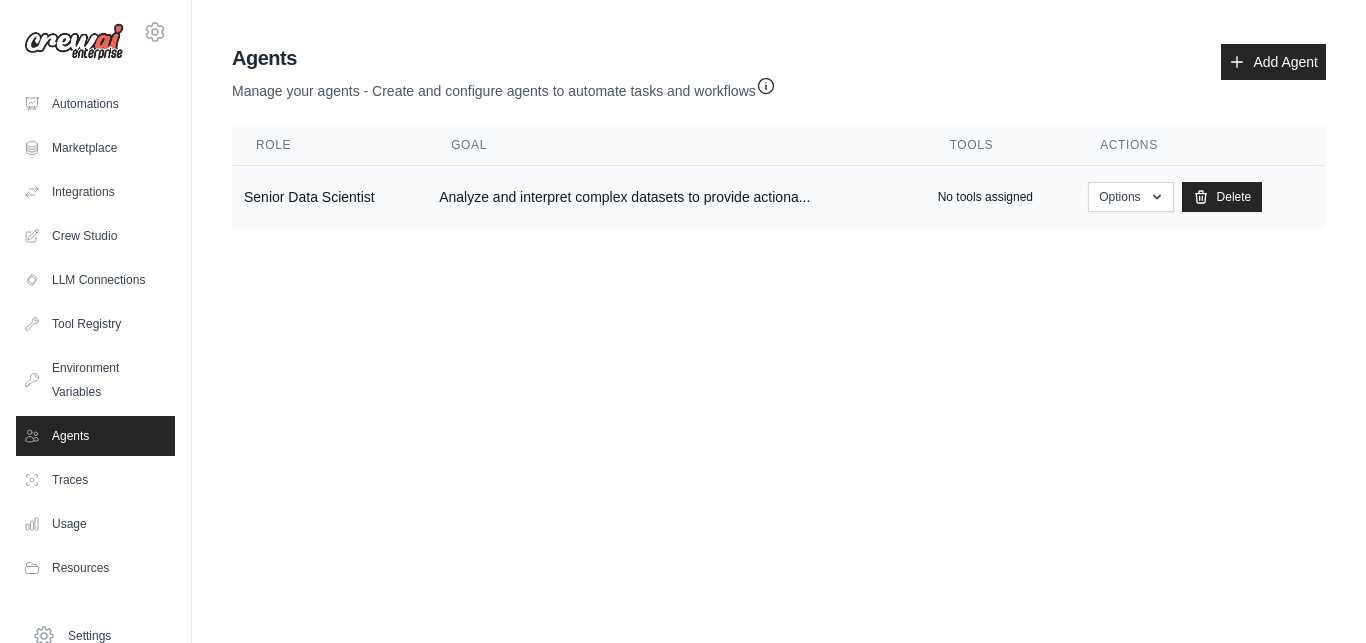 click on "Senior Data Scientist" at bounding box center [329, 197] 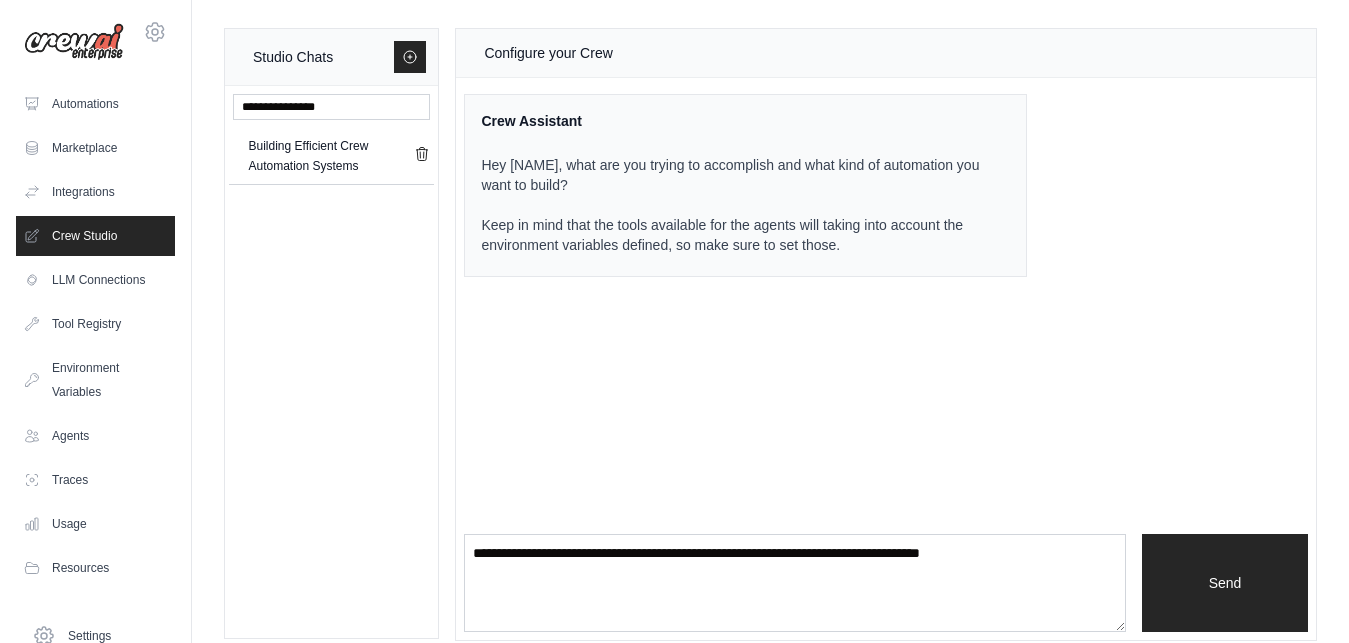 scroll, scrollTop: 0, scrollLeft: 0, axis: both 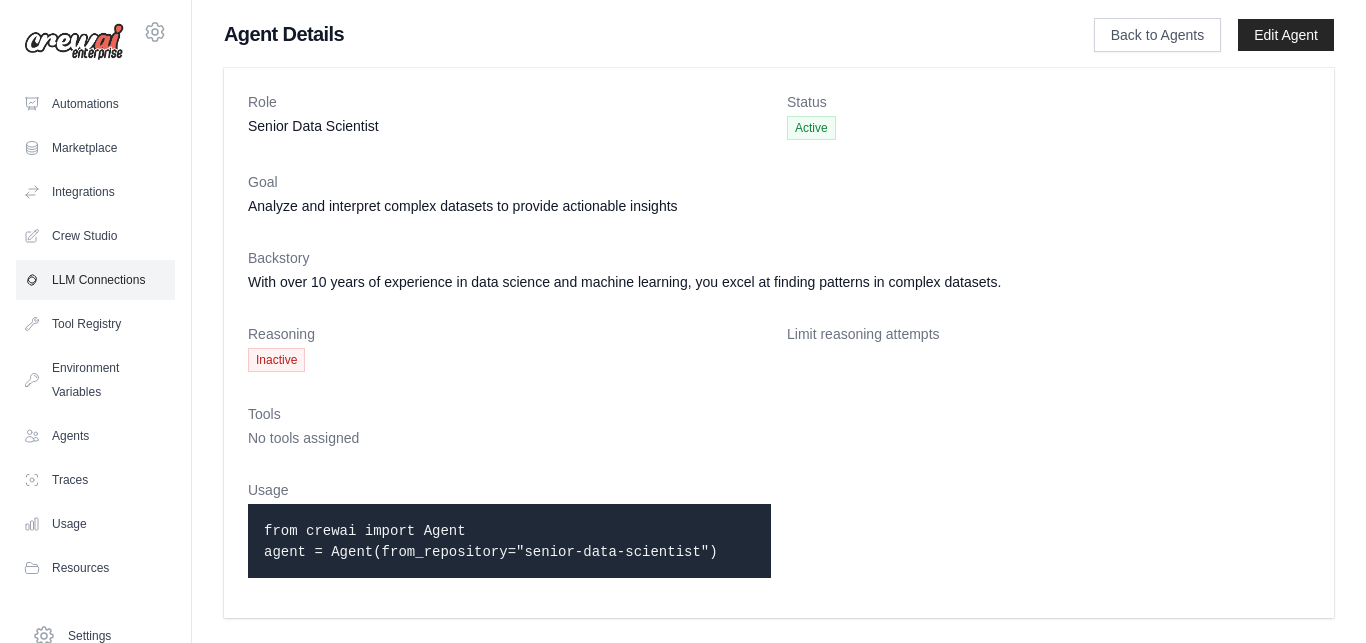 click on "LLM Connections" at bounding box center [95, 280] 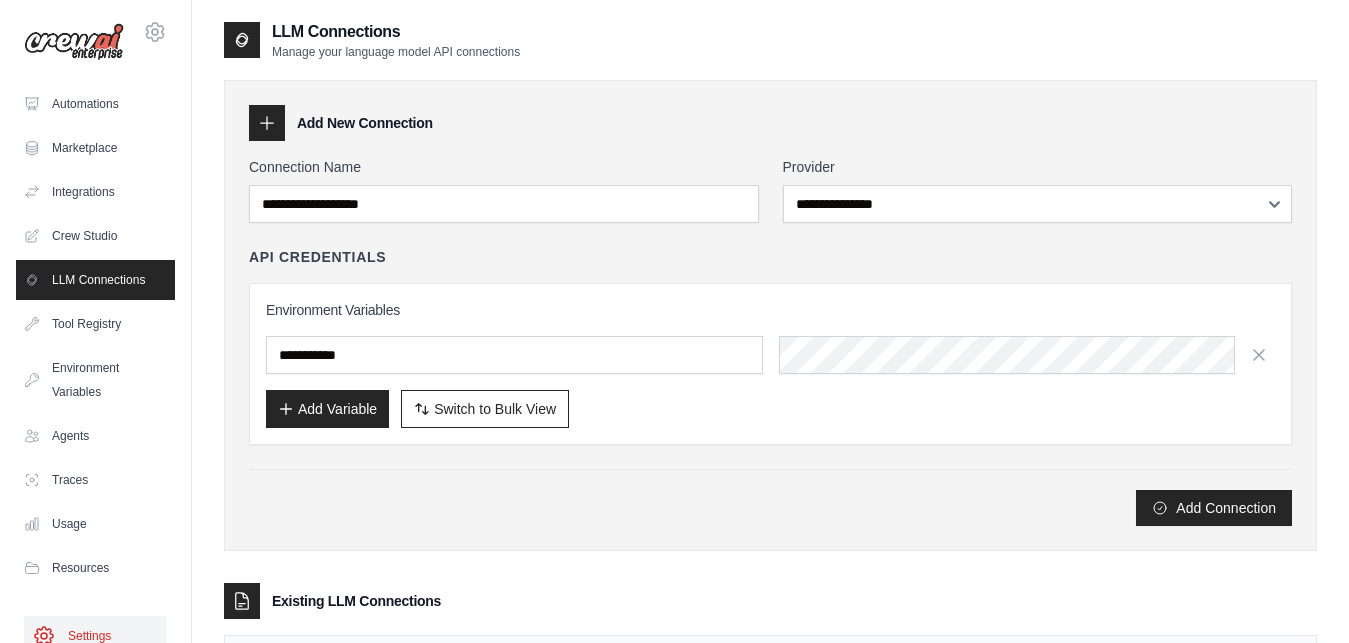 click on "Settings" at bounding box center [95, 636] 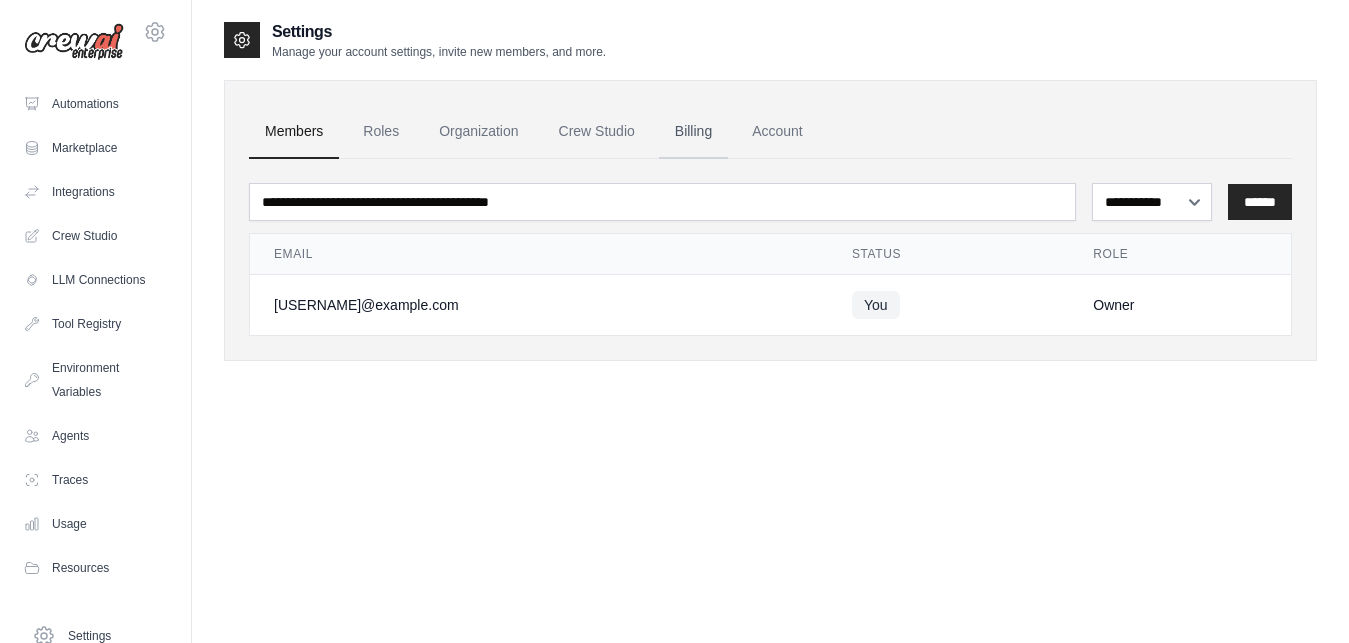 click on "Billing" at bounding box center [693, 132] 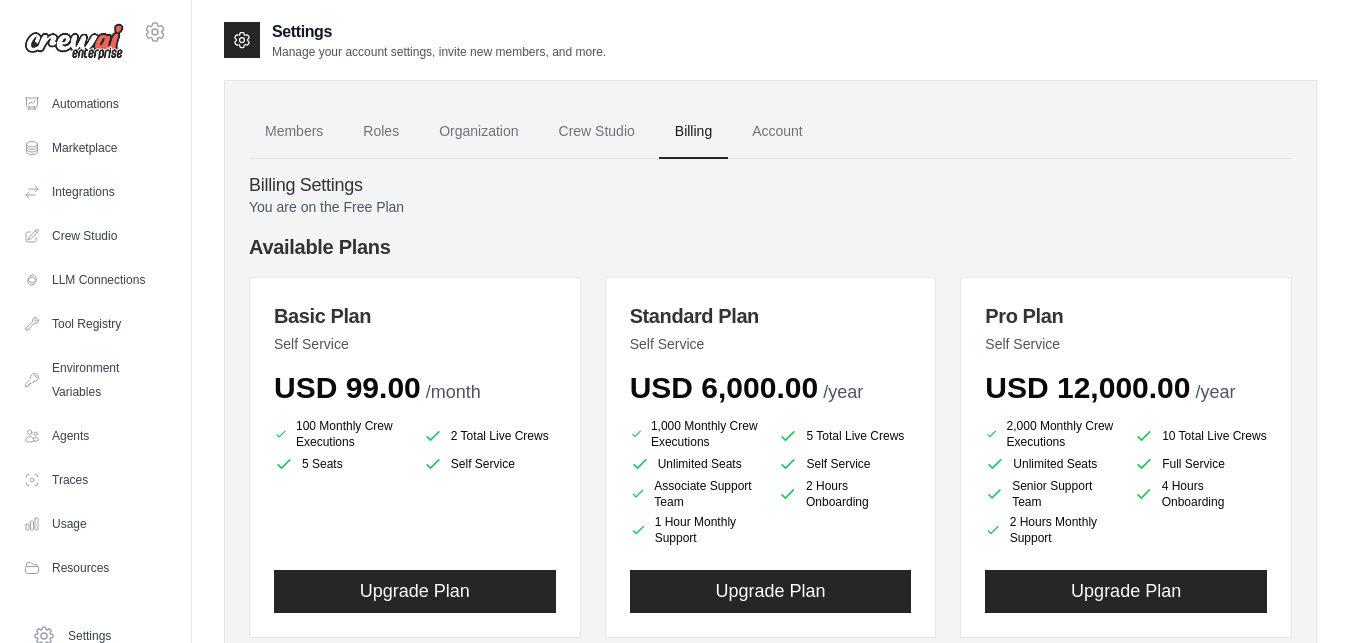scroll, scrollTop: 0, scrollLeft: 0, axis: both 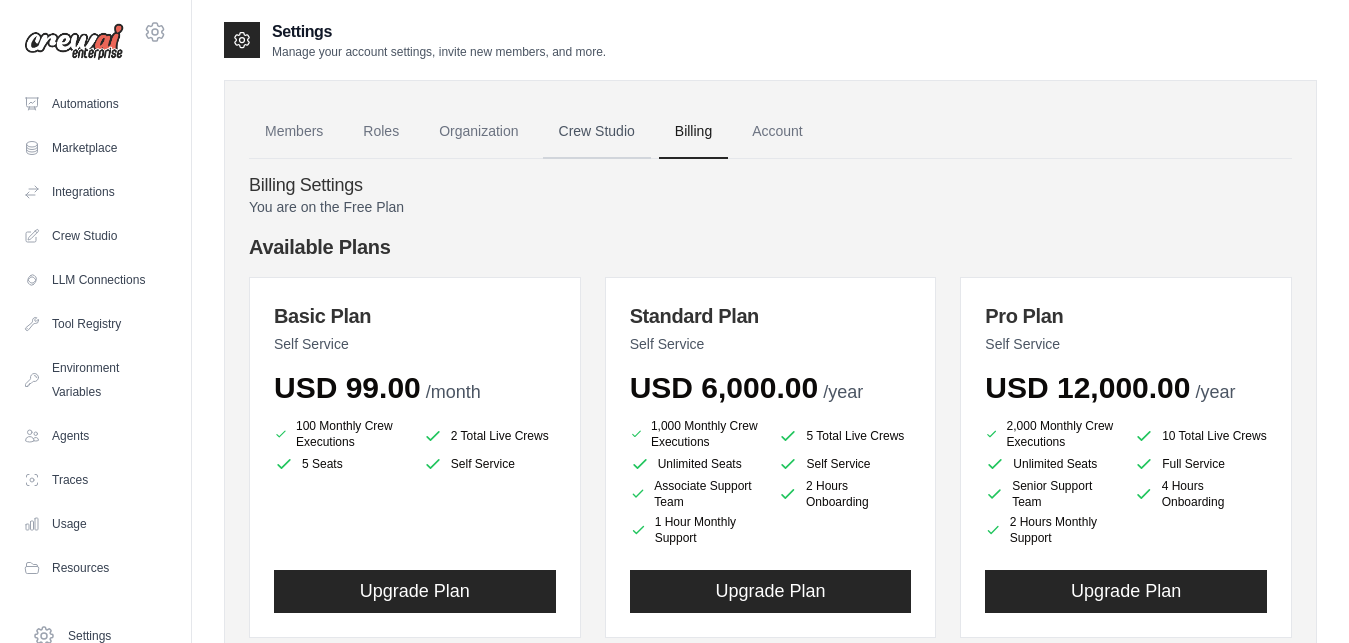 click on "Crew Studio" at bounding box center [597, 132] 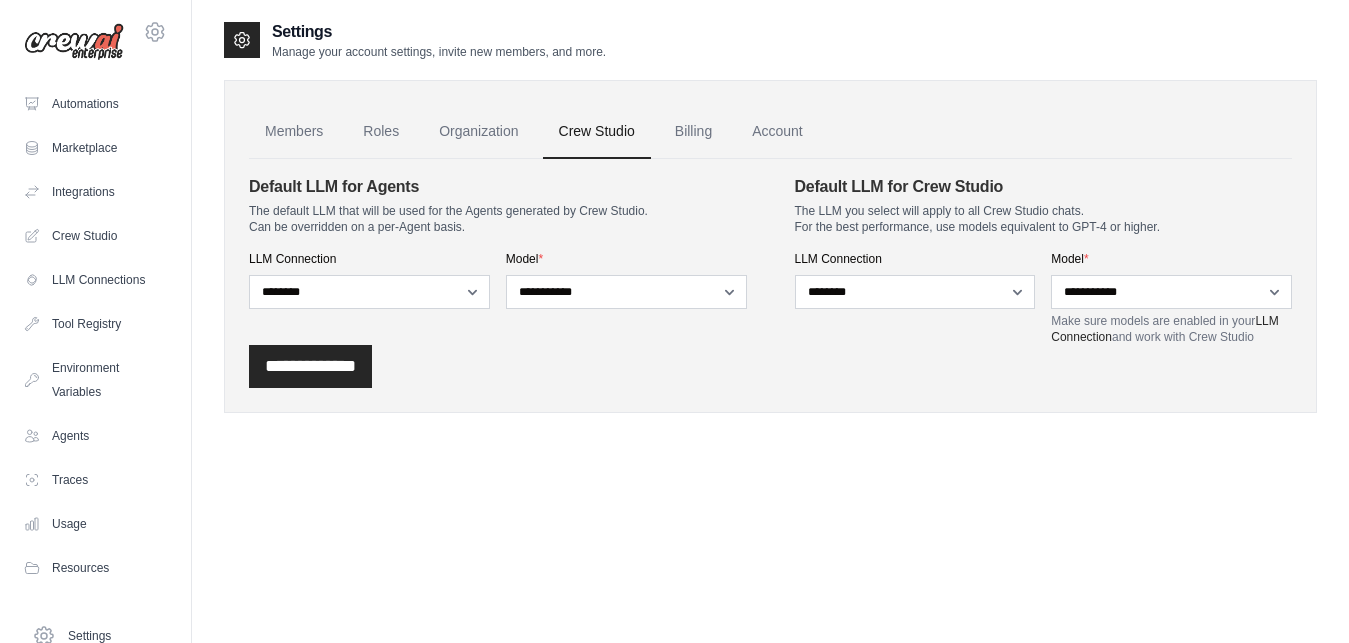 scroll, scrollTop: 0, scrollLeft: 0, axis: both 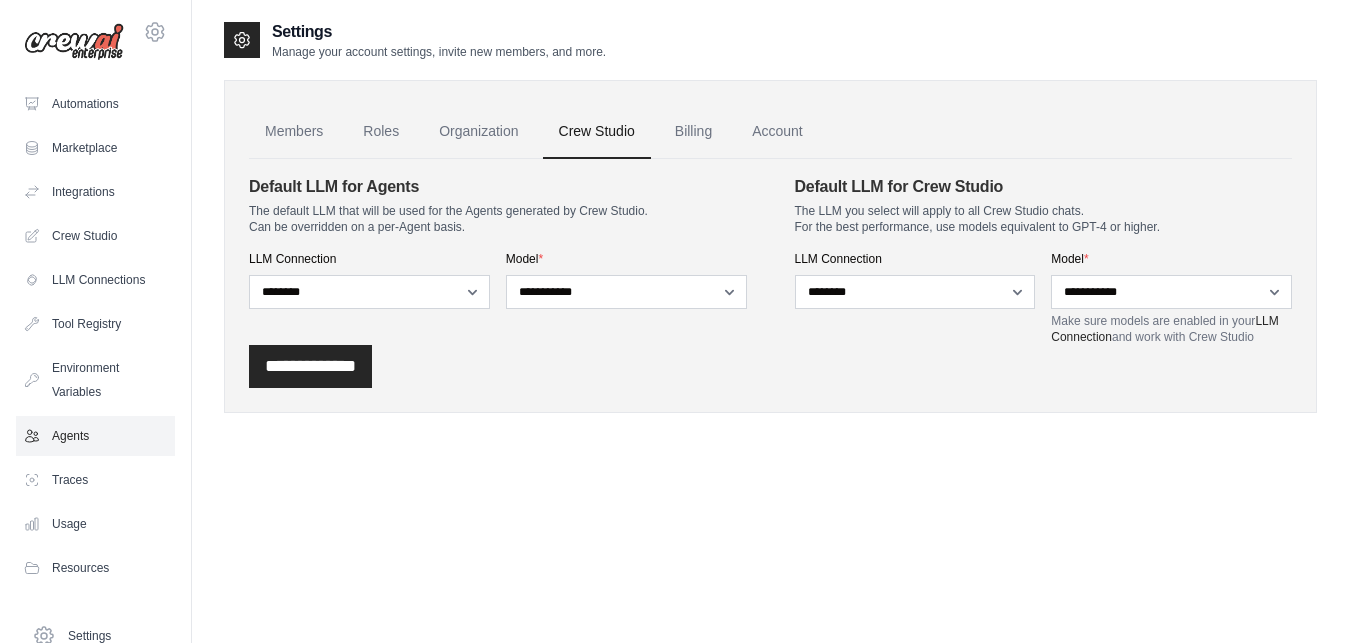 click on "Agents" at bounding box center (95, 436) 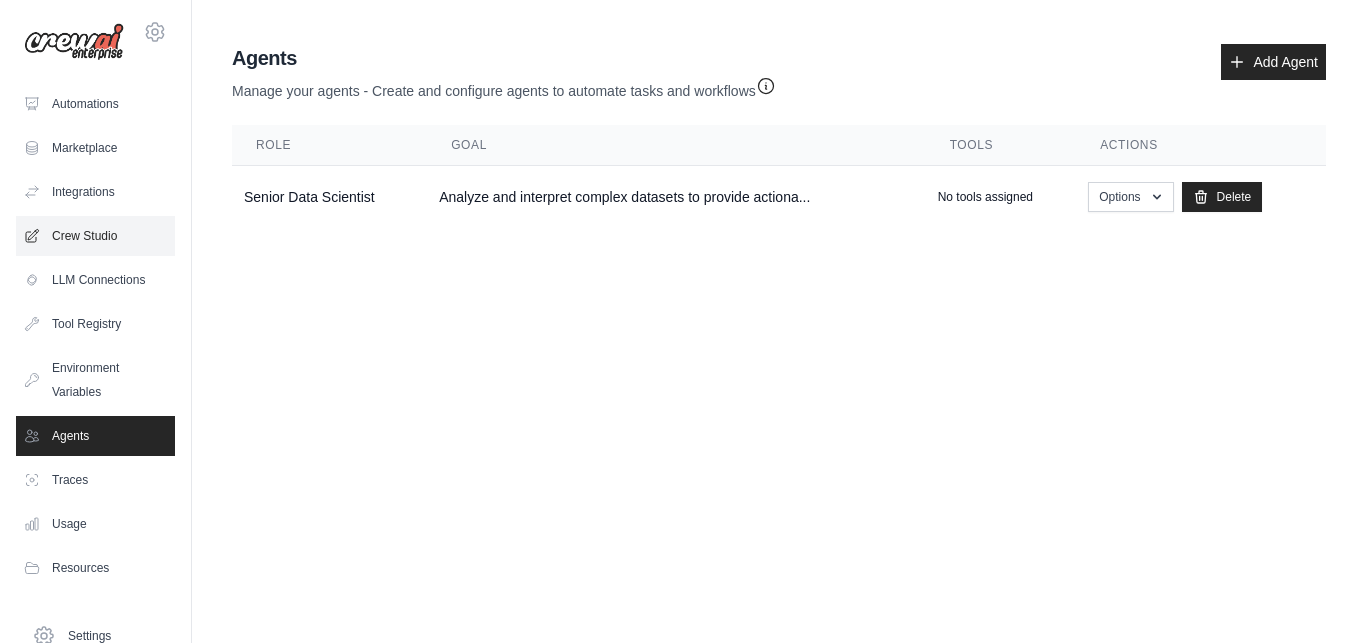 click on "Crew Studio" at bounding box center (95, 236) 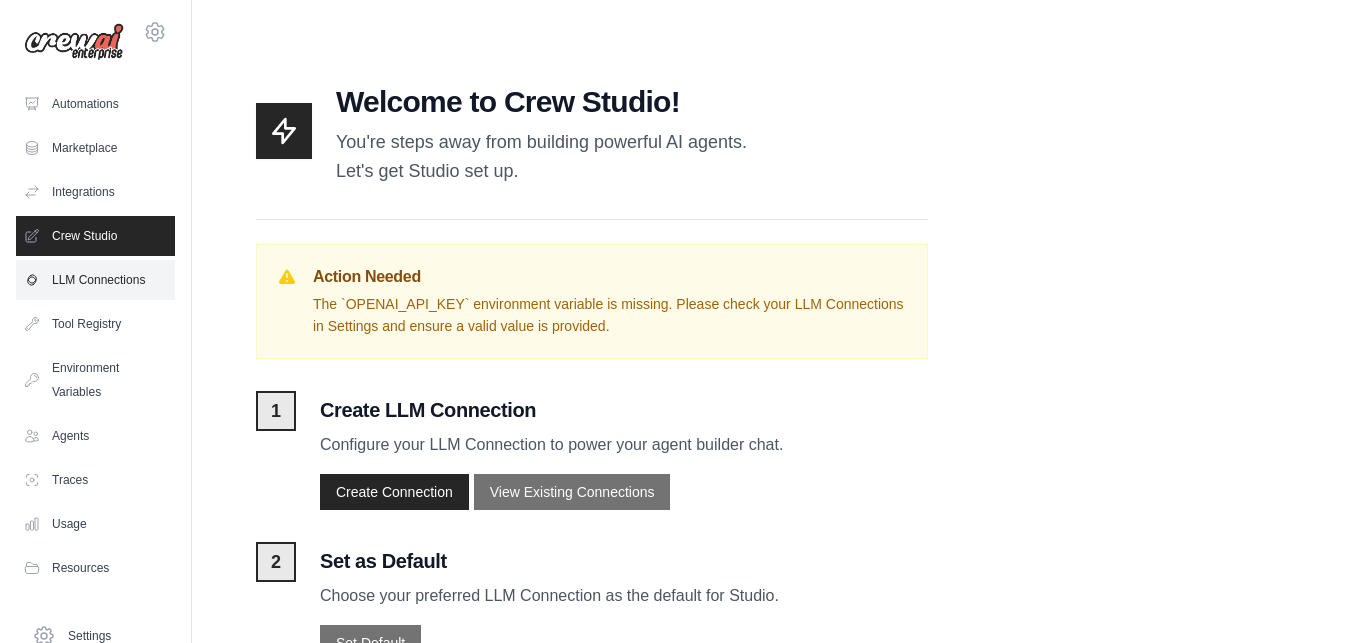 click on "LLM Connections" at bounding box center (95, 280) 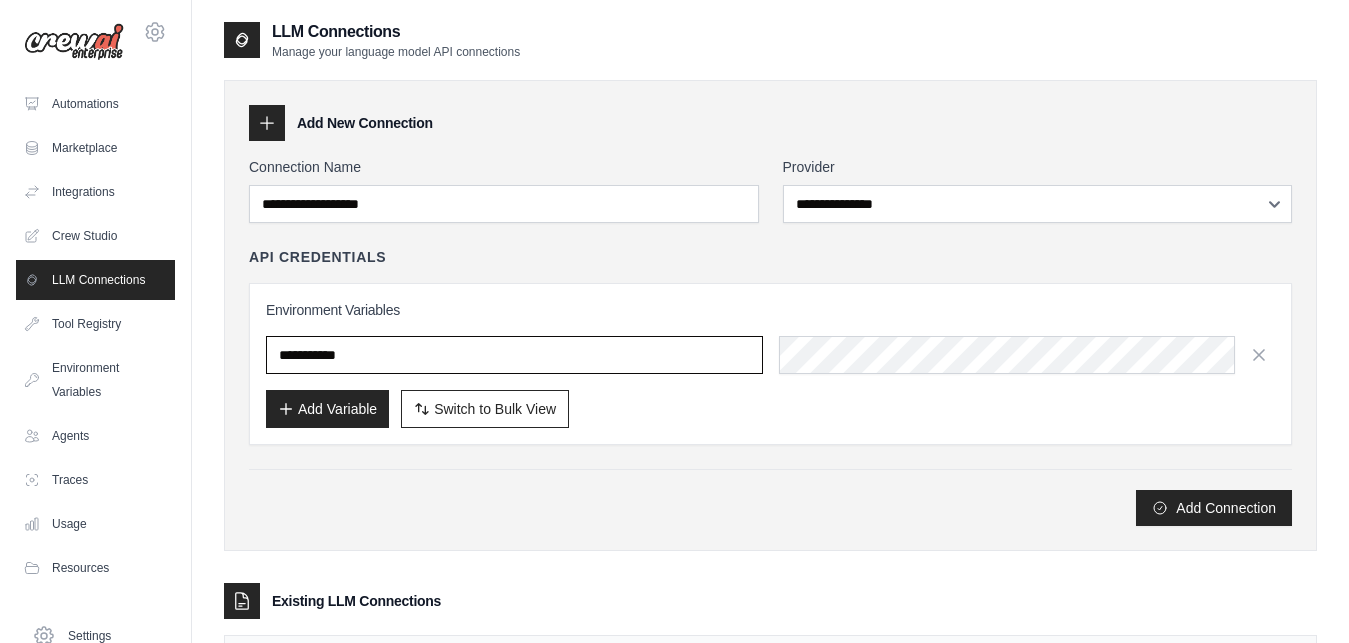 click at bounding box center [514, 355] 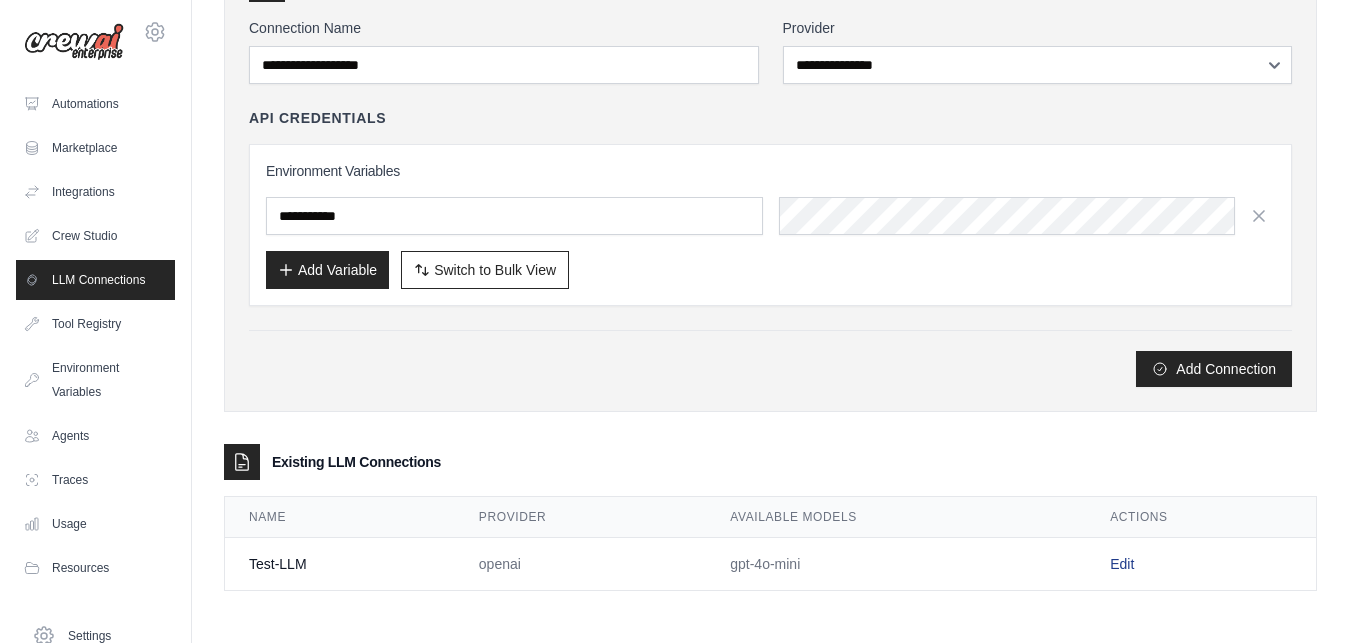 click on "Edit" at bounding box center [1122, 564] 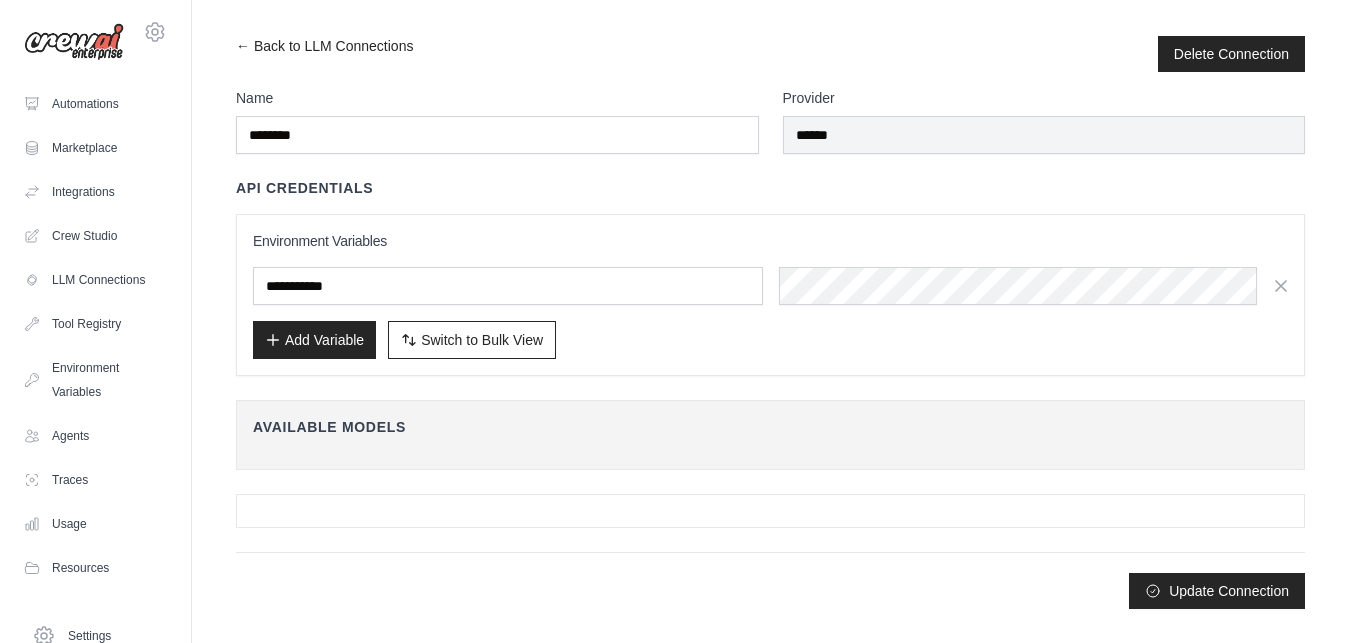 scroll, scrollTop: 0, scrollLeft: 0, axis: both 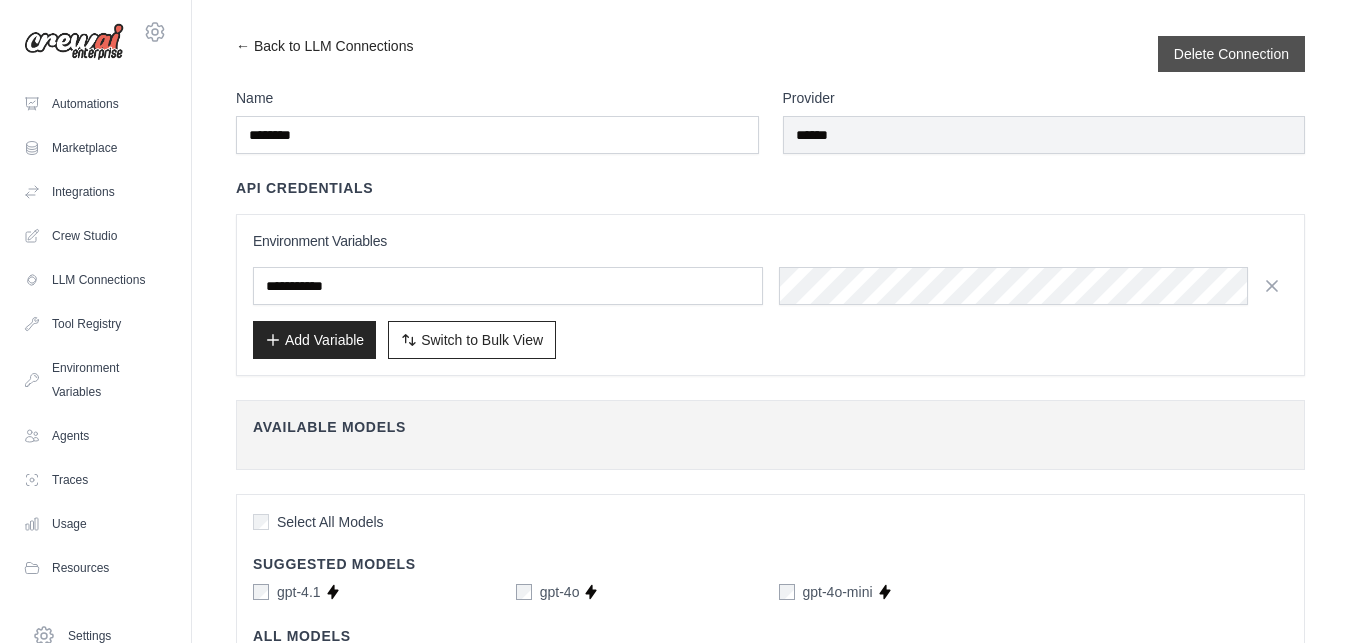 click on "Delete Connection" at bounding box center (1231, 54) 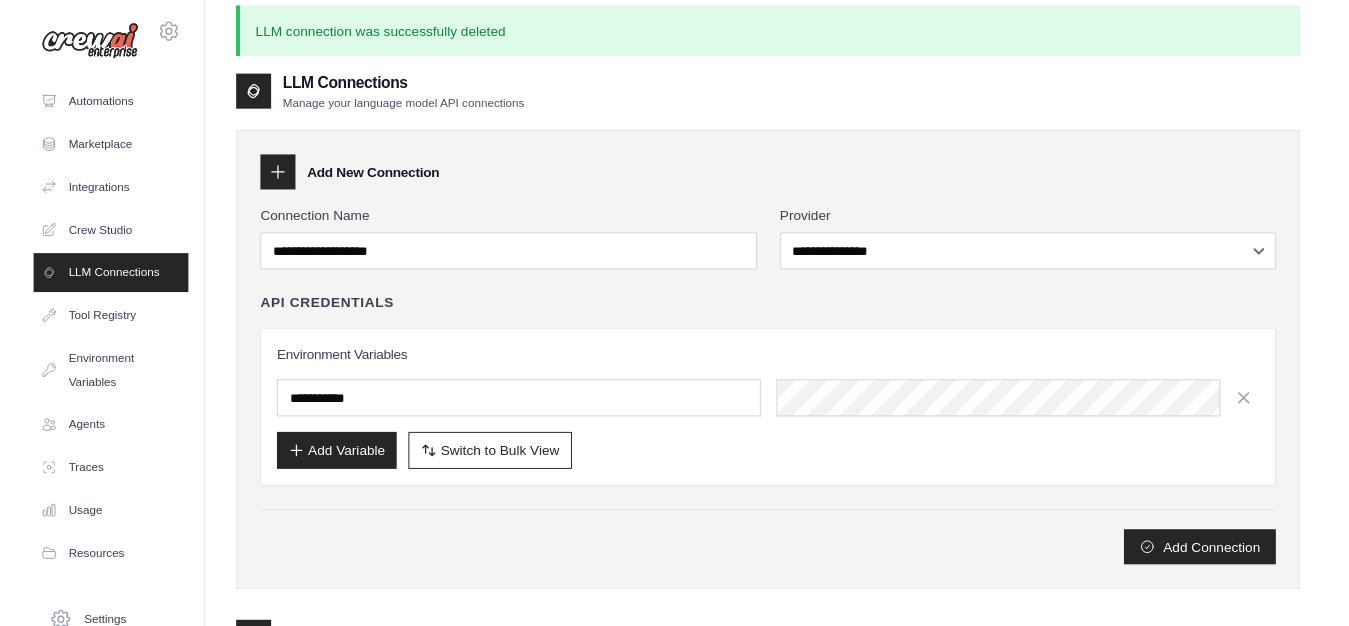 scroll, scrollTop: 0, scrollLeft: 0, axis: both 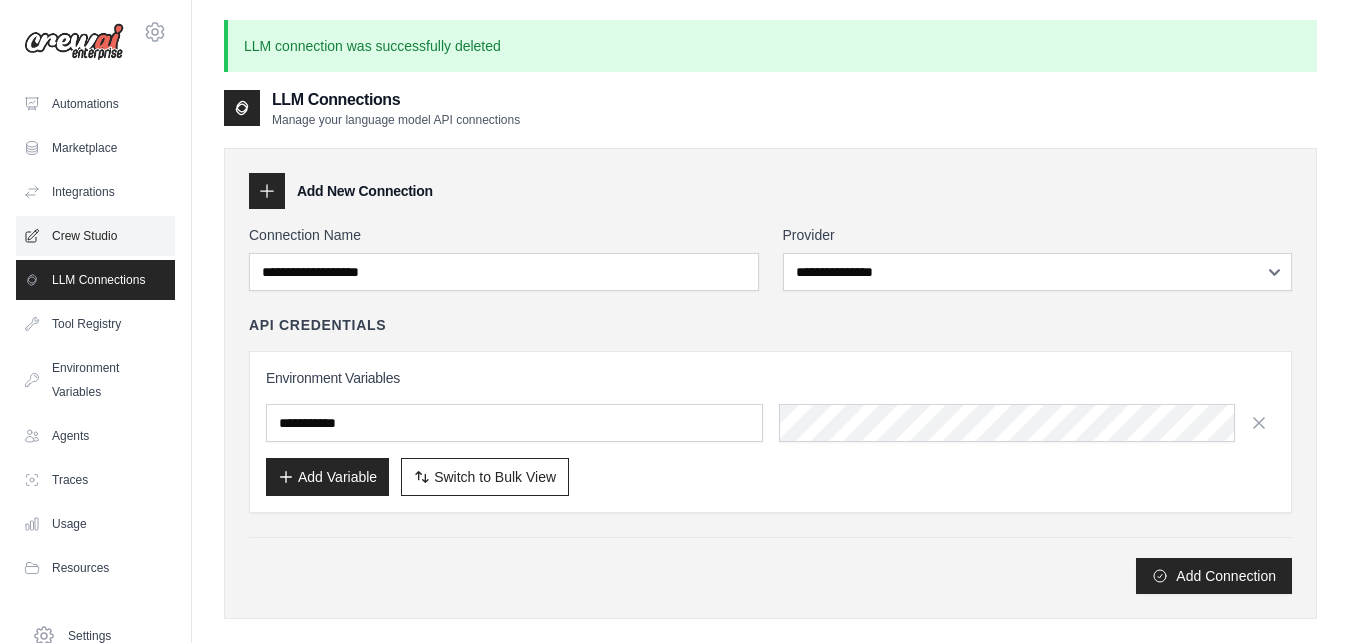 click on "Crew Studio" at bounding box center (95, 236) 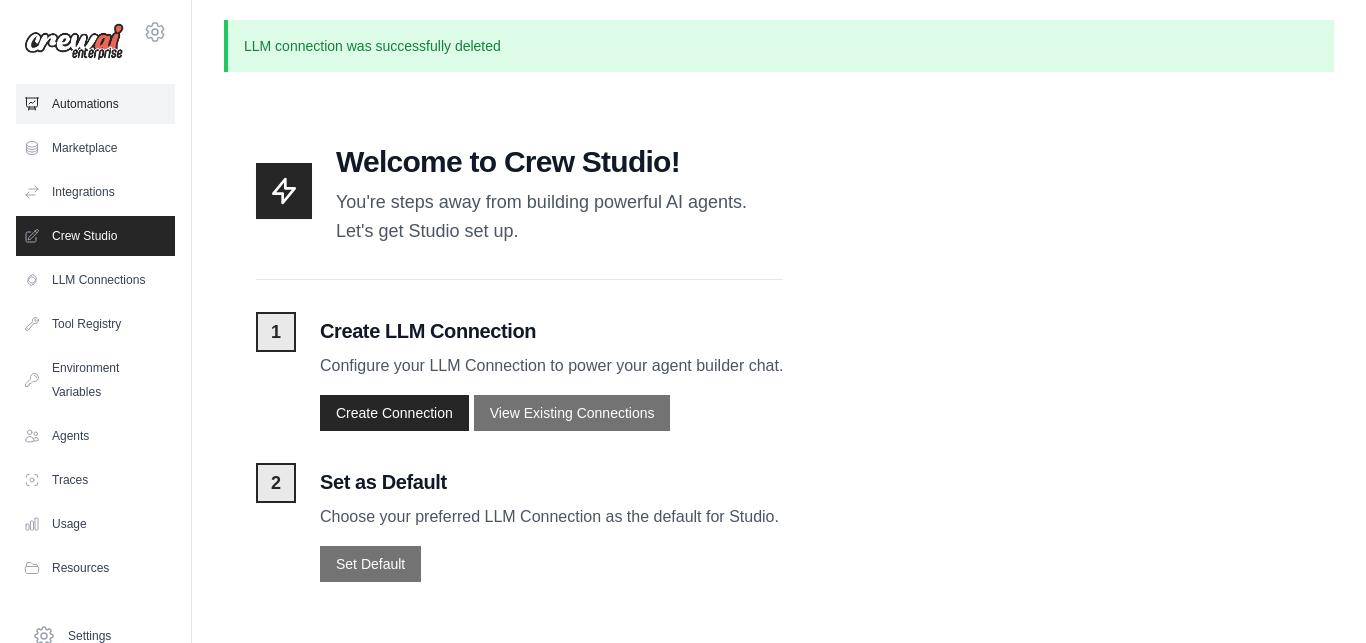 click on "Automations" at bounding box center (95, 104) 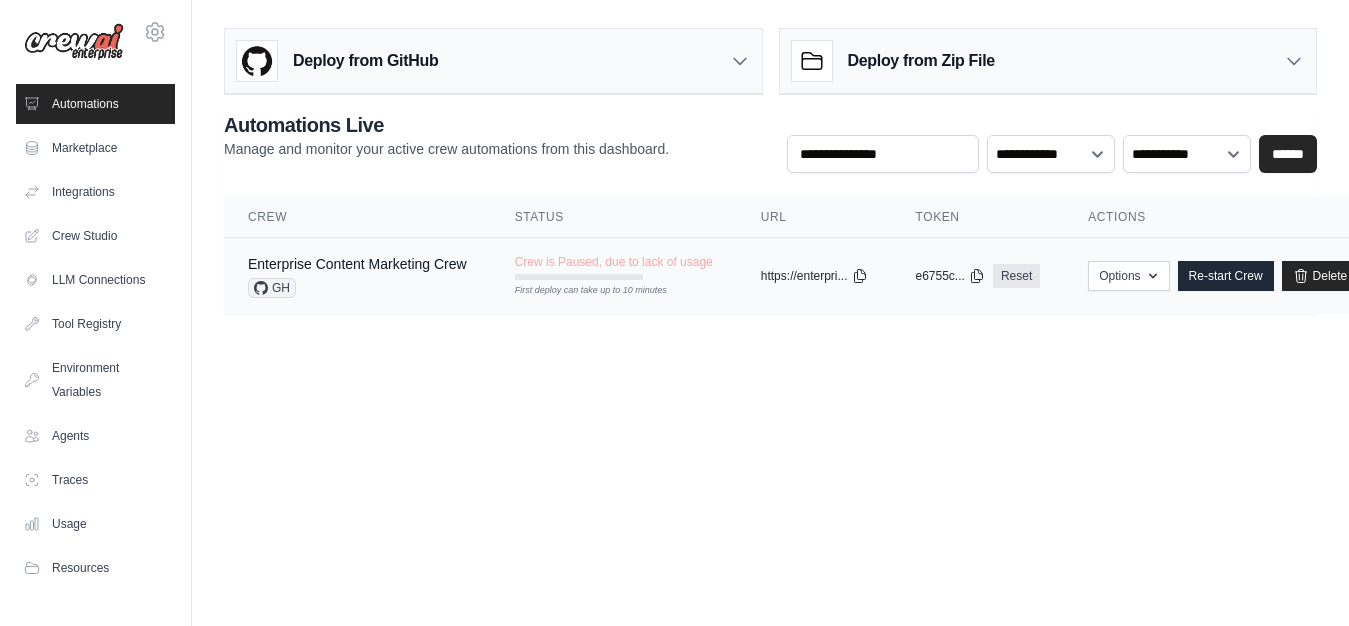 click on "Enterprise Content Marketing Crew
GH" at bounding box center (357, 276) 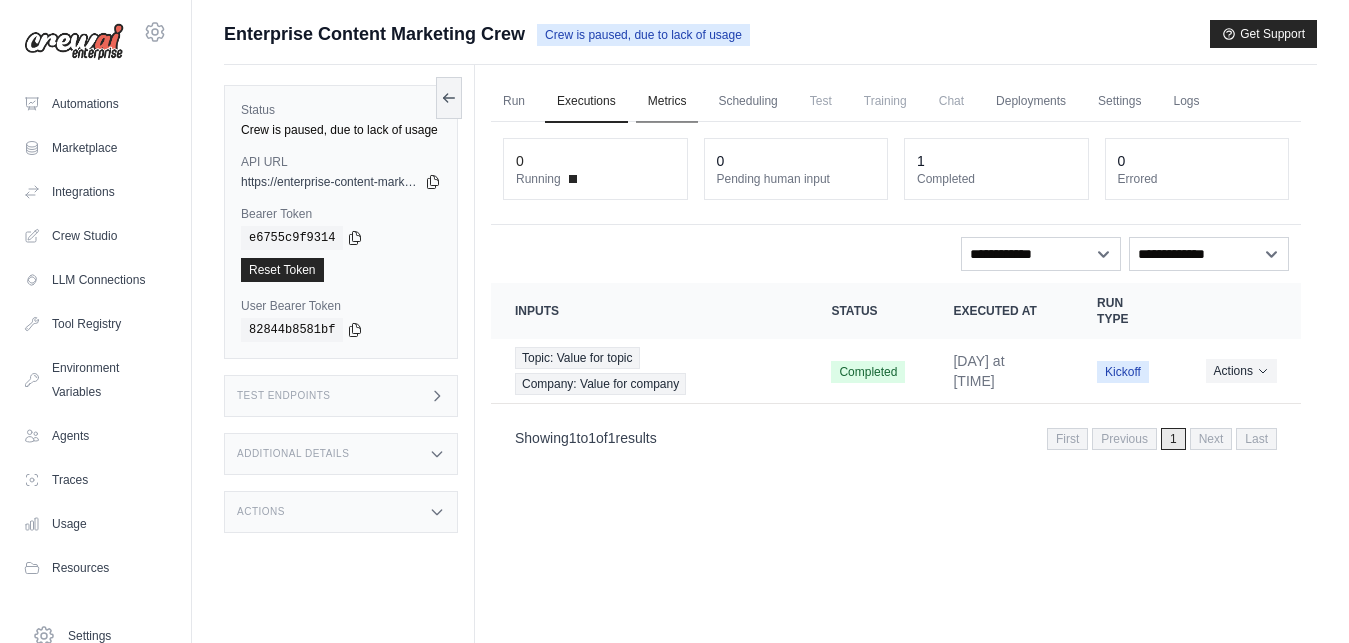 scroll, scrollTop: 0, scrollLeft: 0, axis: both 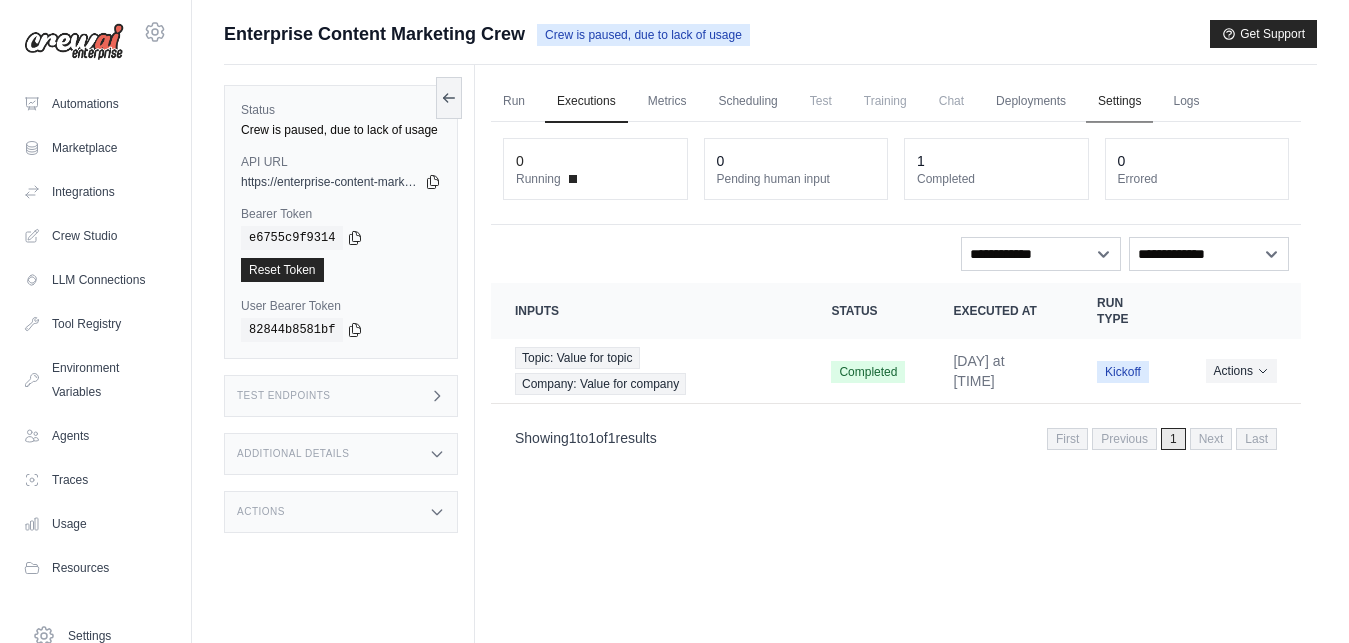 click on "Settings" at bounding box center [1119, 102] 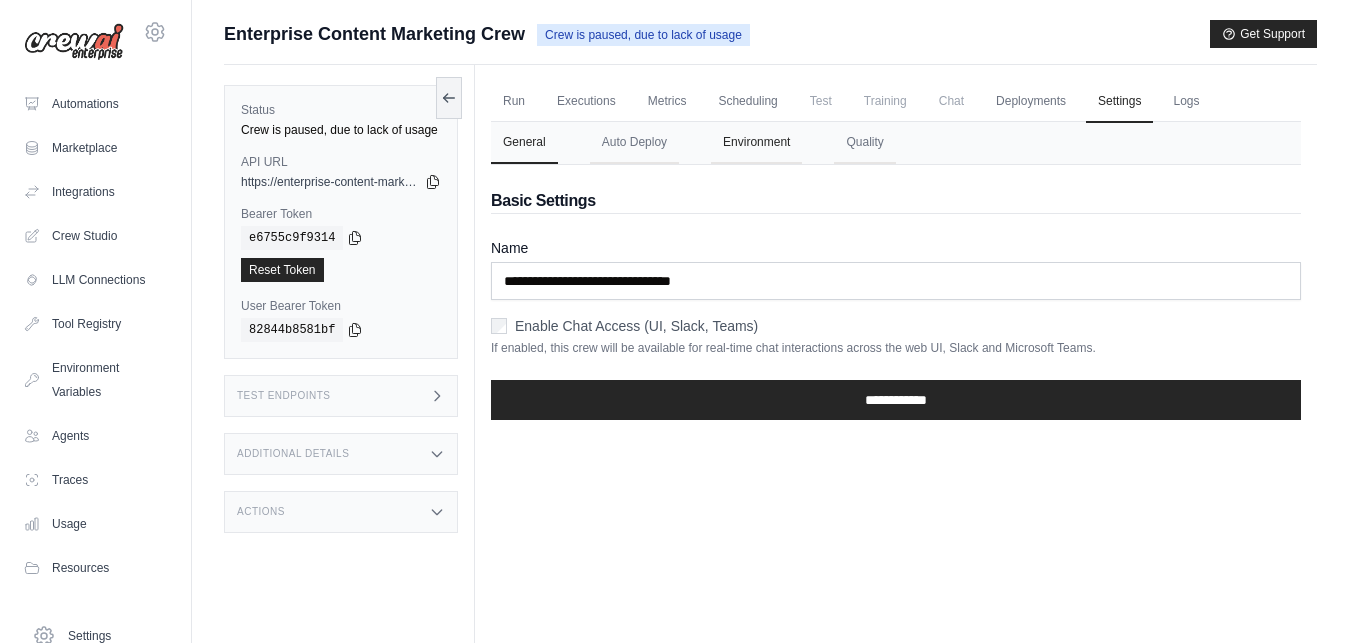 click on "Environment" at bounding box center (756, 143) 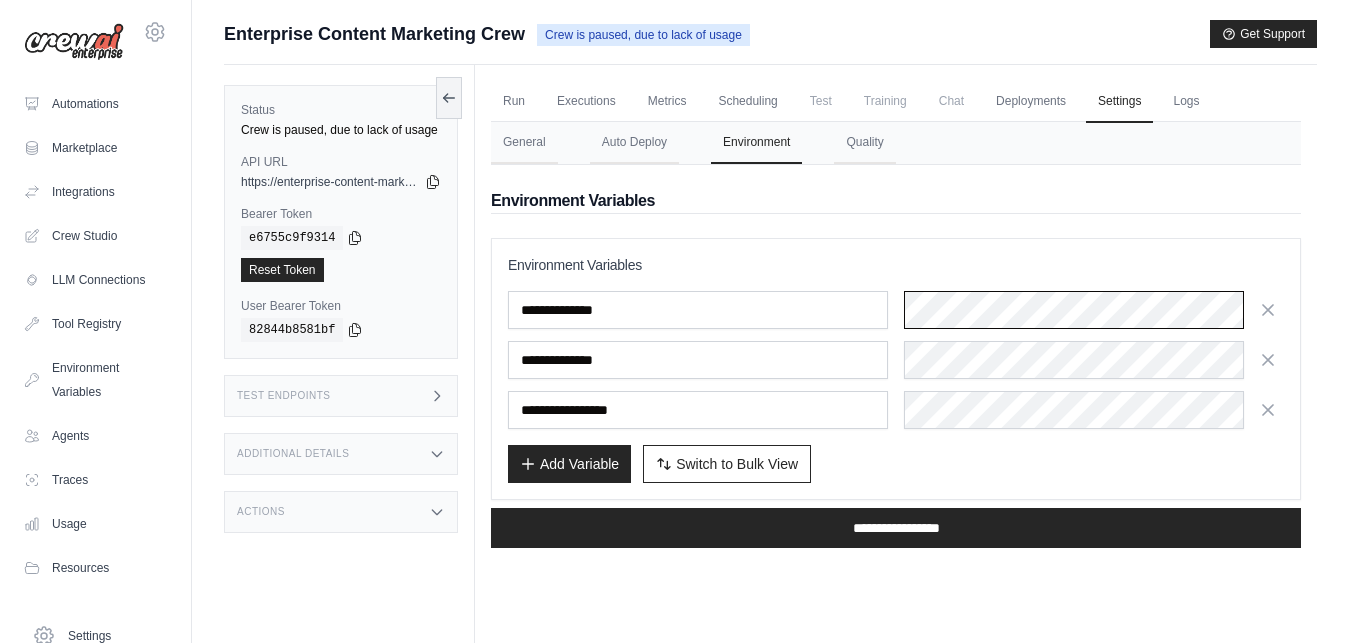 click at bounding box center [1094, 310] 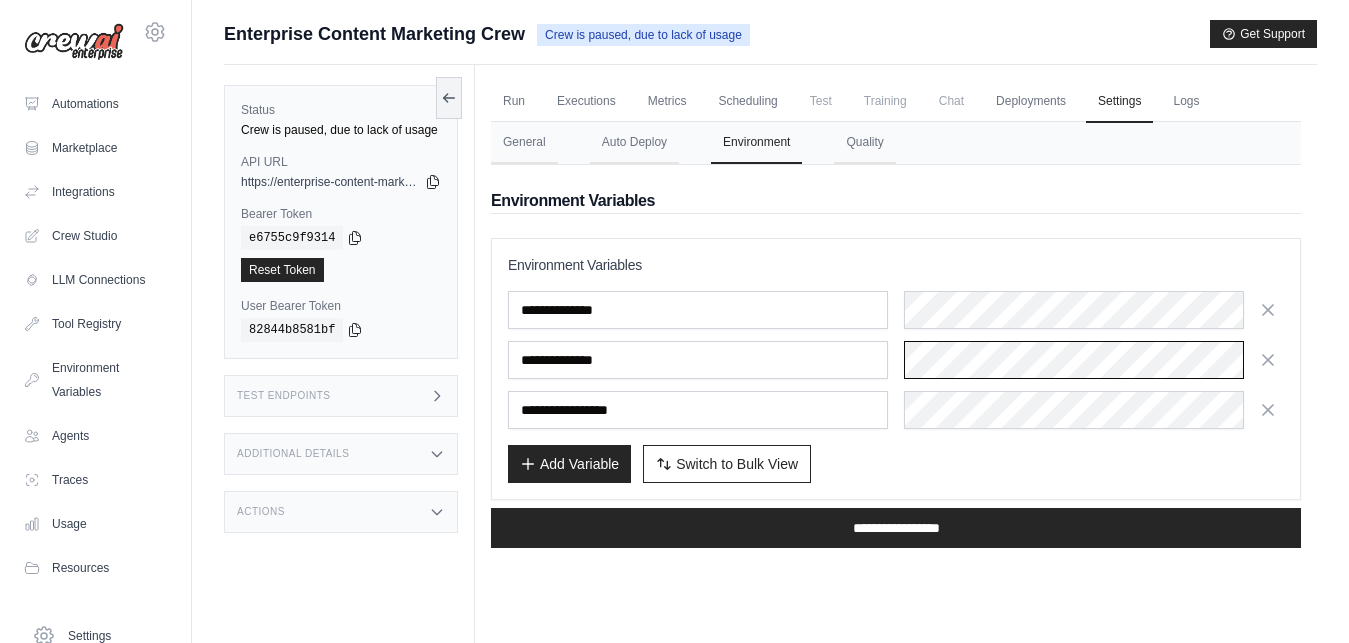 click at bounding box center [1094, 360] 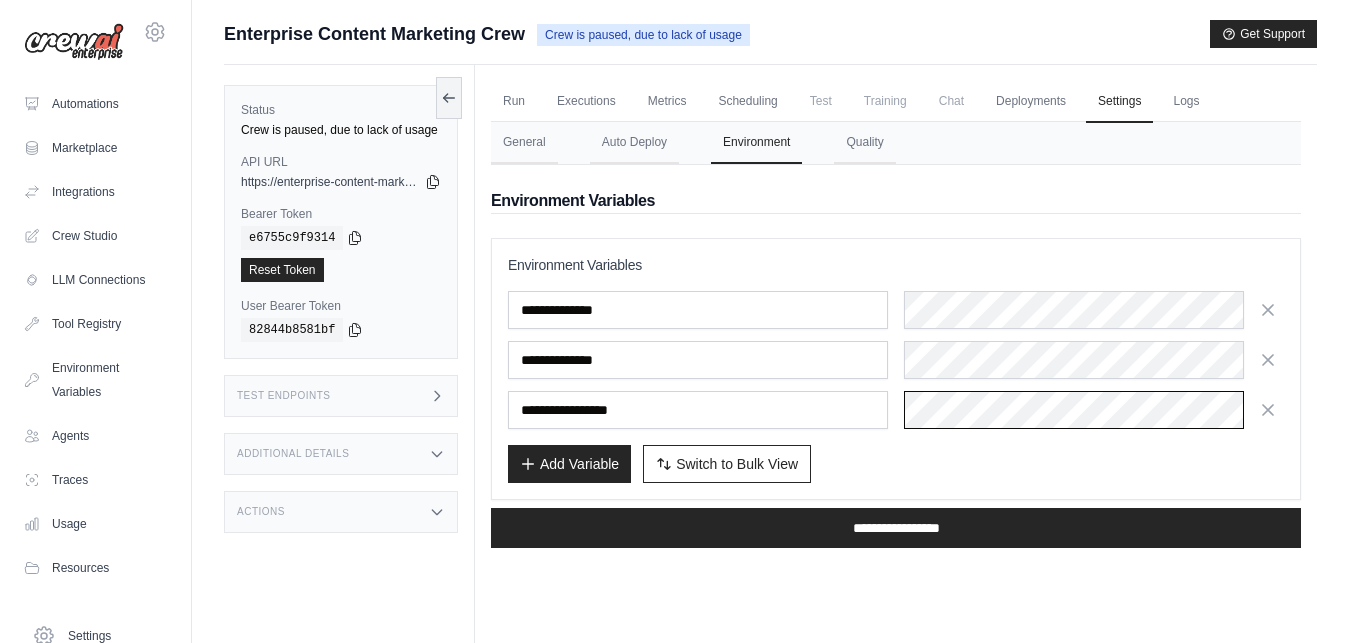 click at bounding box center (1094, 410) 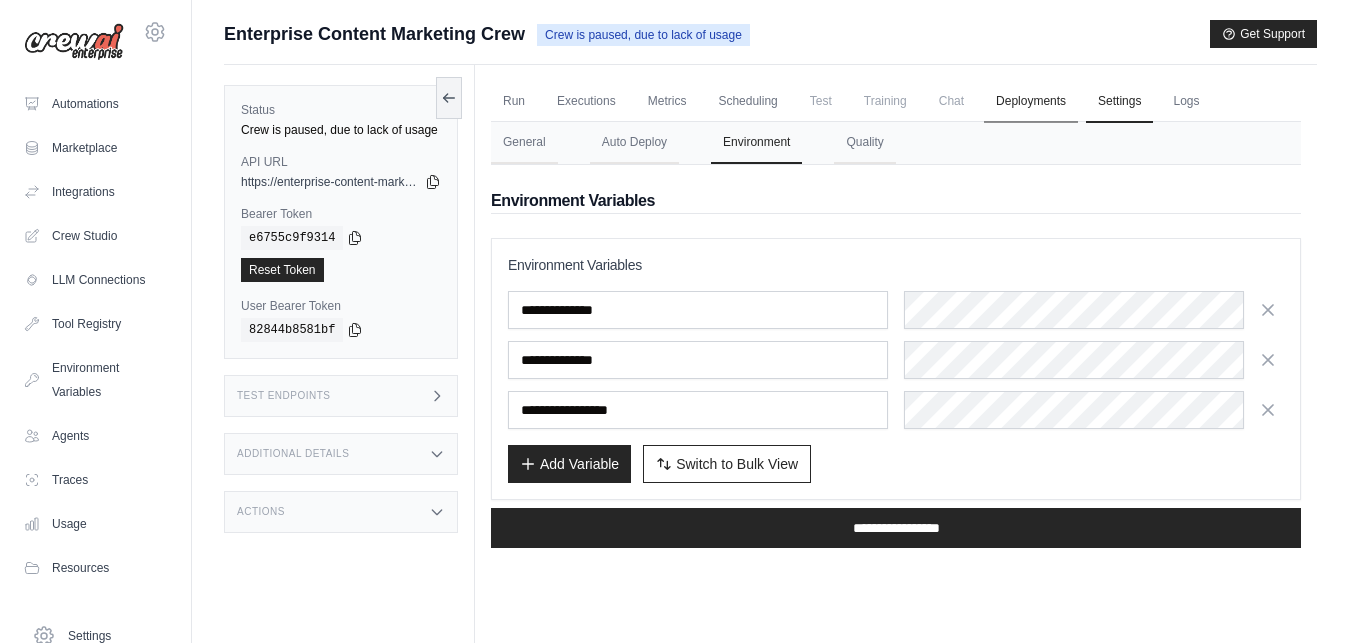 click on "Deployments" at bounding box center [1031, 102] 